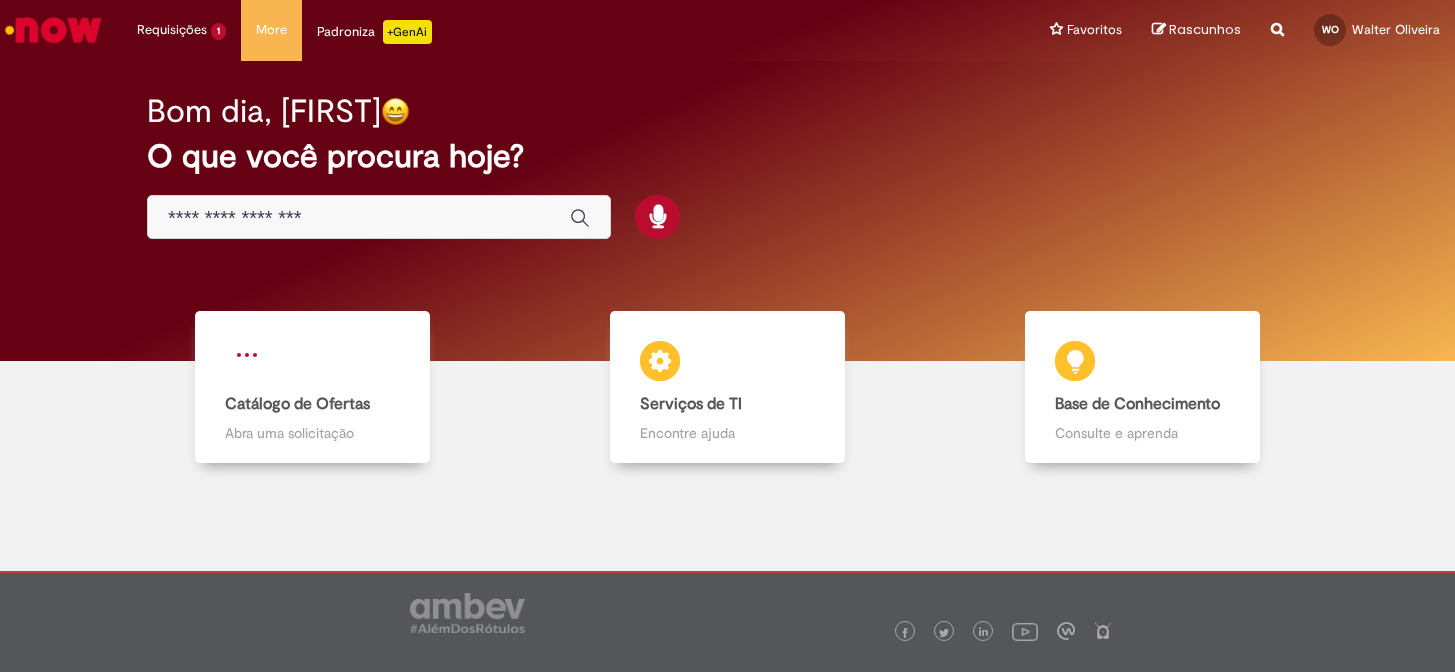 scroll, scrollTop: 0, scrollLeft: 0, axis: both 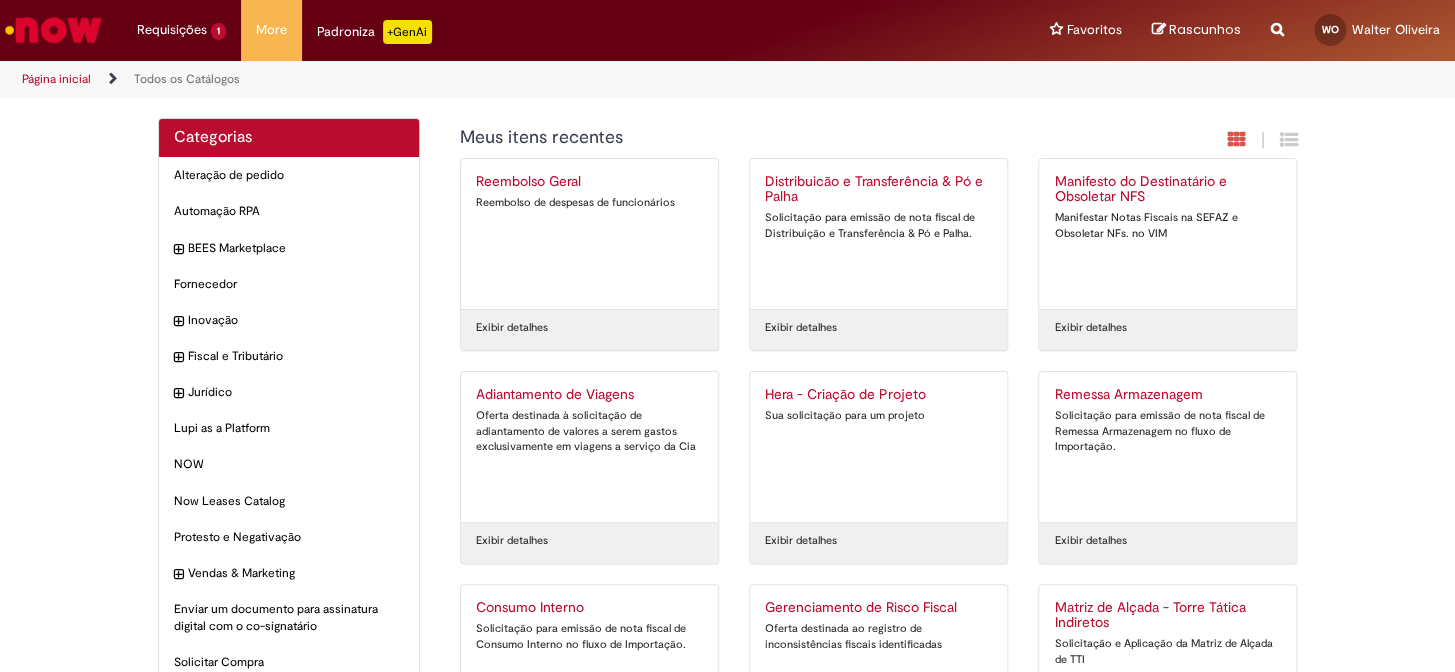 click on "Solicitação para emissão de nota fiscal de Consumo Interno no fluxo de Importação." at bounding box center (589, 636) 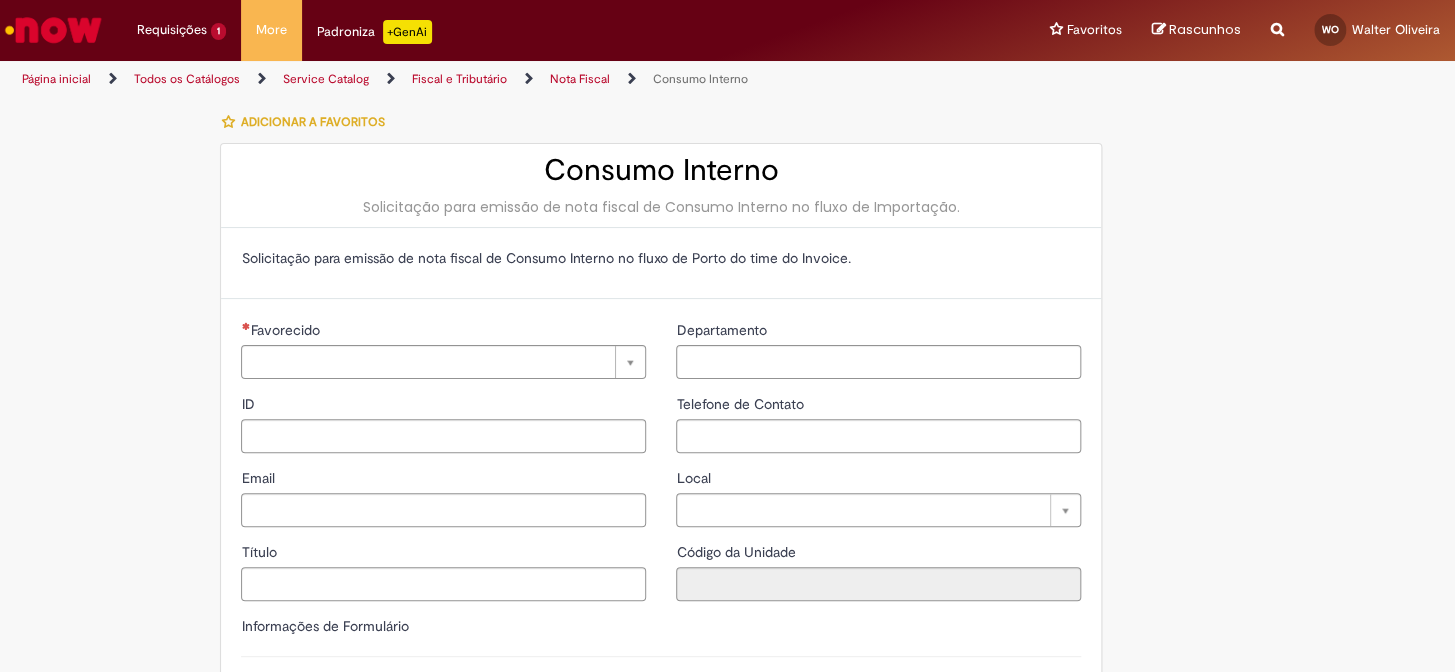 type on "**********" 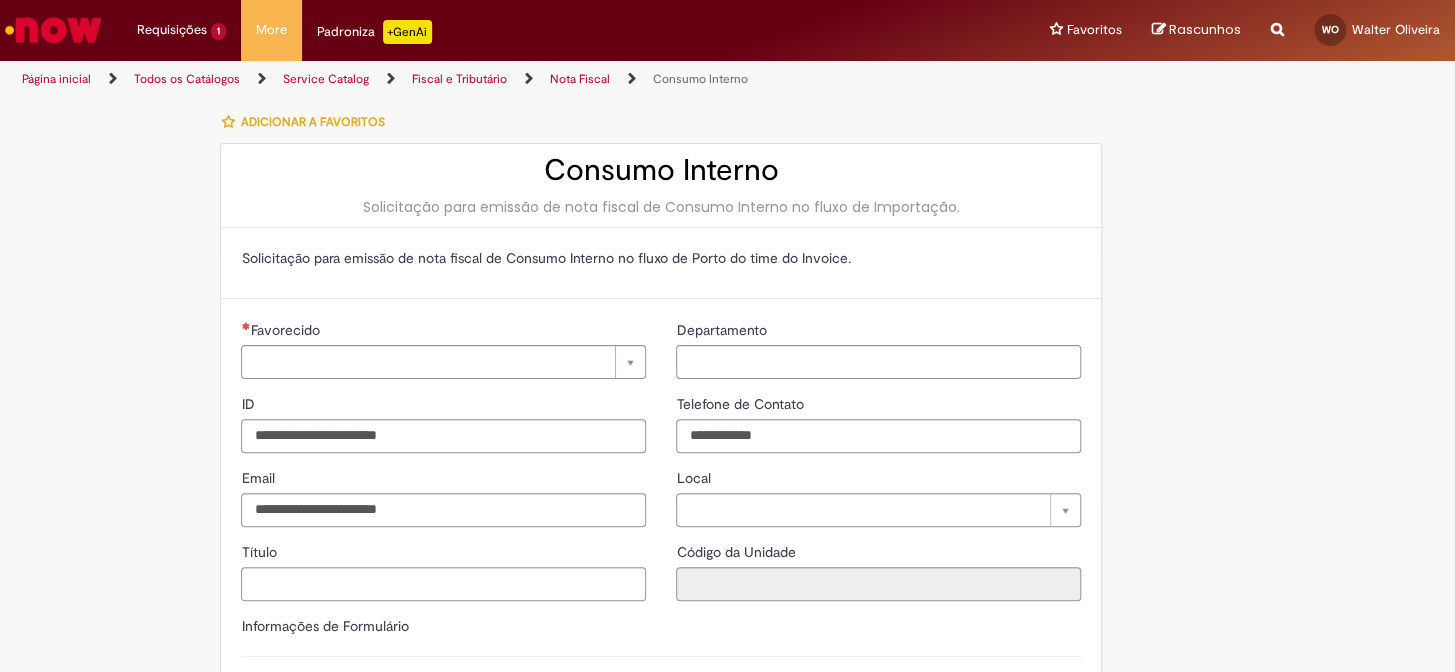type on "**********" 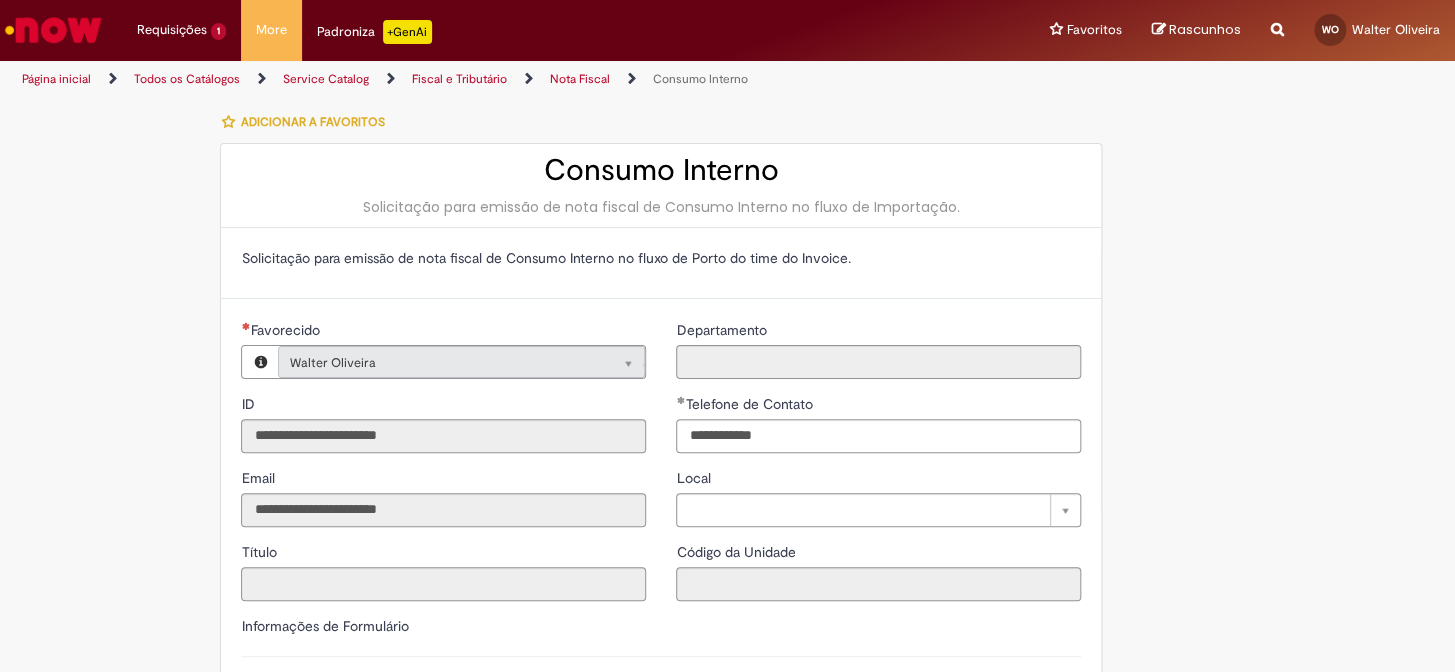 type on "**********" 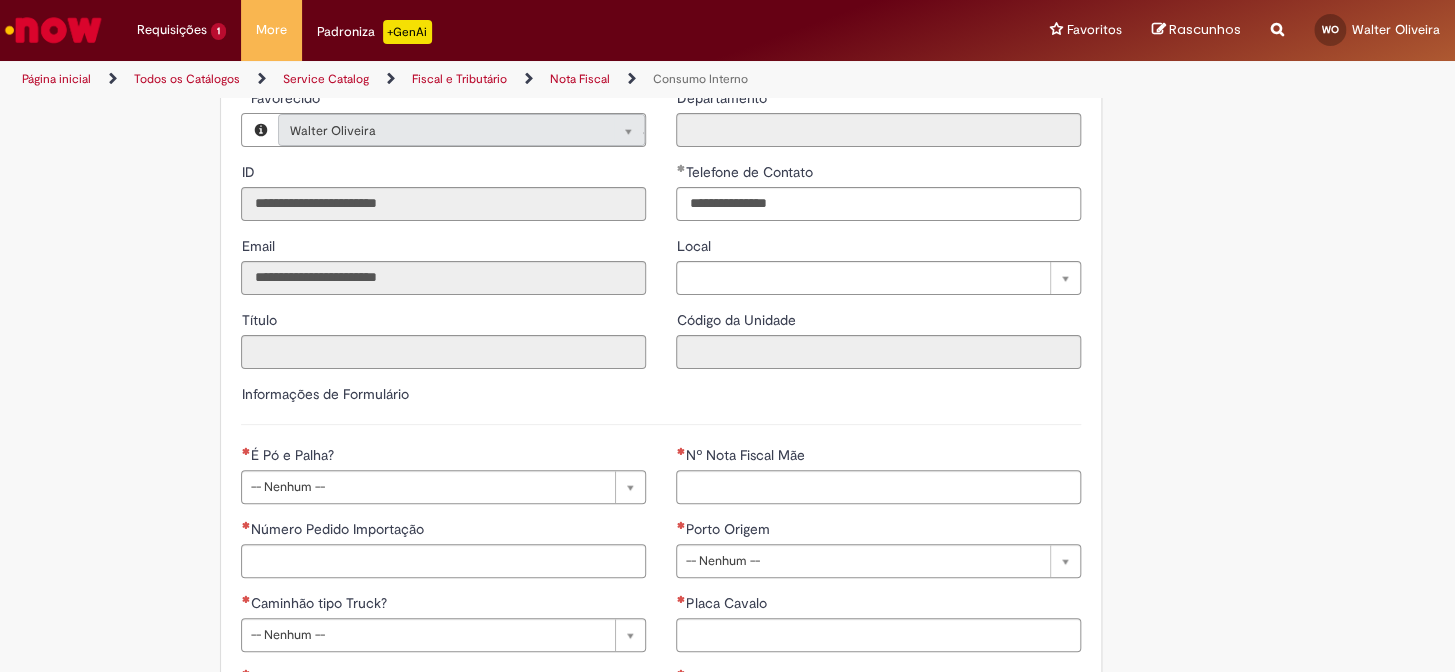 scroll, scrollTop: 363, scrollLeft: 0, axis: vertical 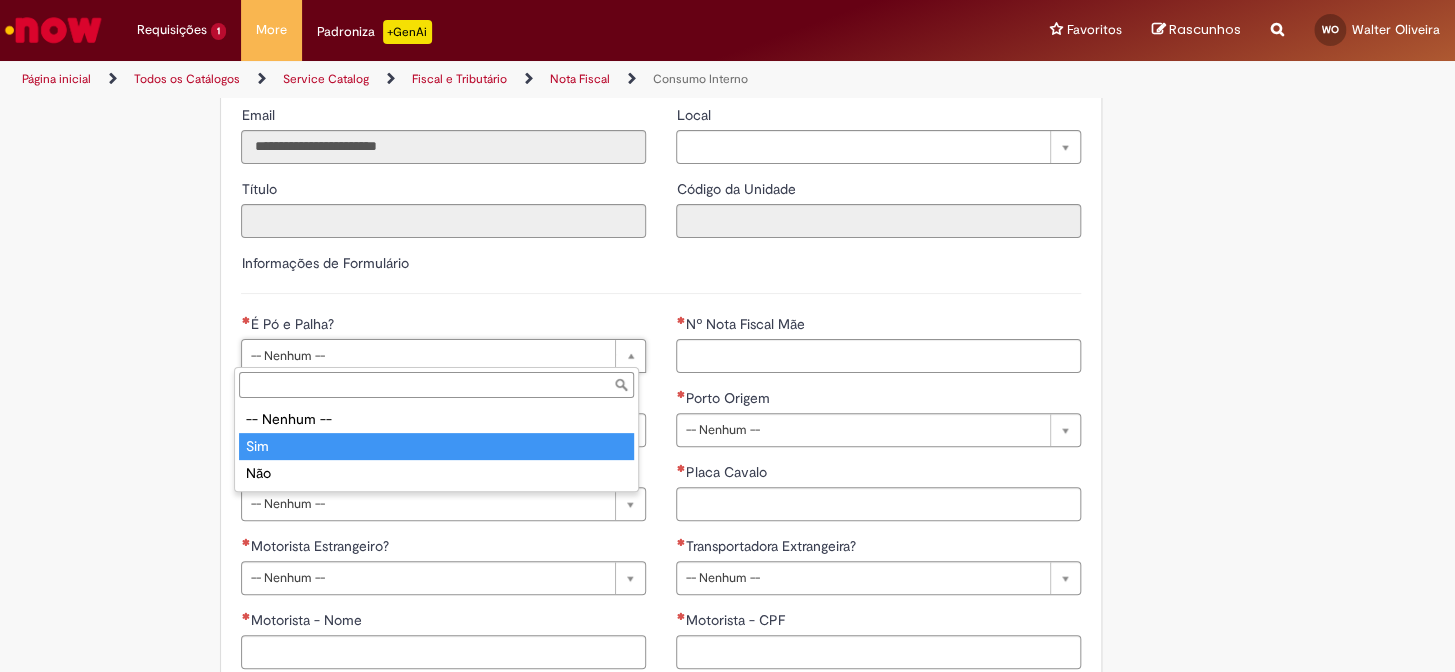type on "***" 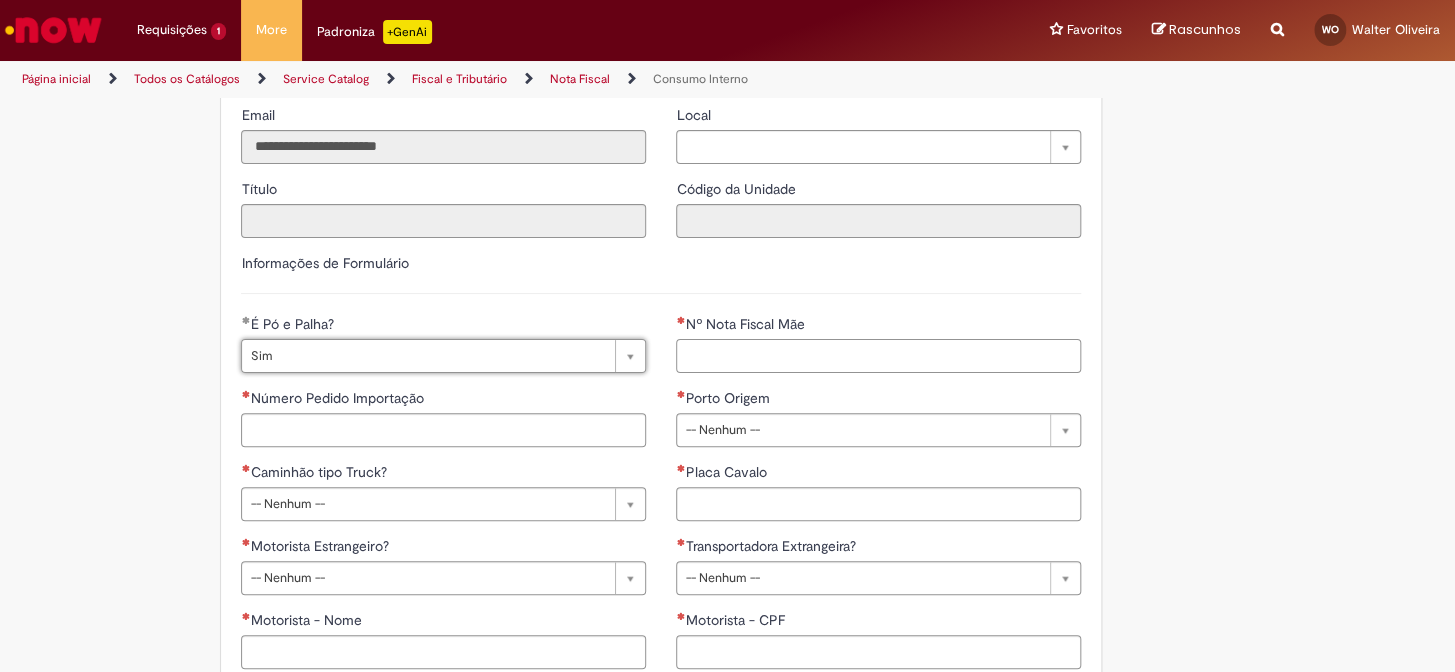 click on "Nº Nota Fiscal Mãe" at bounding box center [878, 356] 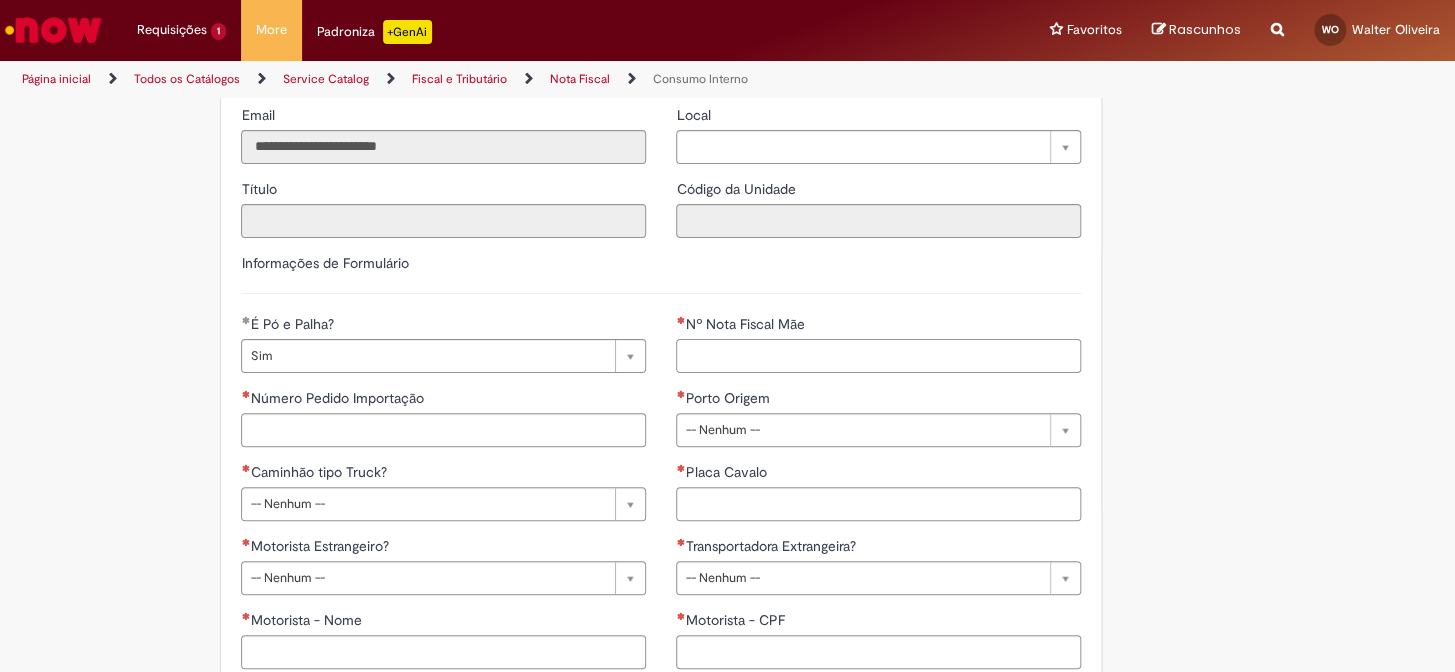 paste on "*********" 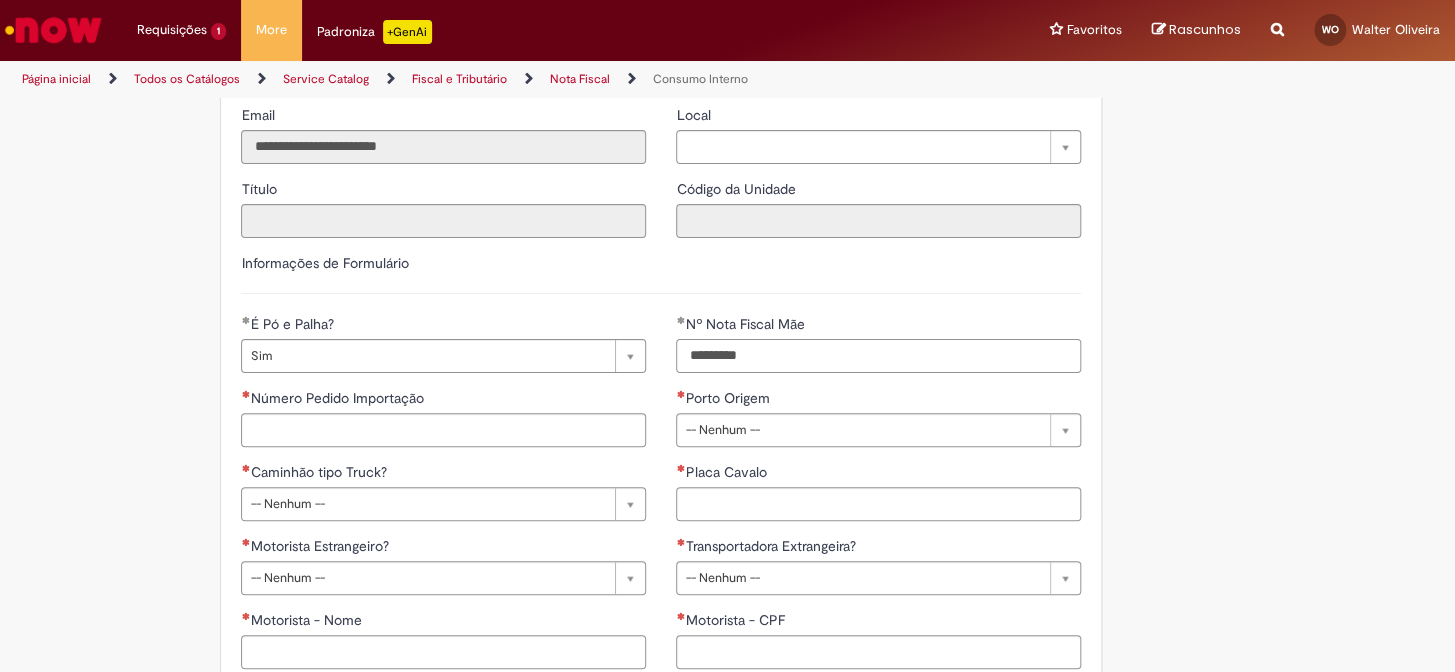 type on "*********" 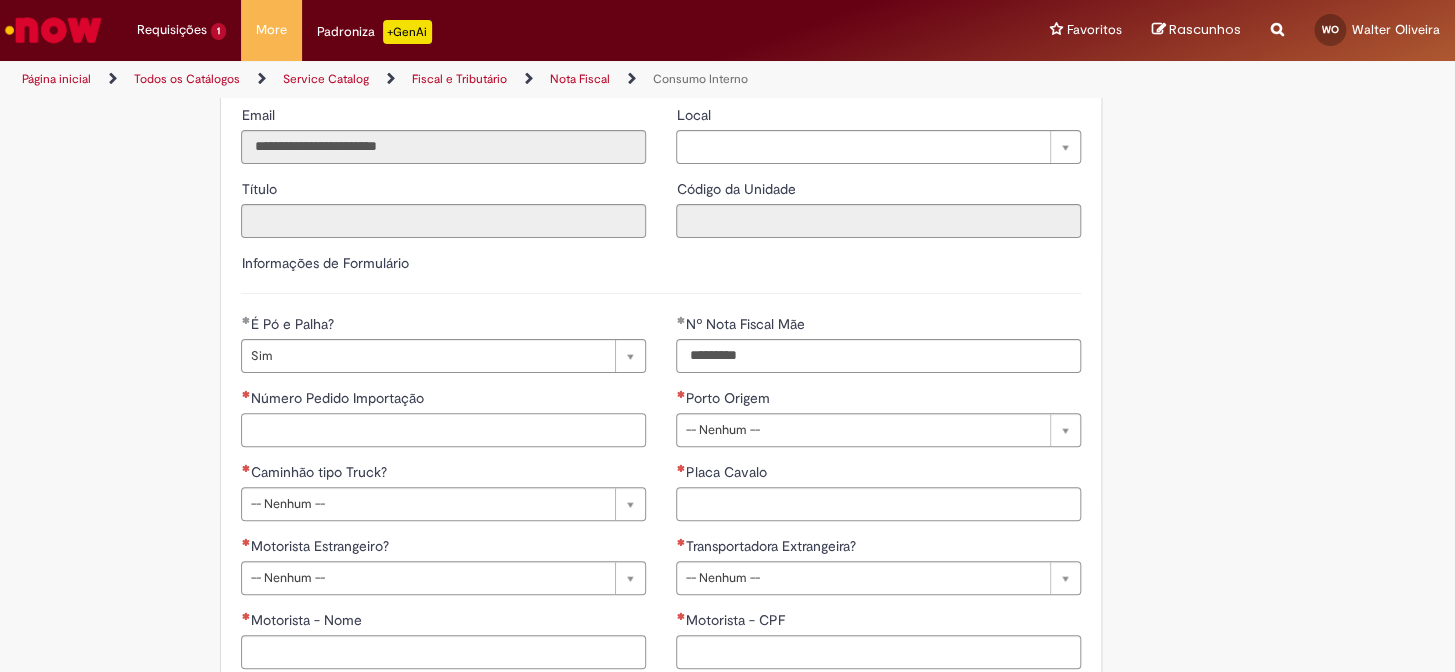click on "Número Pedido Importação" at bounding box center (443, 430) 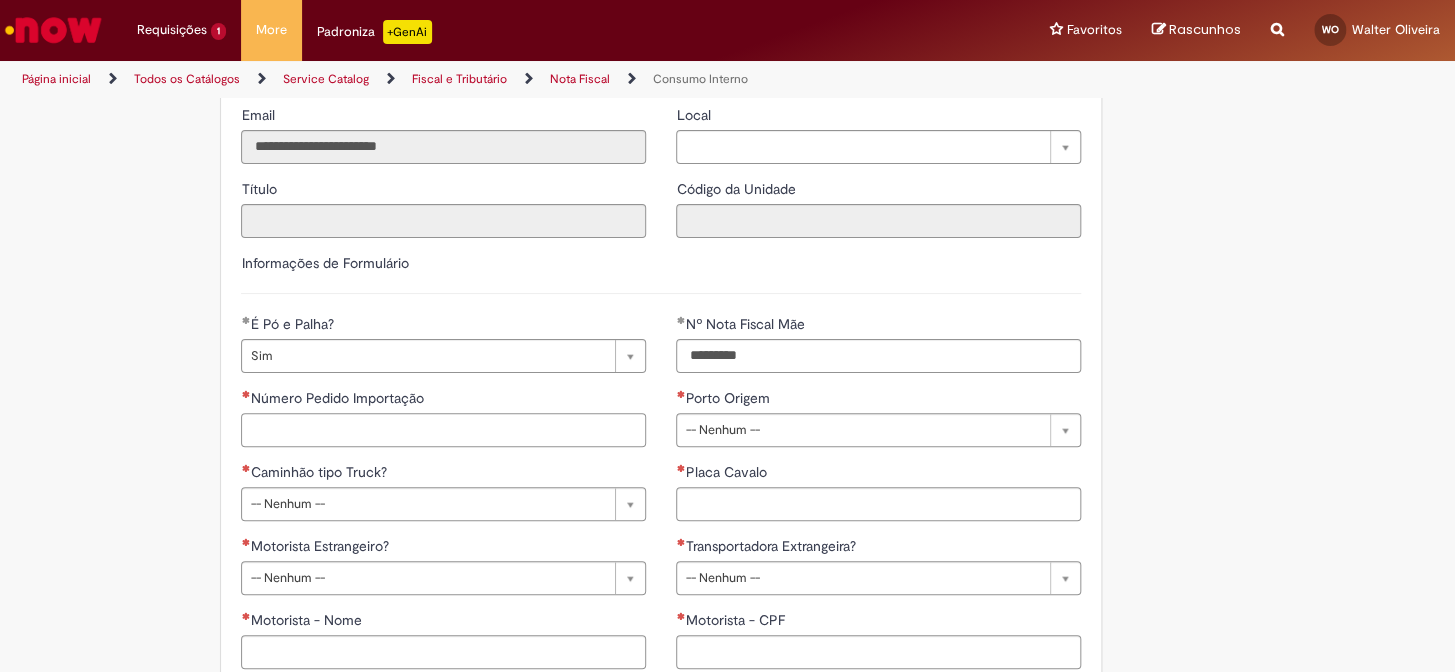 paste on "**********" 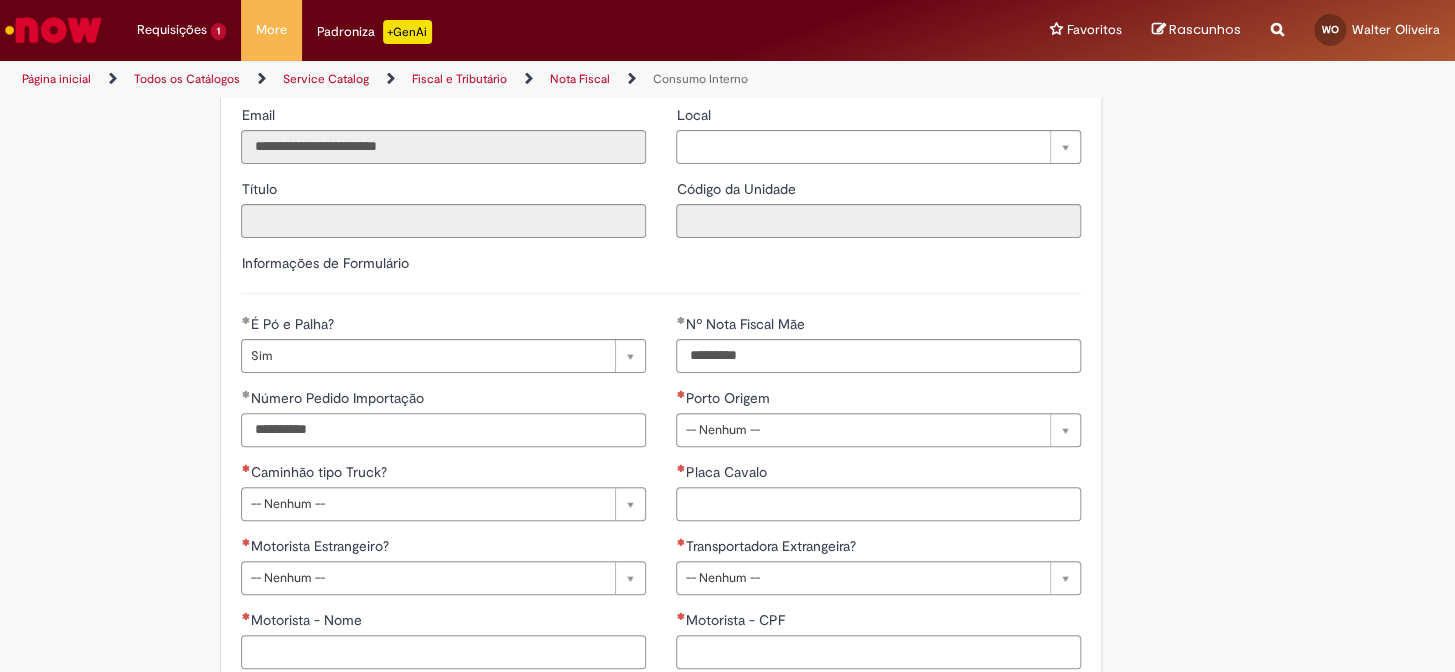type on "**********" 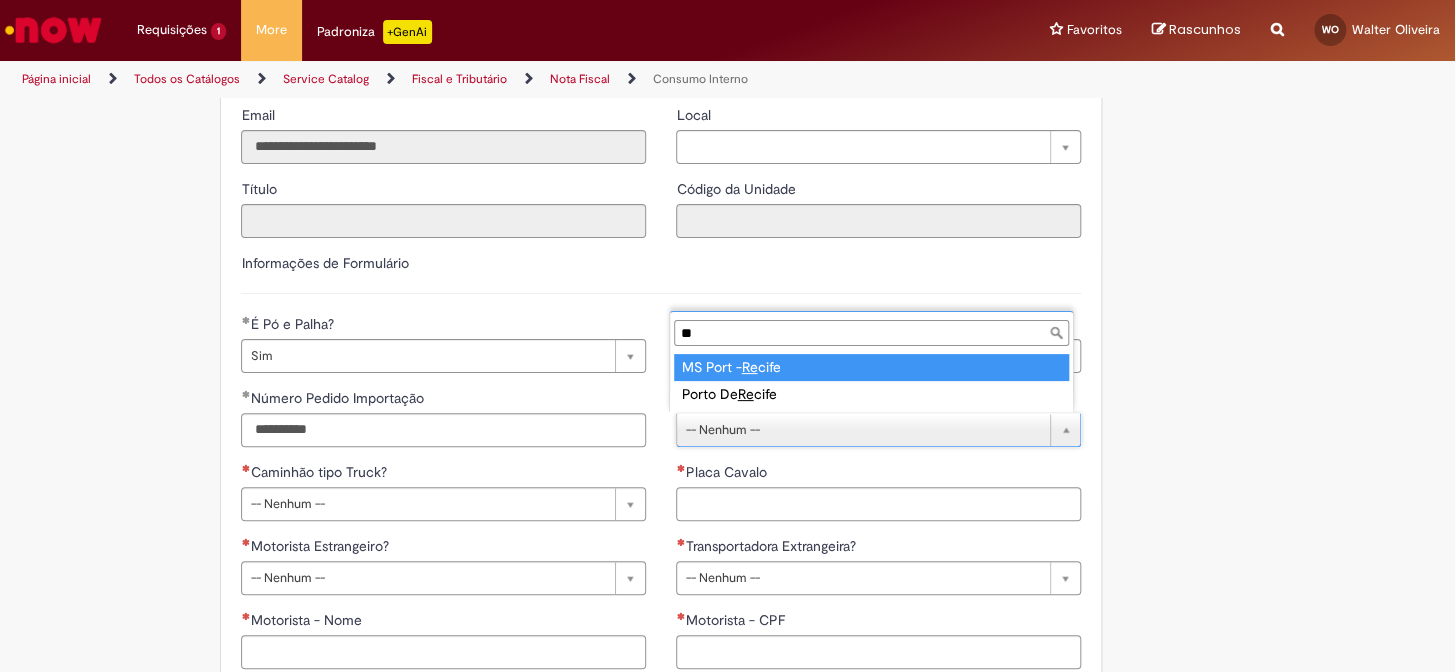 type on "***" 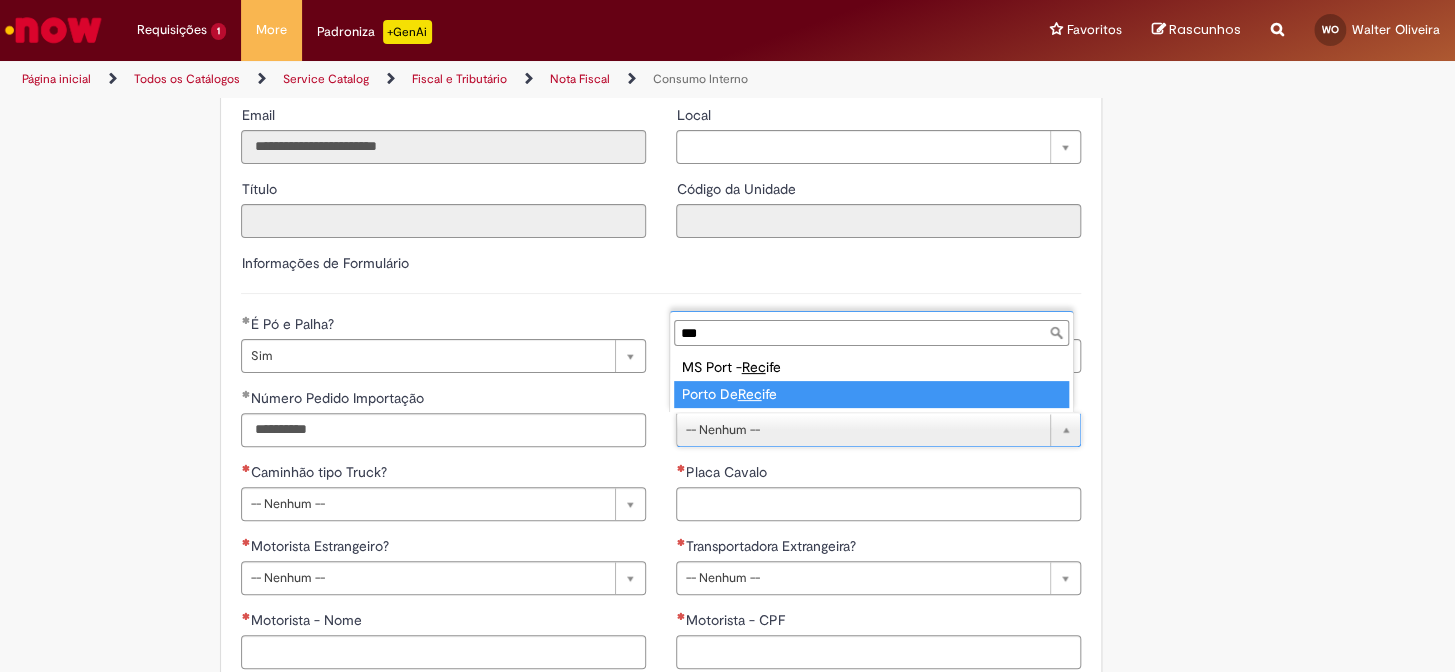 type on "**********" 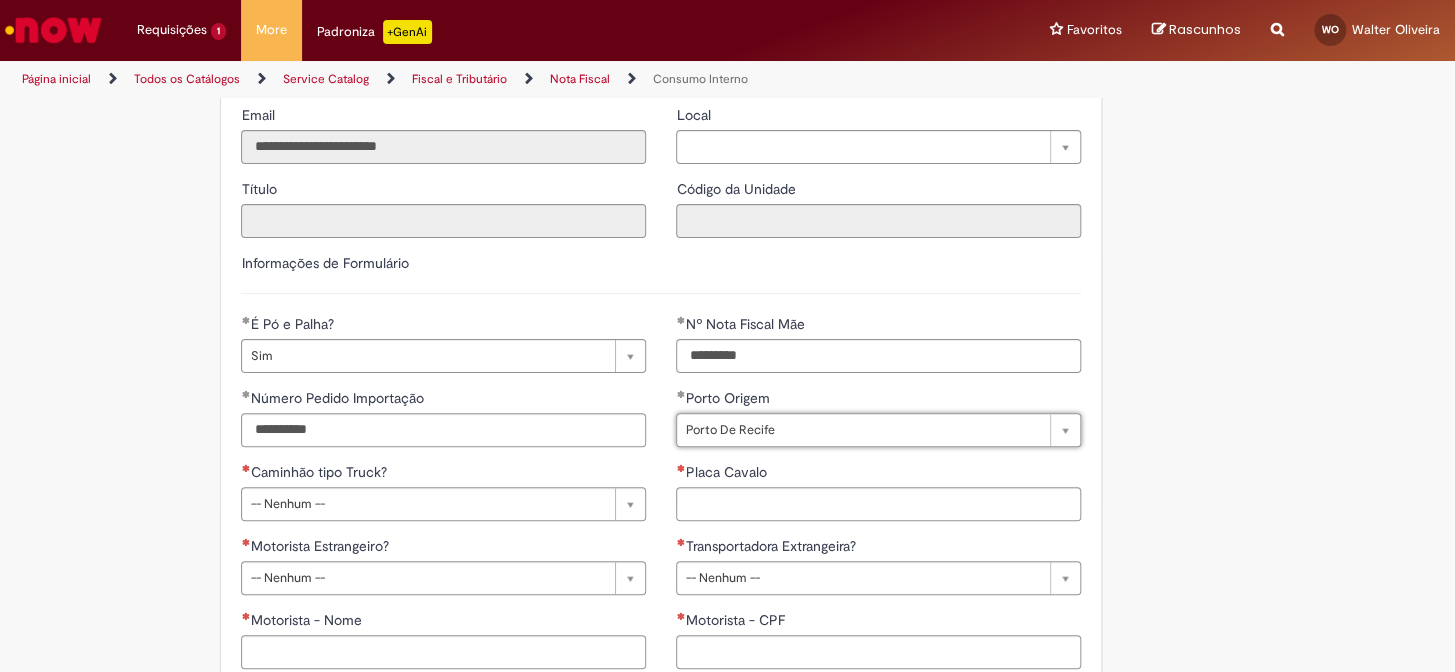 click on "**********" at bounding box center (443, 499) 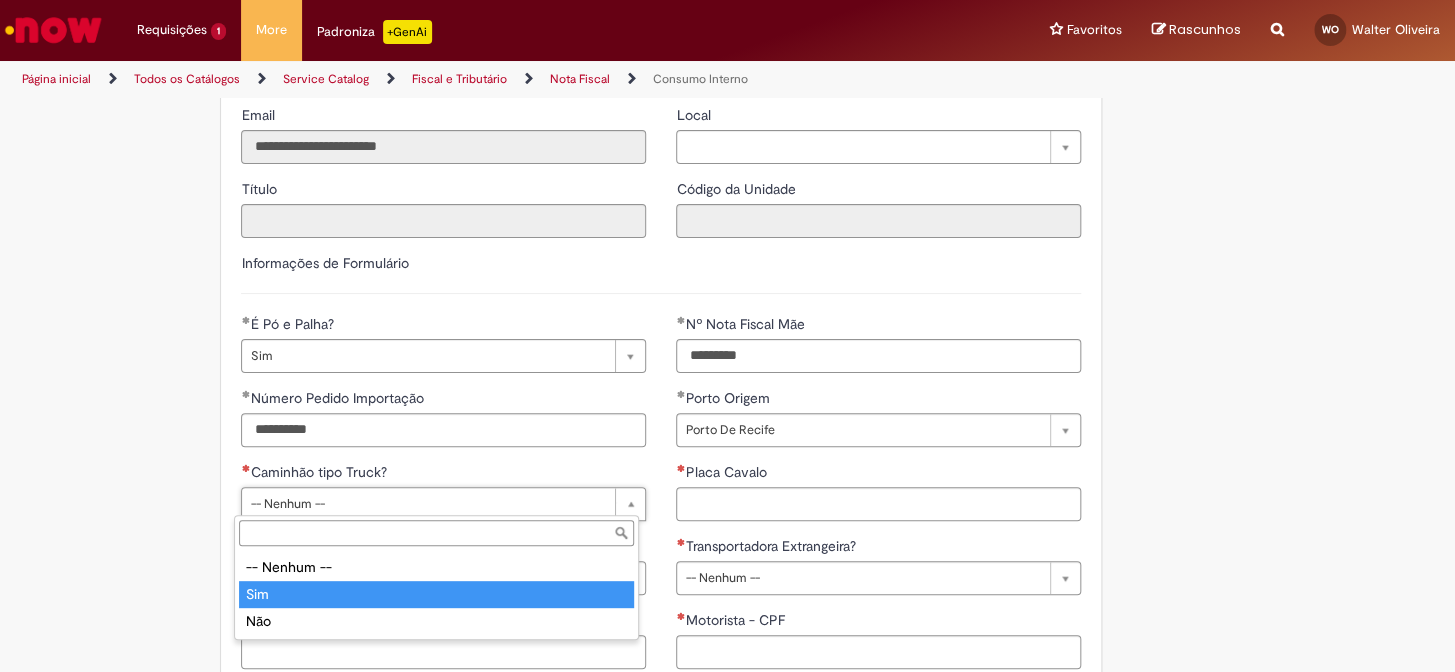 type on "***" 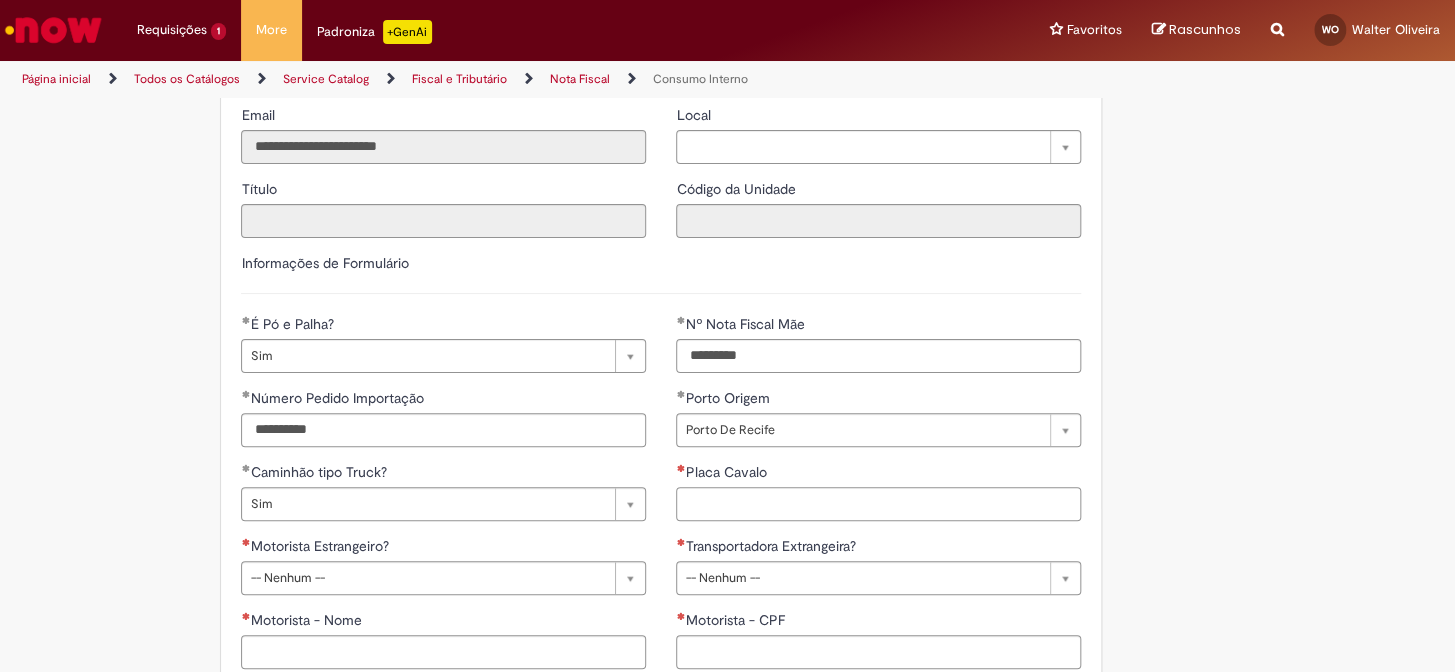 click on "Placa Cavalo" at bounding box center [878, 504] 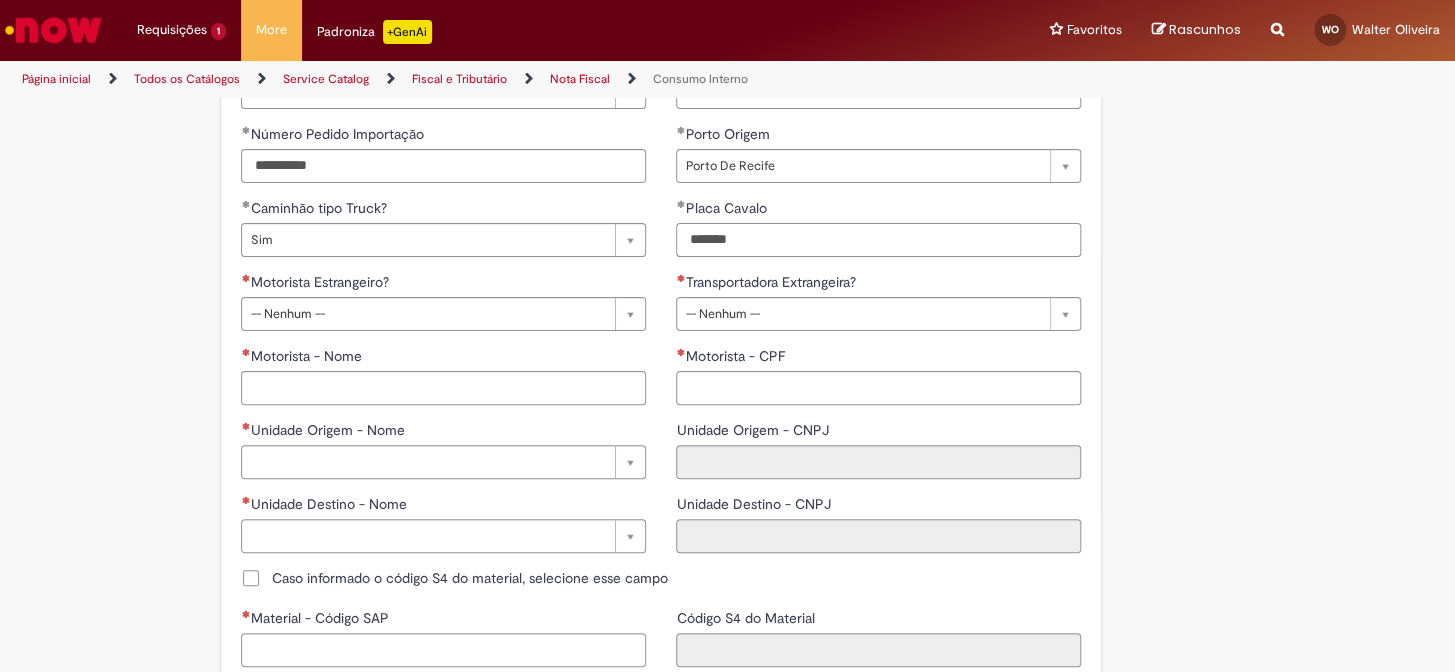 scroll, scrollTop: 636, scrollLeft: 0, axis: vertical 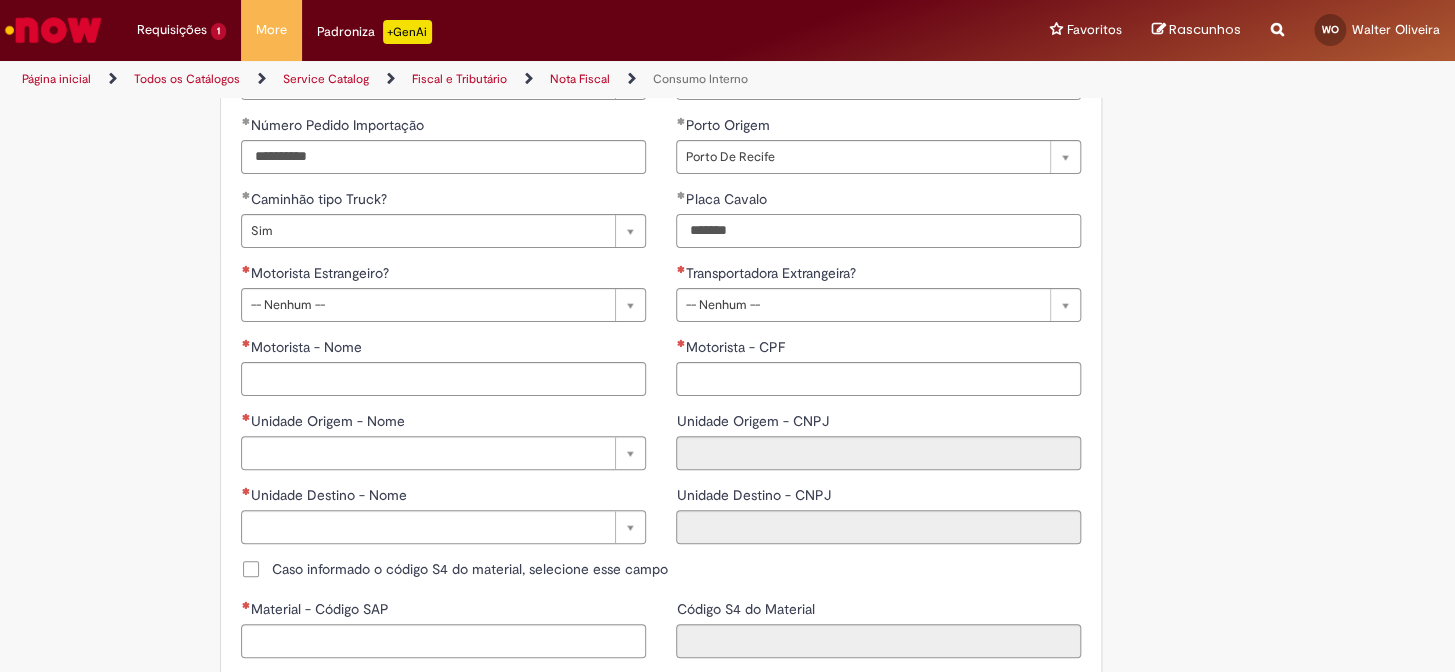 type on "*******" 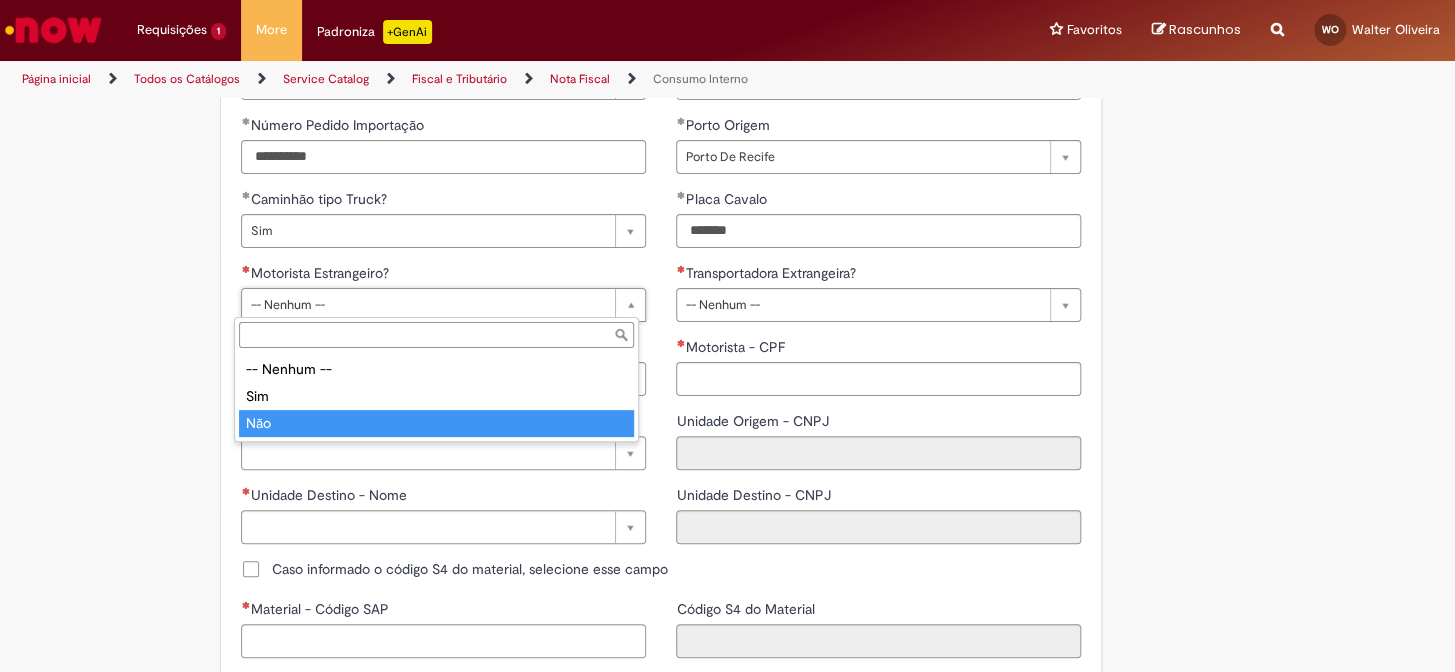type on "***" 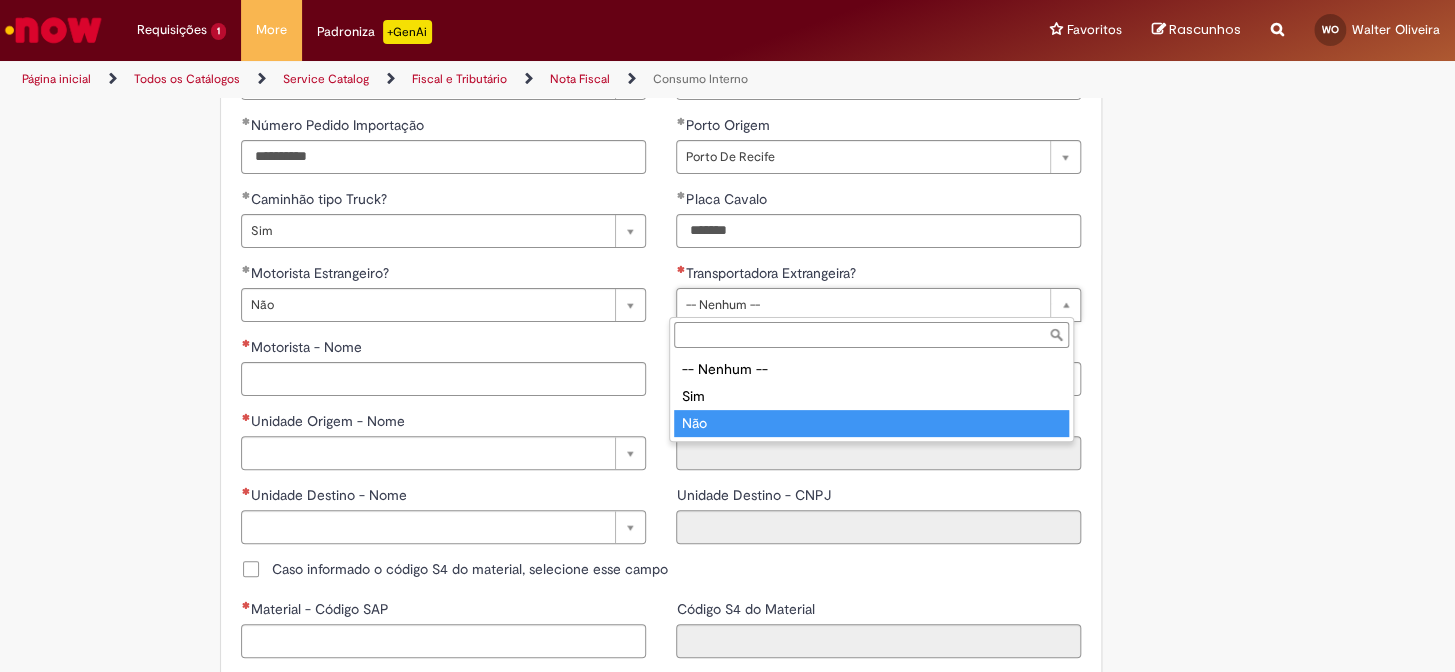 type on "***" 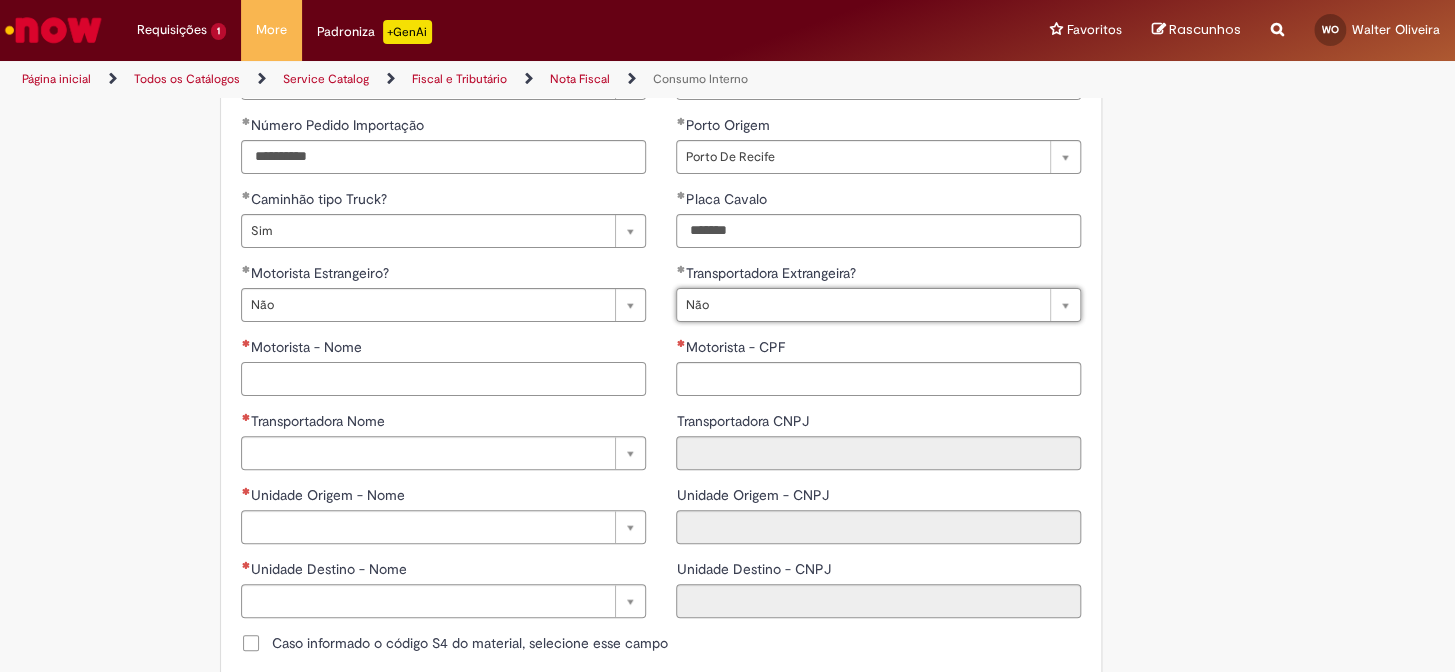 click on "Motorista - Nome" at bounding box center (443, 379) 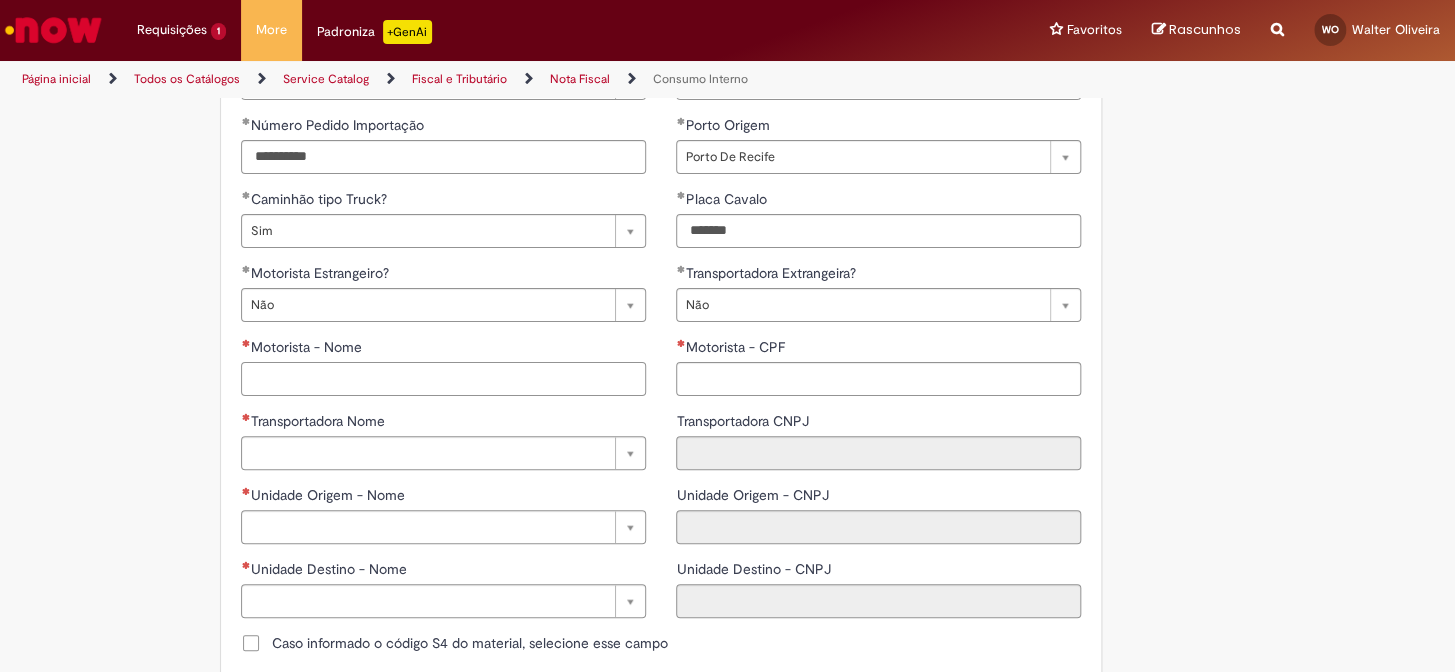 paste on "**********" 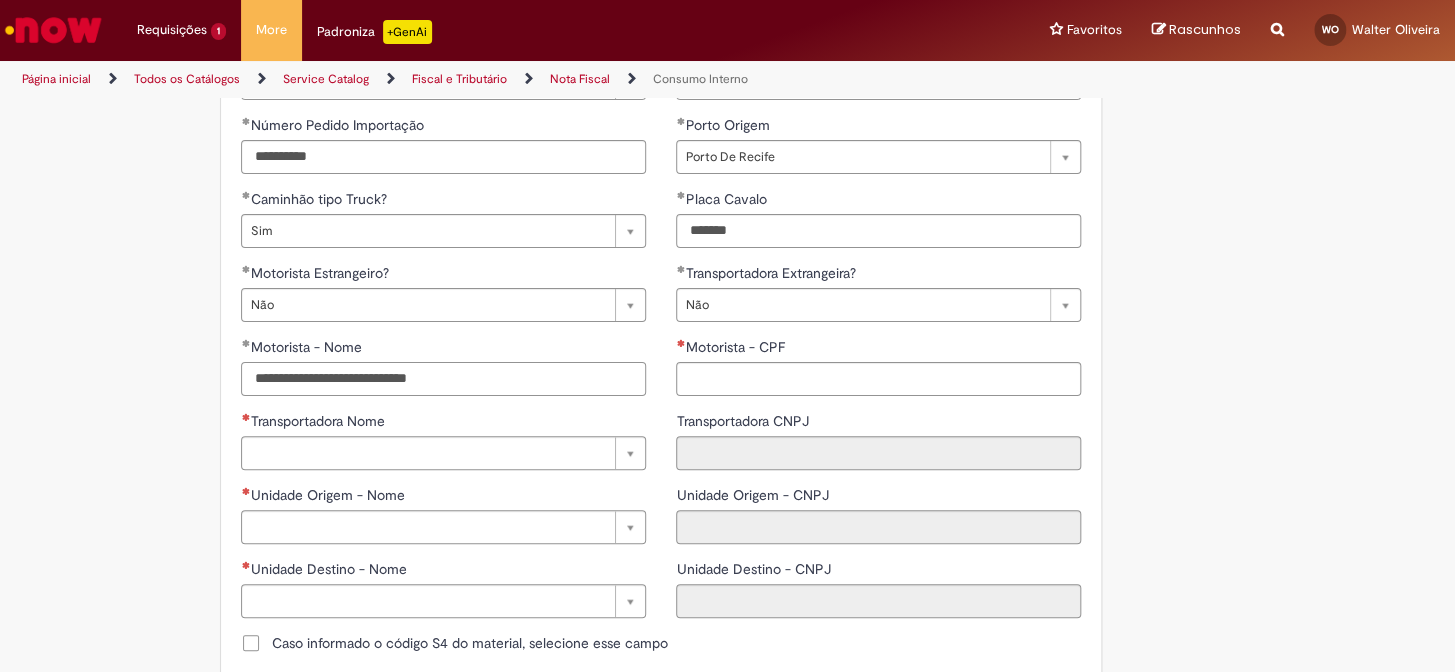type on "**********" 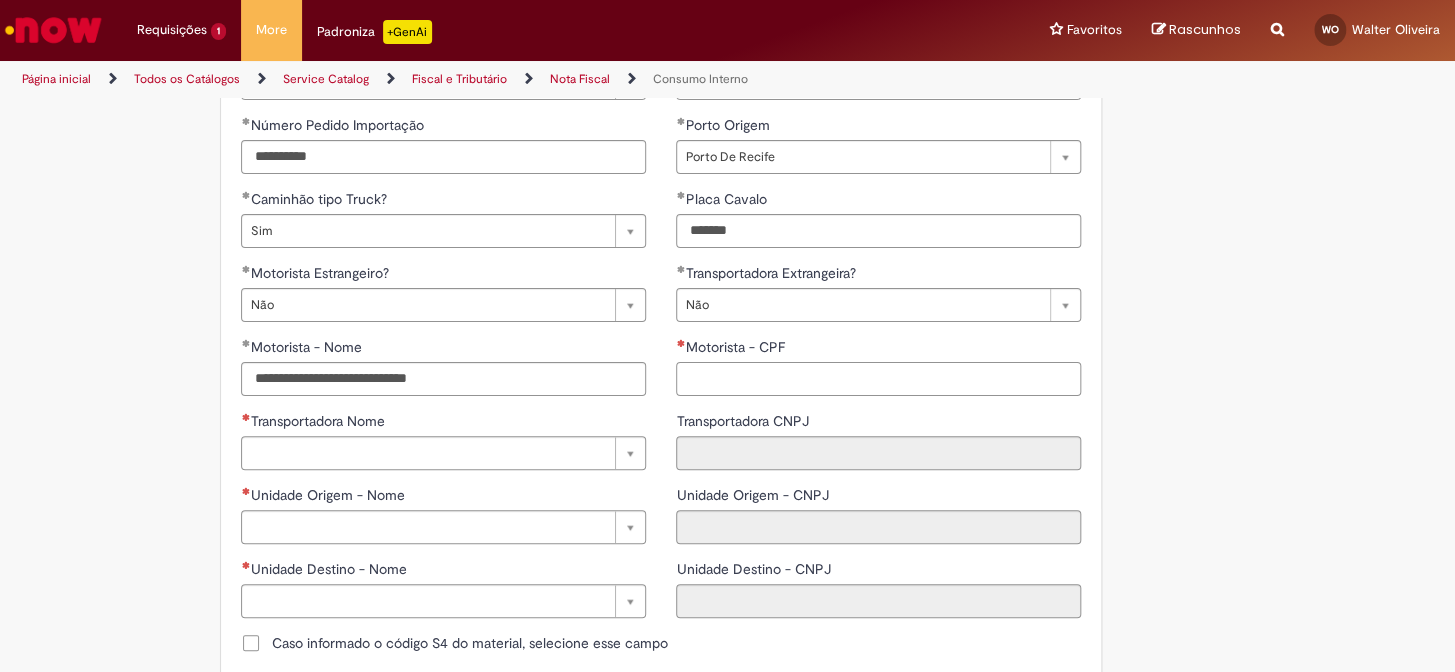click on "Motorista - CPF" at bounding box center (878, 379) 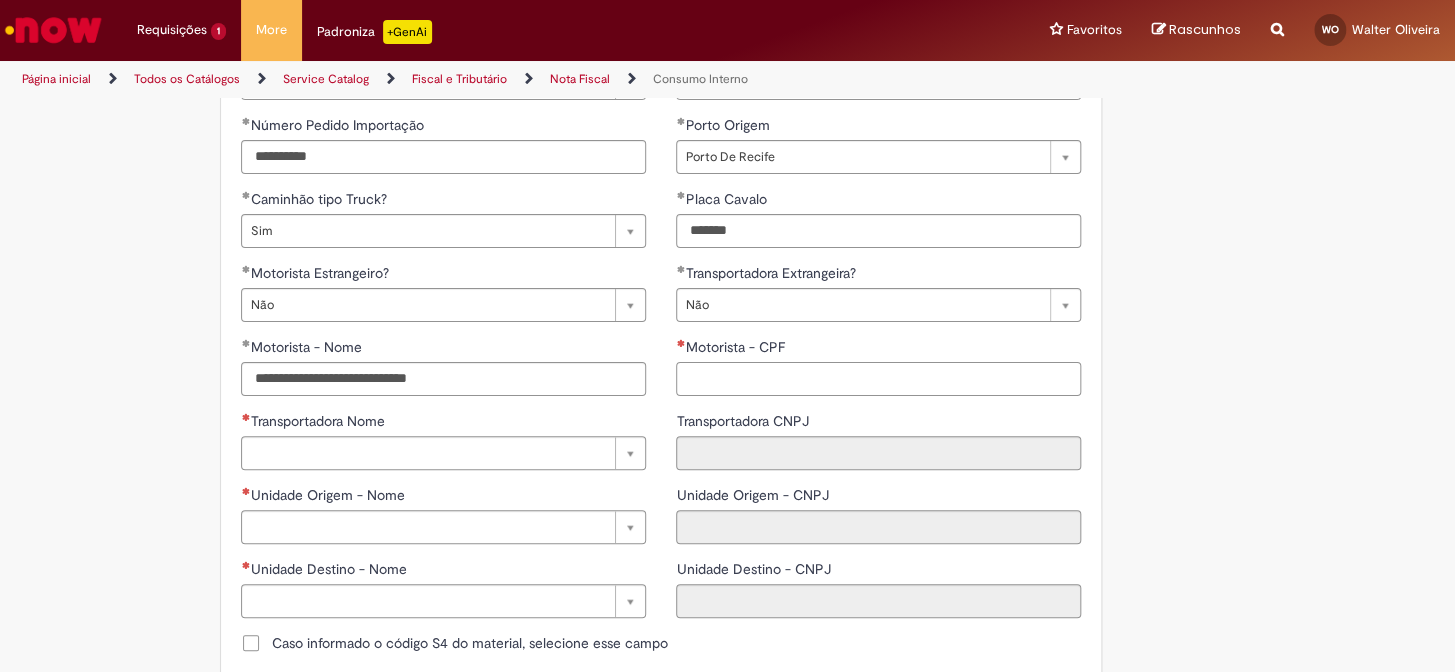 paste on "**********" 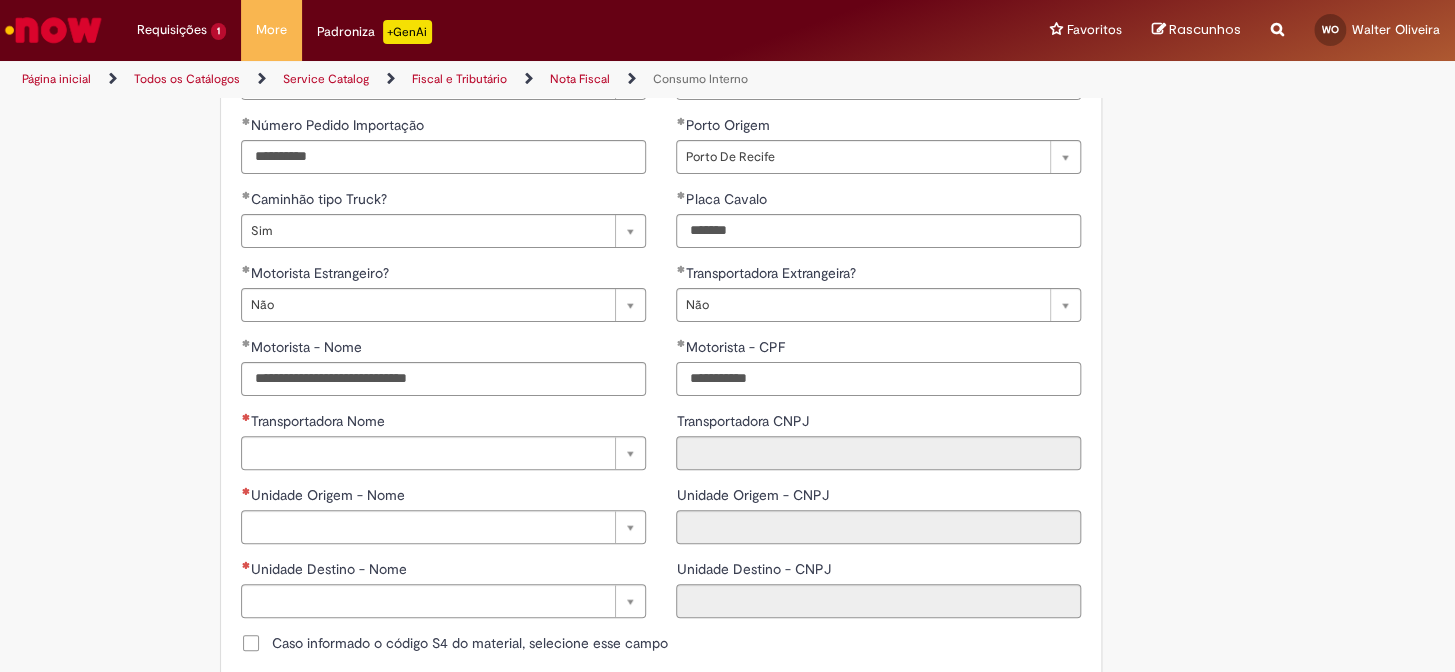 type on "**********" 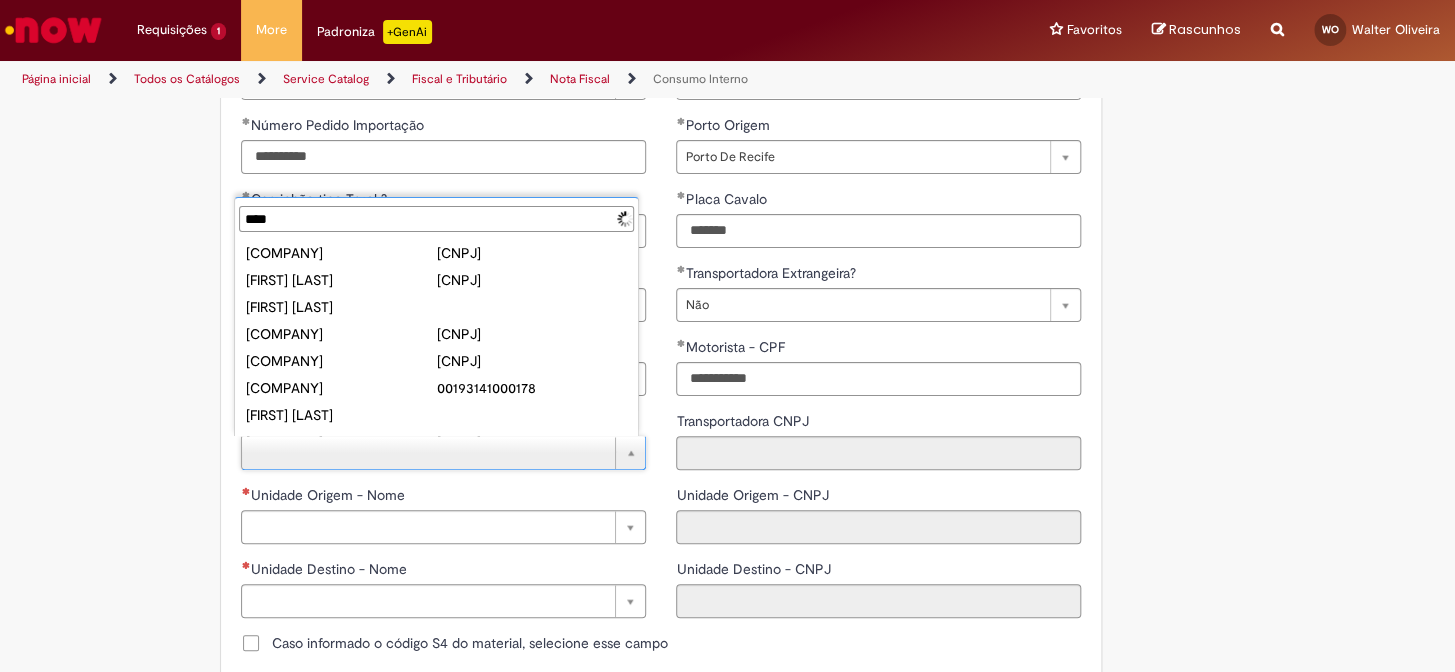 type on "*****" 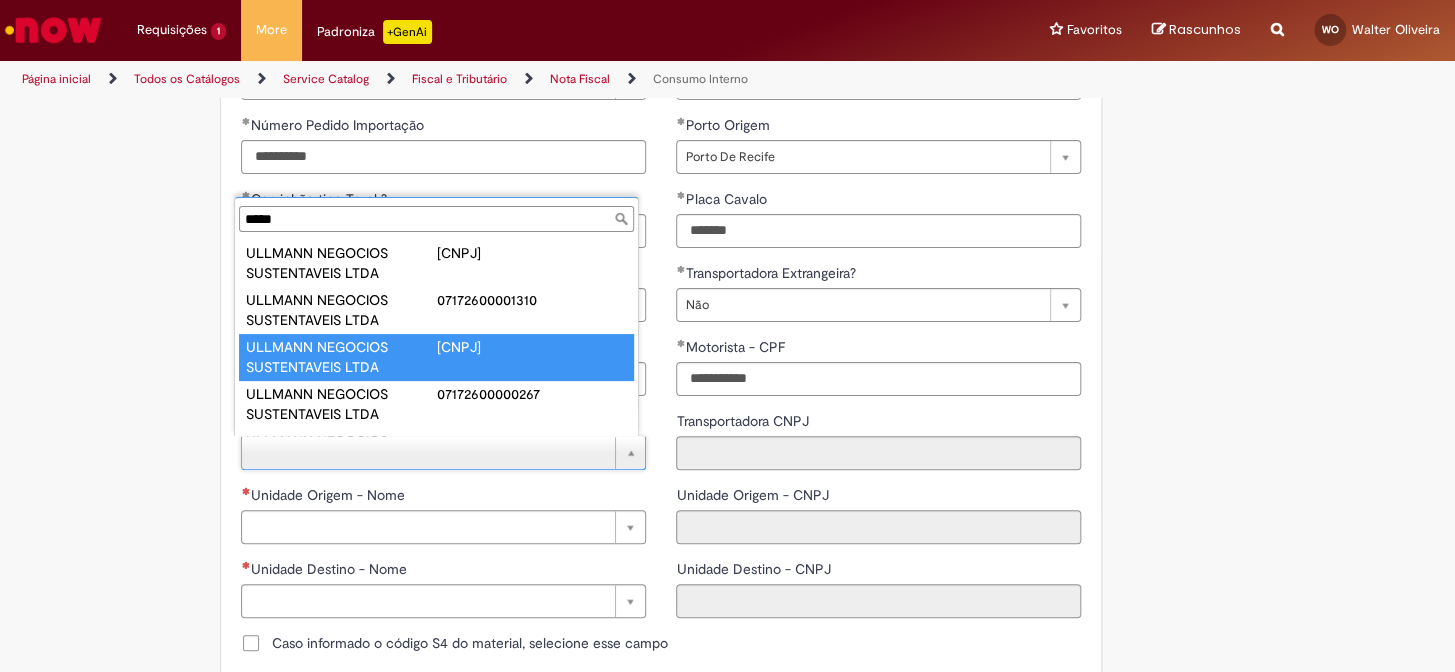 type on "**********" 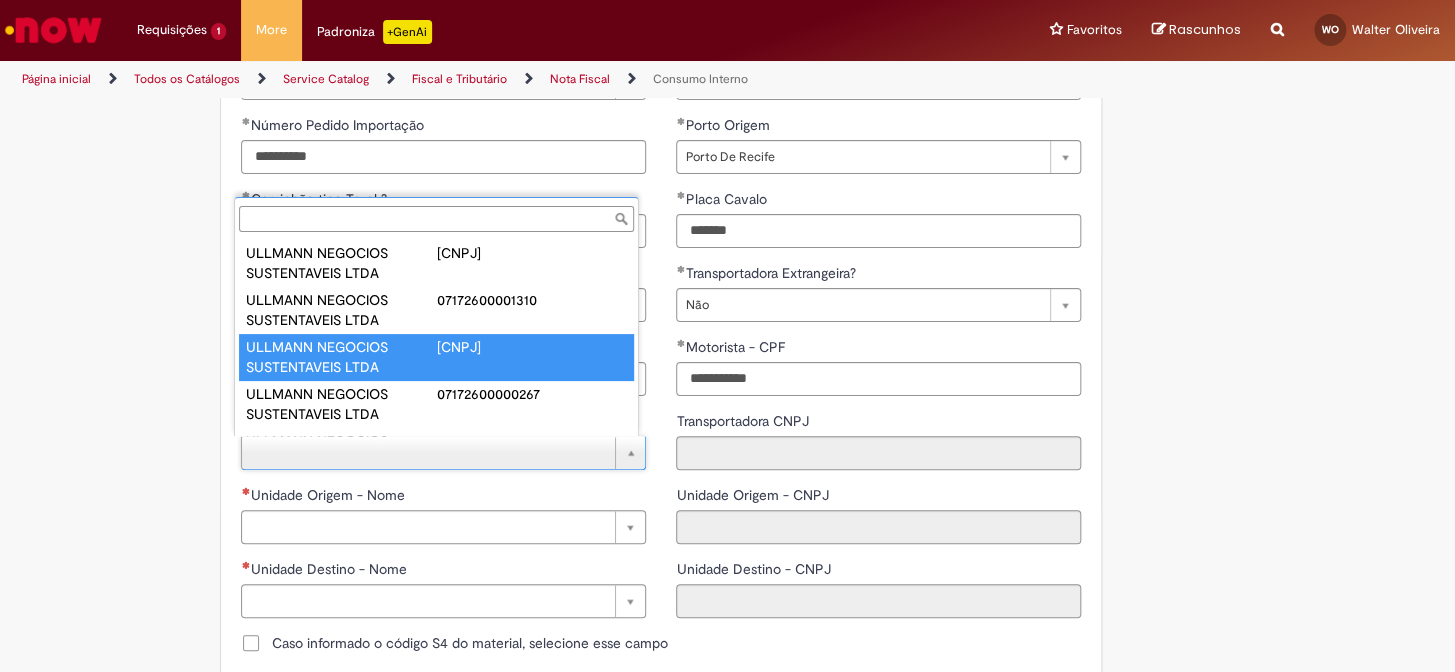 type on "**********" 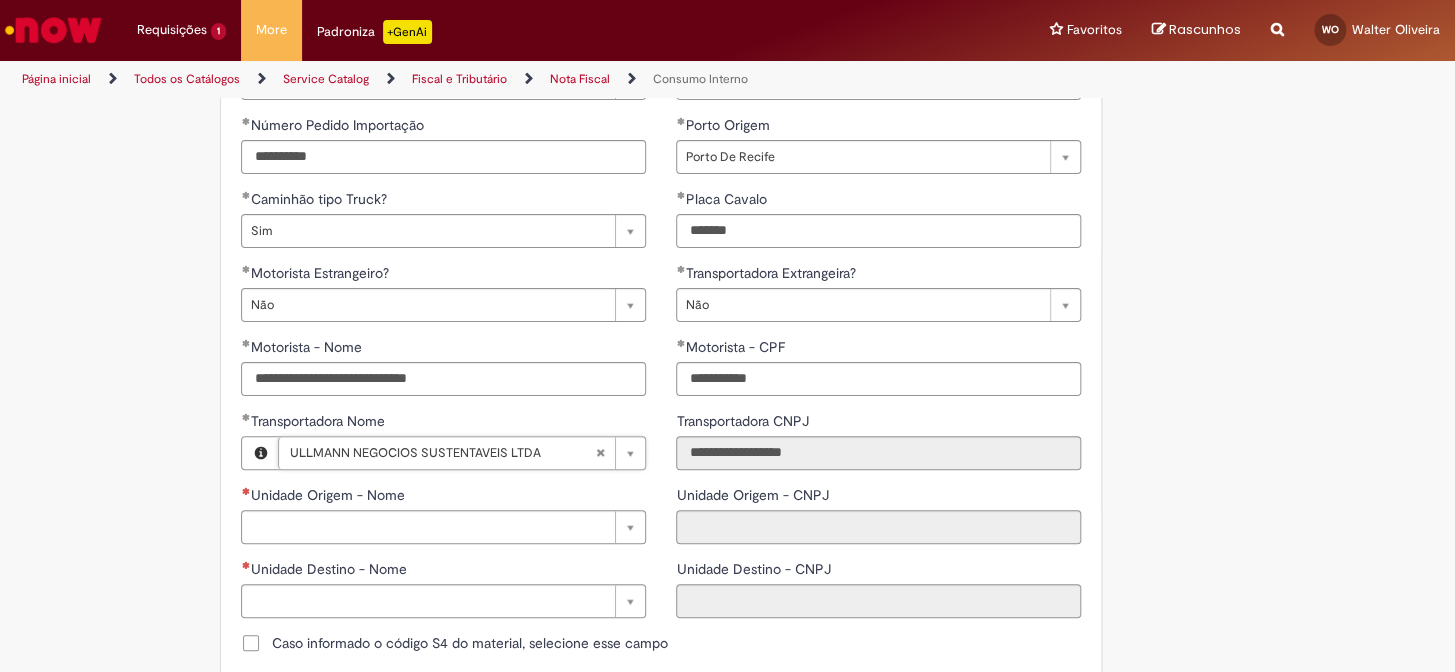 scroll, scrollTop: 727, scrollLeft: 0, axis: vertical 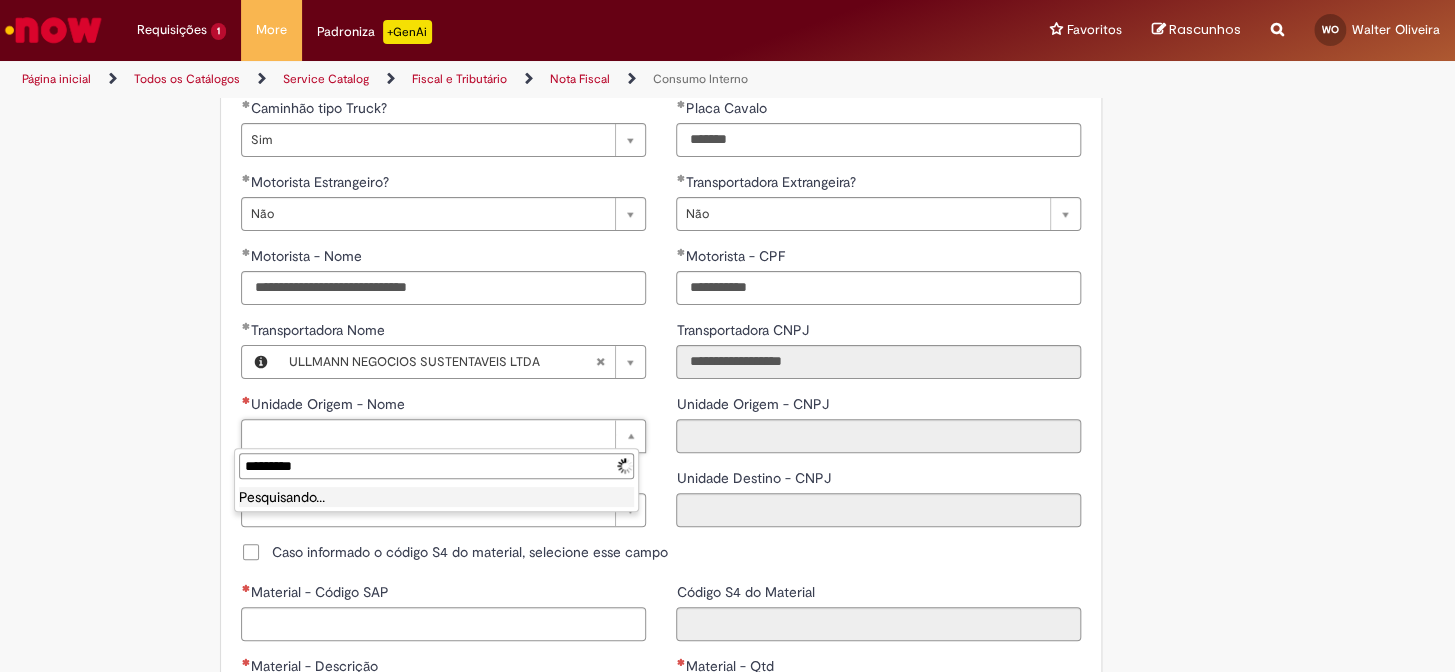 type on "**********" 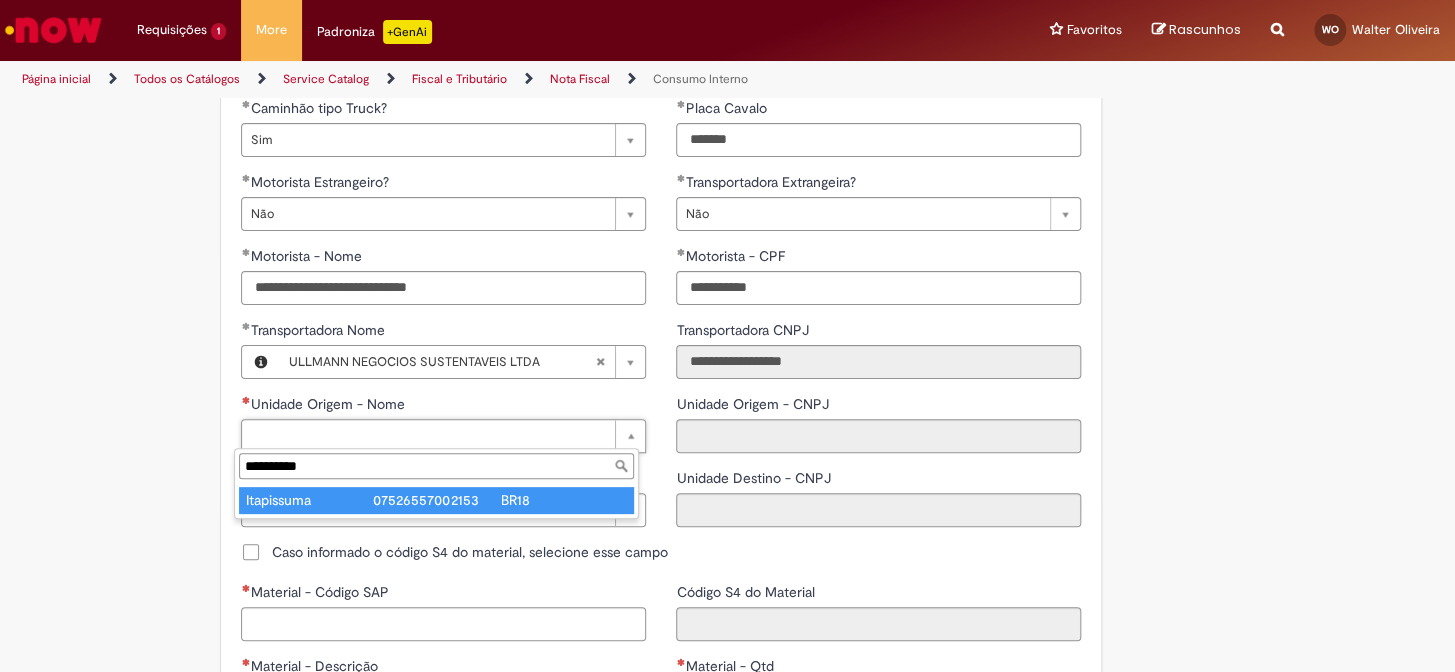 type on "**********" 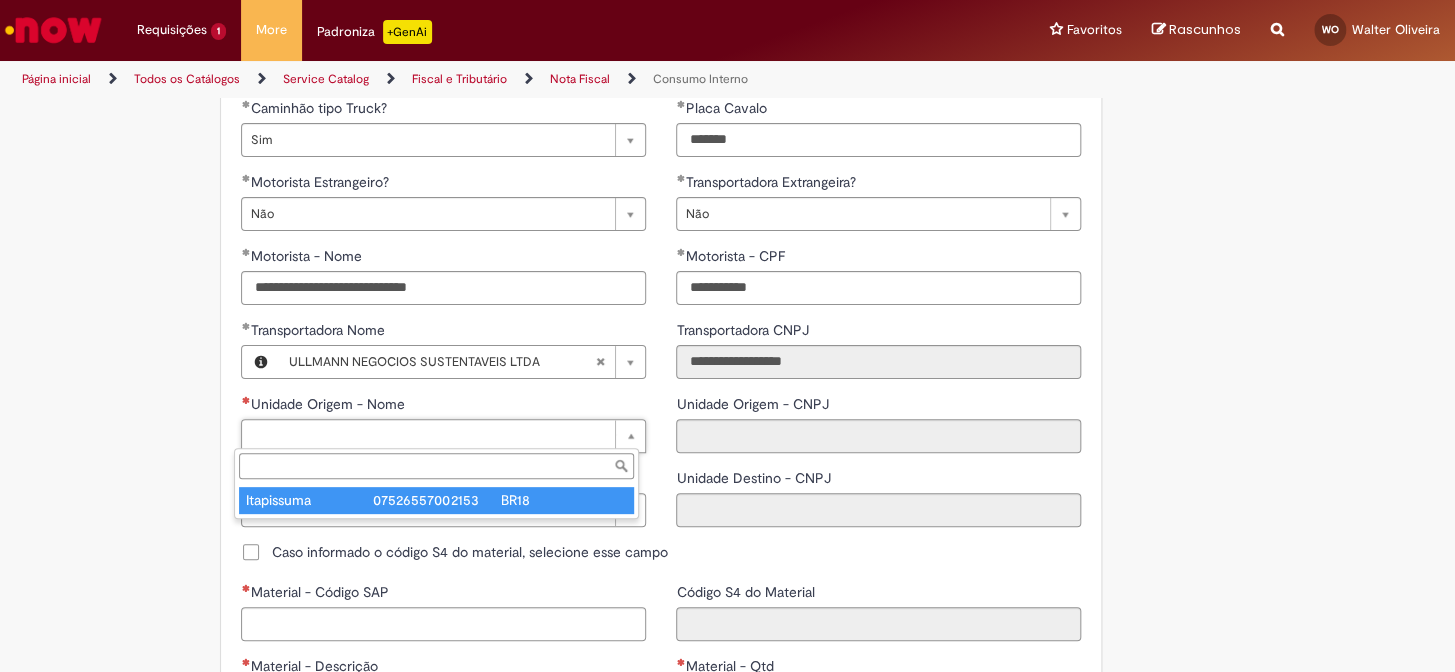type on "**********" 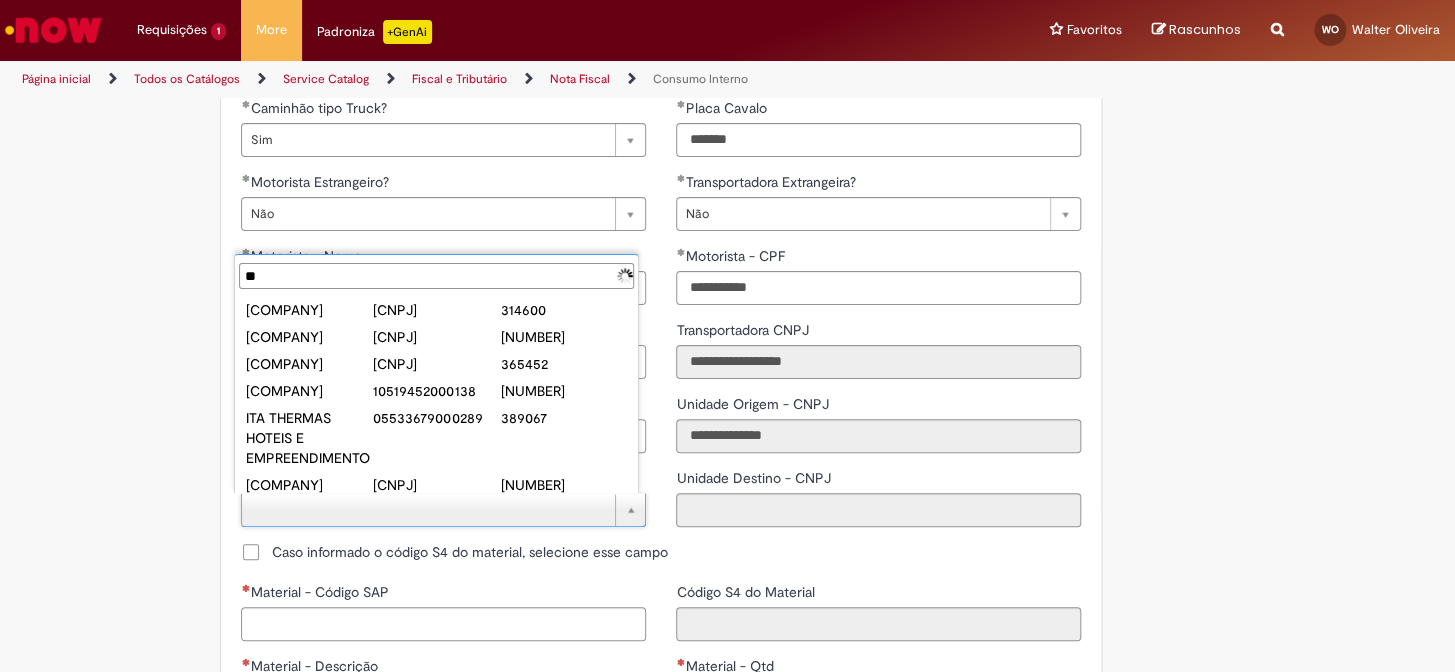 type on "*" 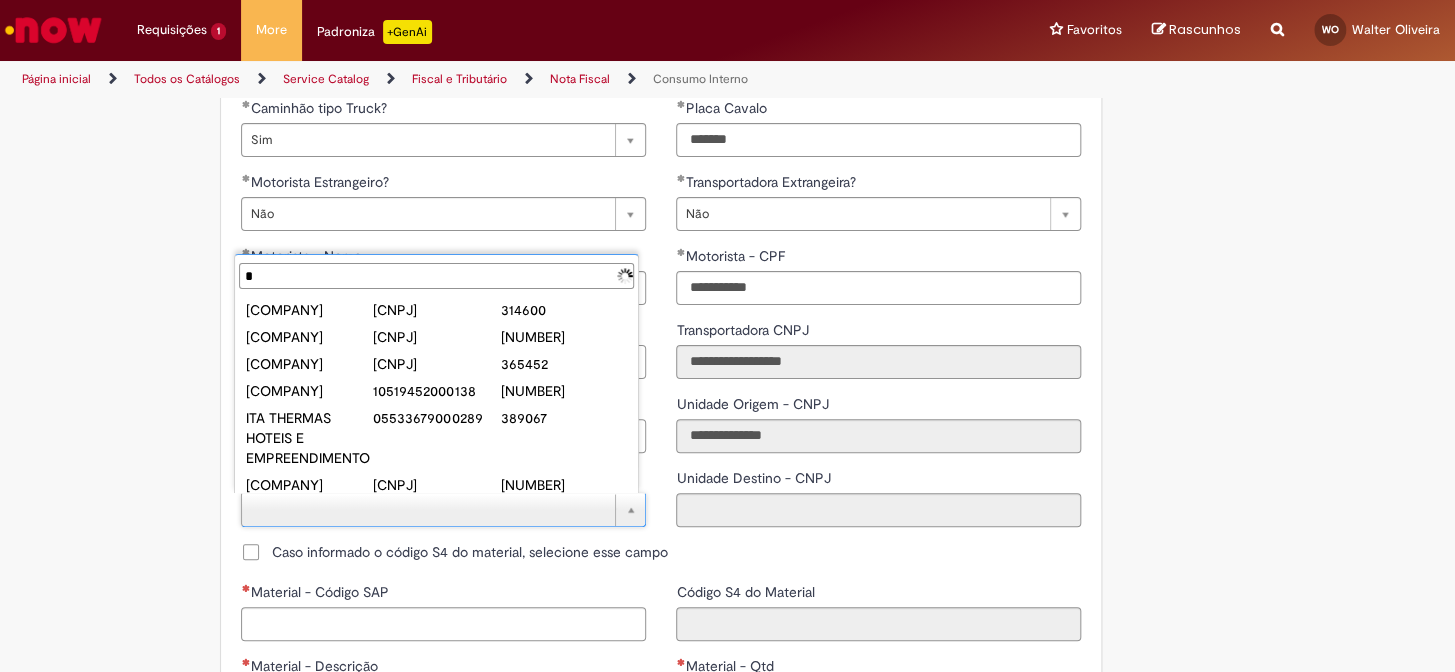 type 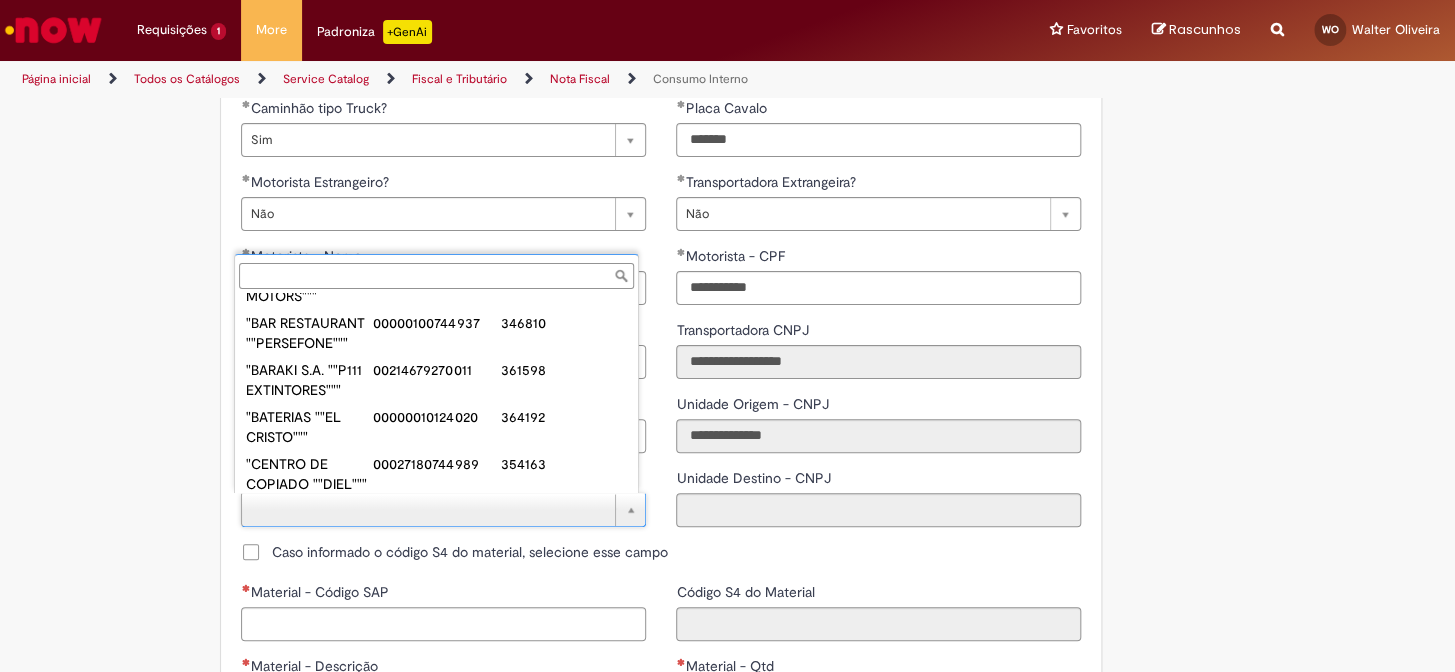 scroll, scrollTop: 121, scrollLeft: 0, axis: vertical 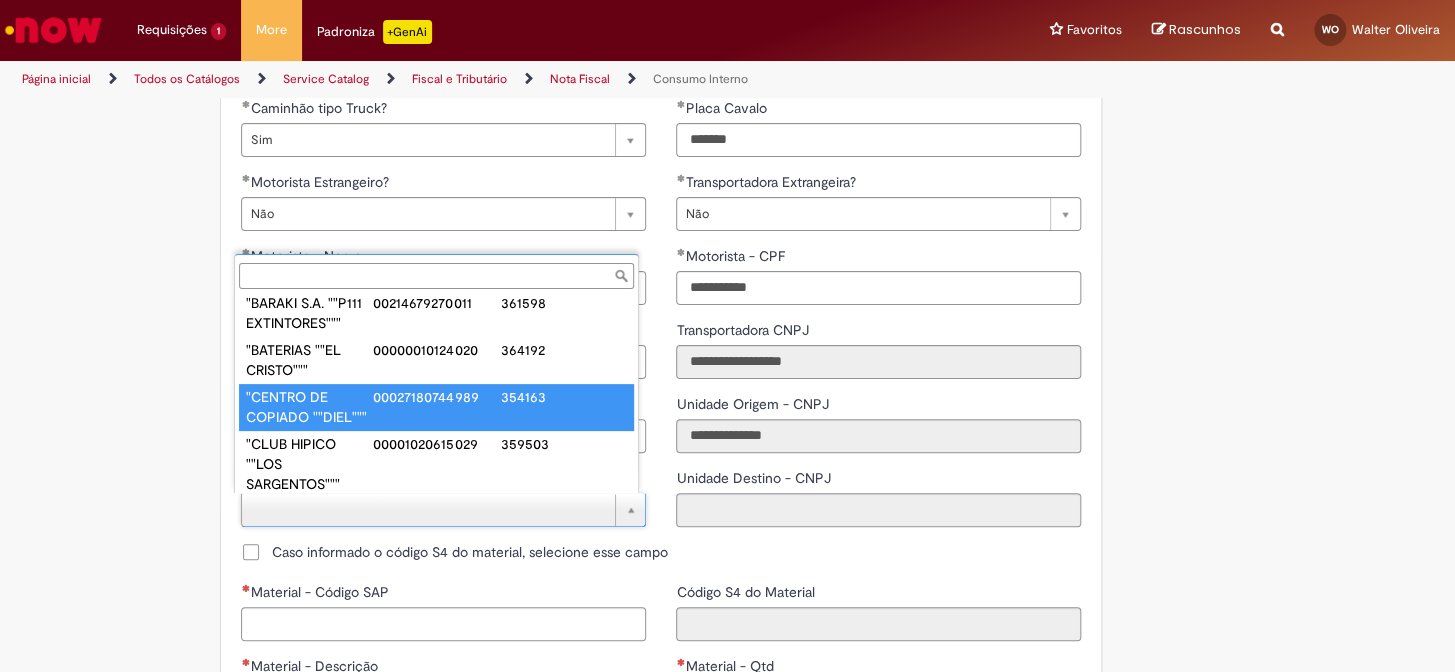 type on "**********" 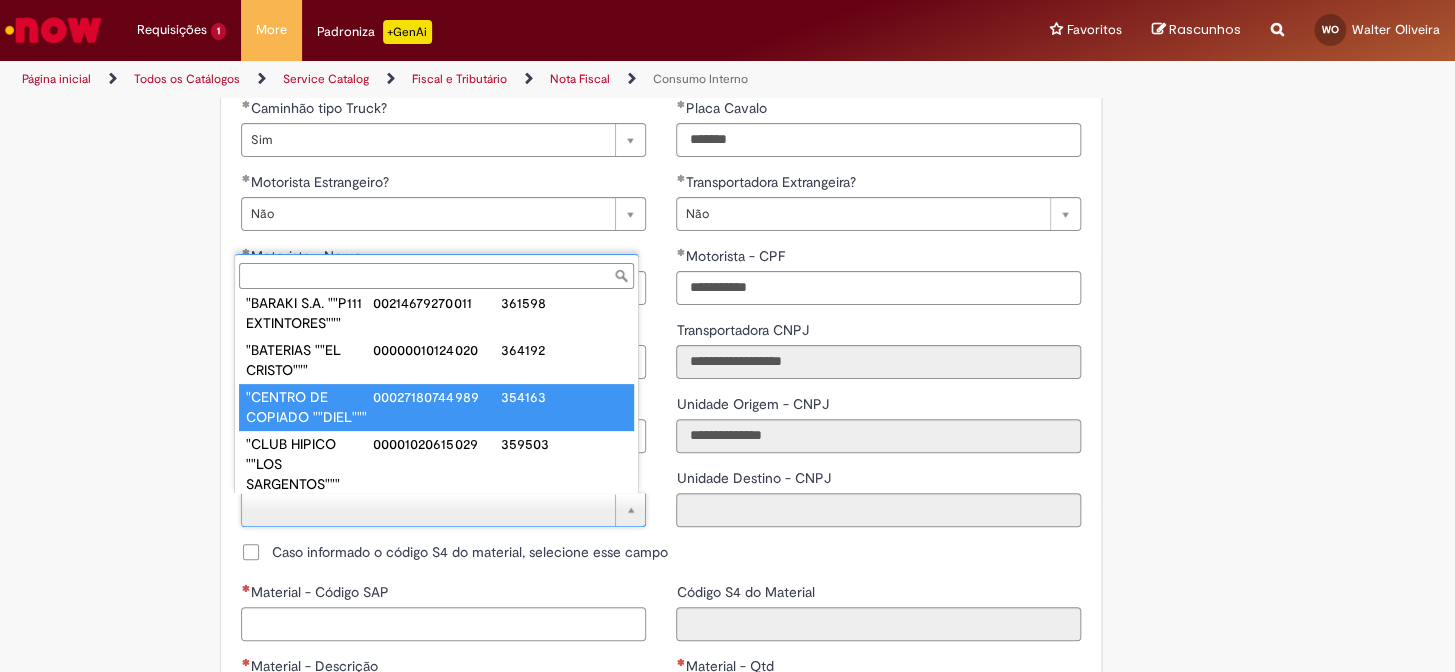 type on "**********" 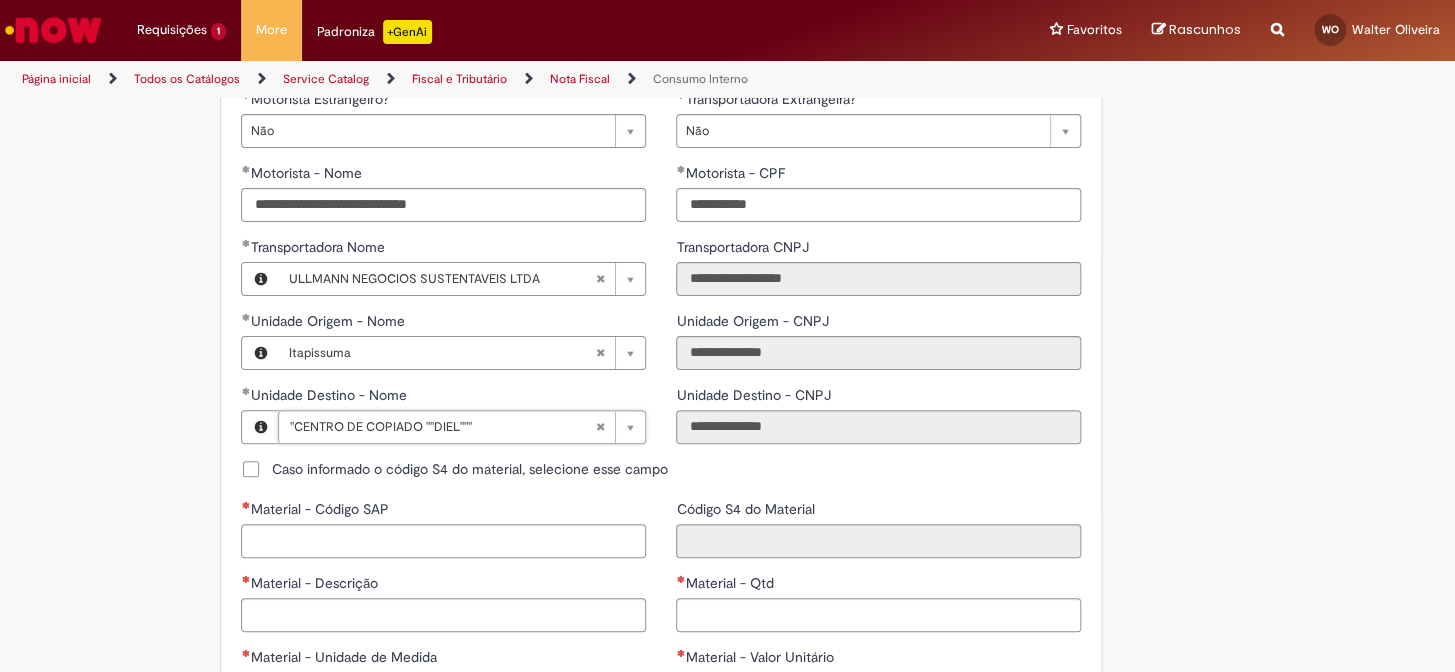 scroll, scrollTop: 909, scrollLeft: 0, axis: vertical 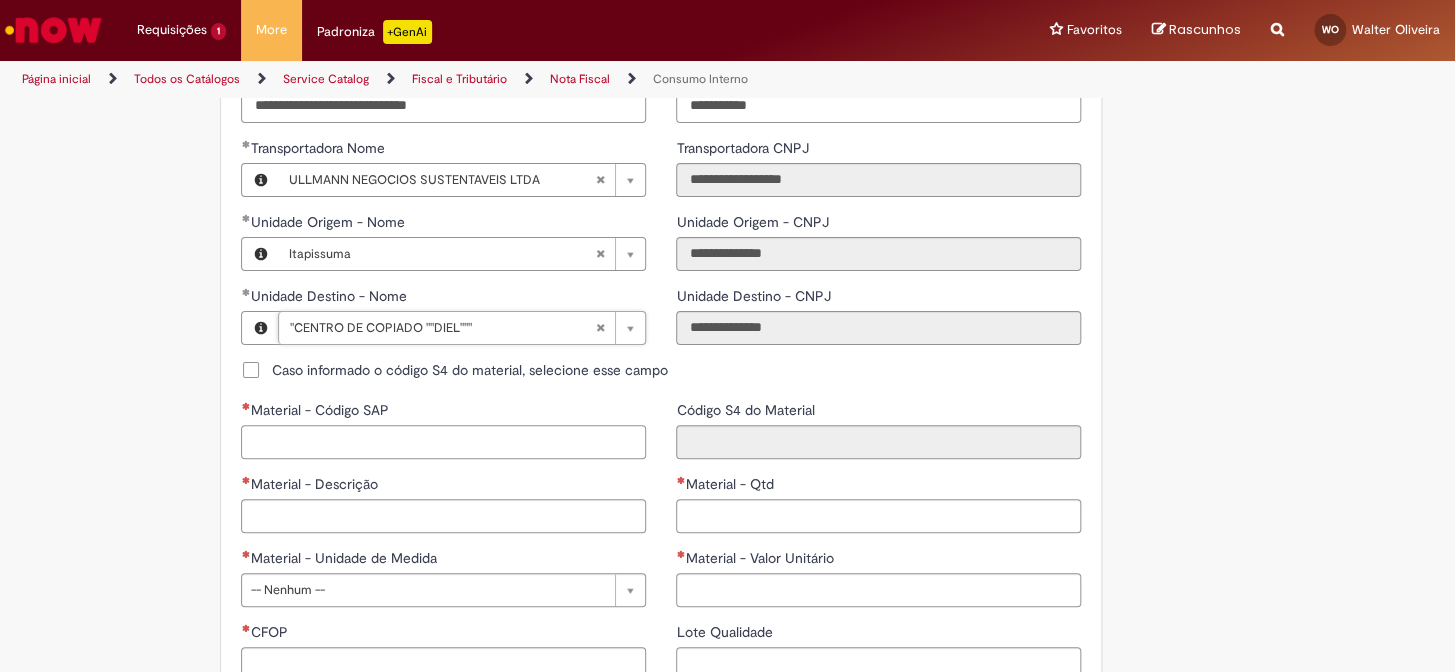 click on "Material - Código SAP" at bounding box center (443, 442) 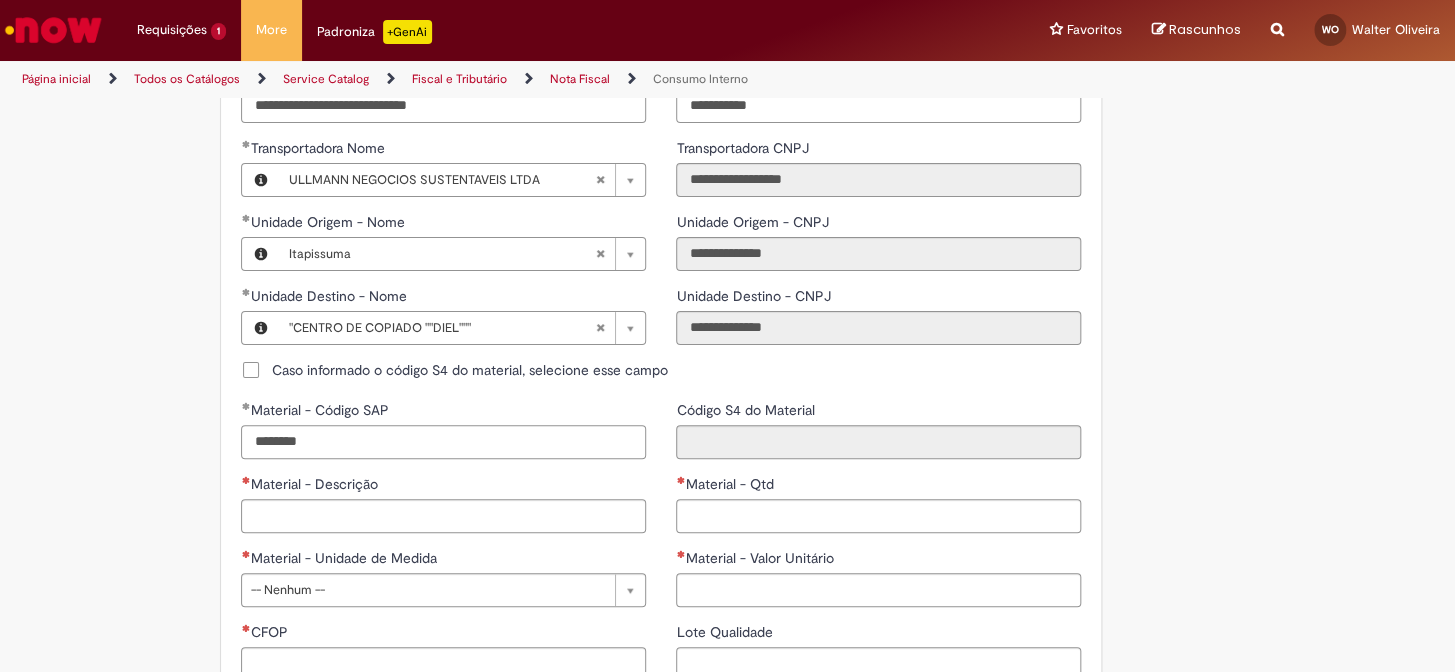 type on "********" 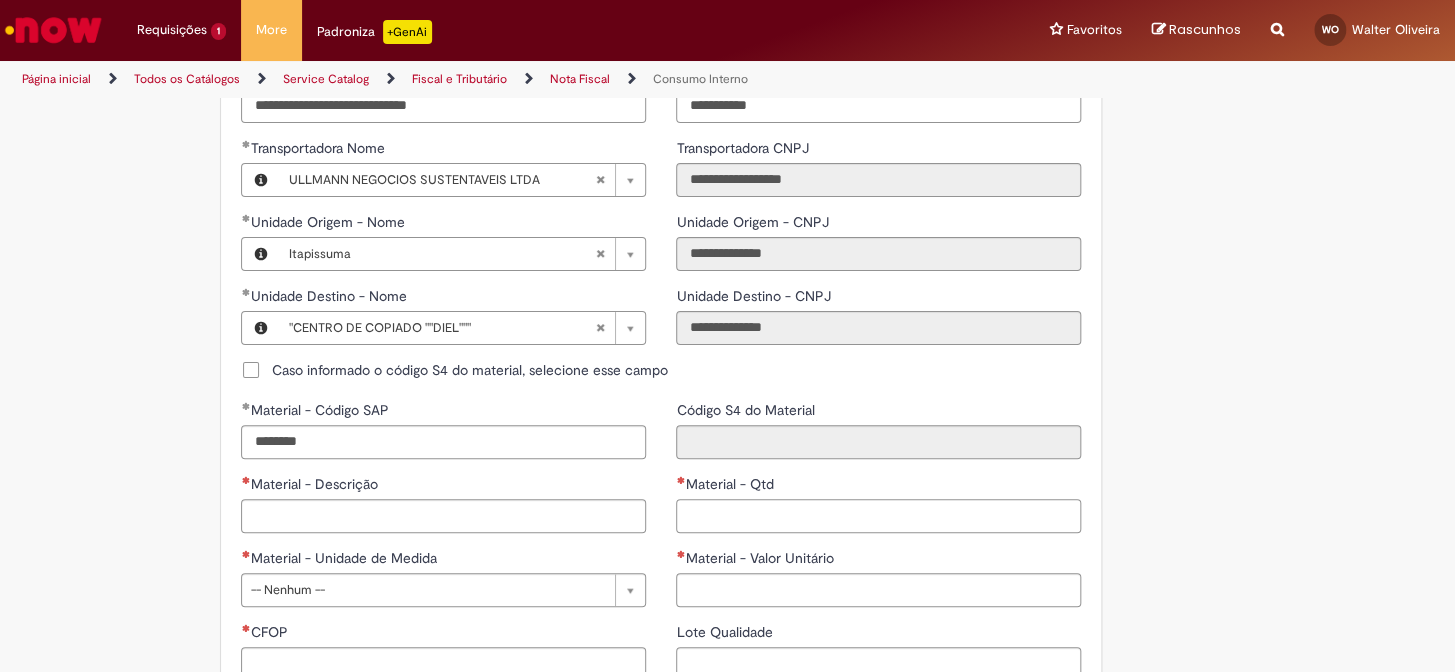 click on "Material - Qtd" at bounding box center (878, 516) 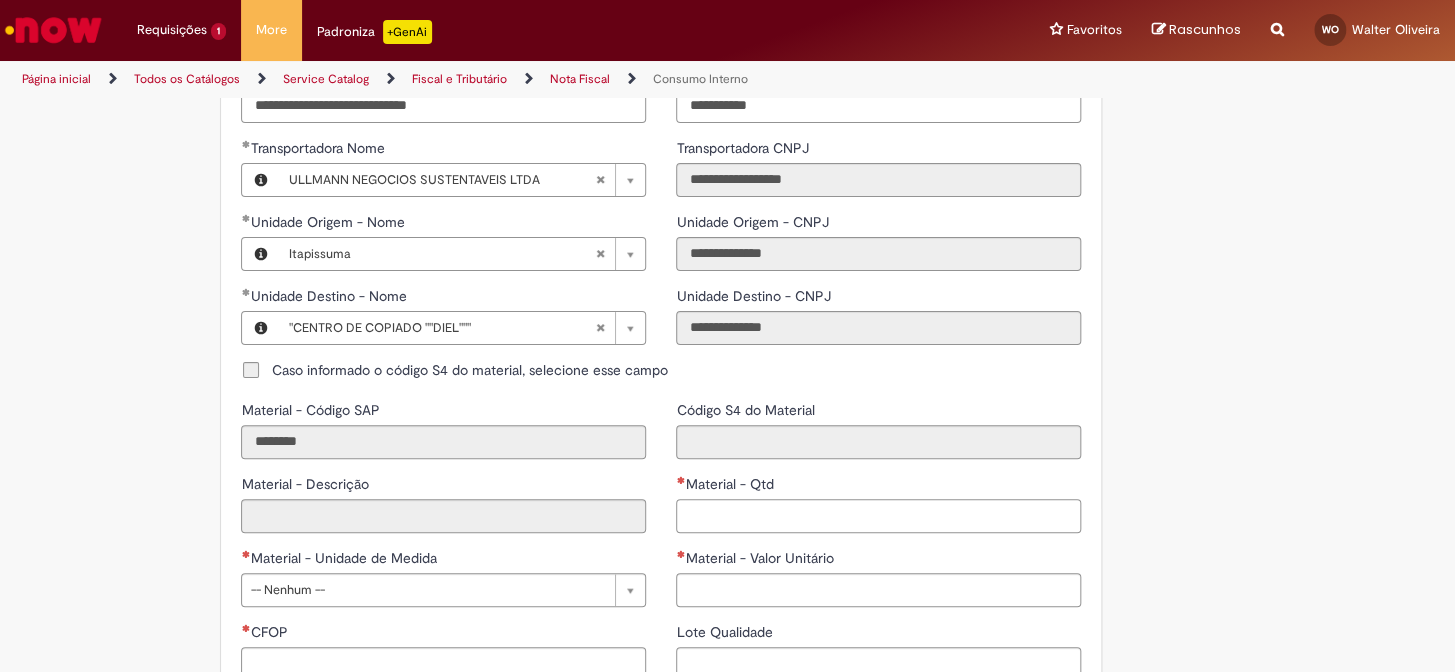type on "**********" 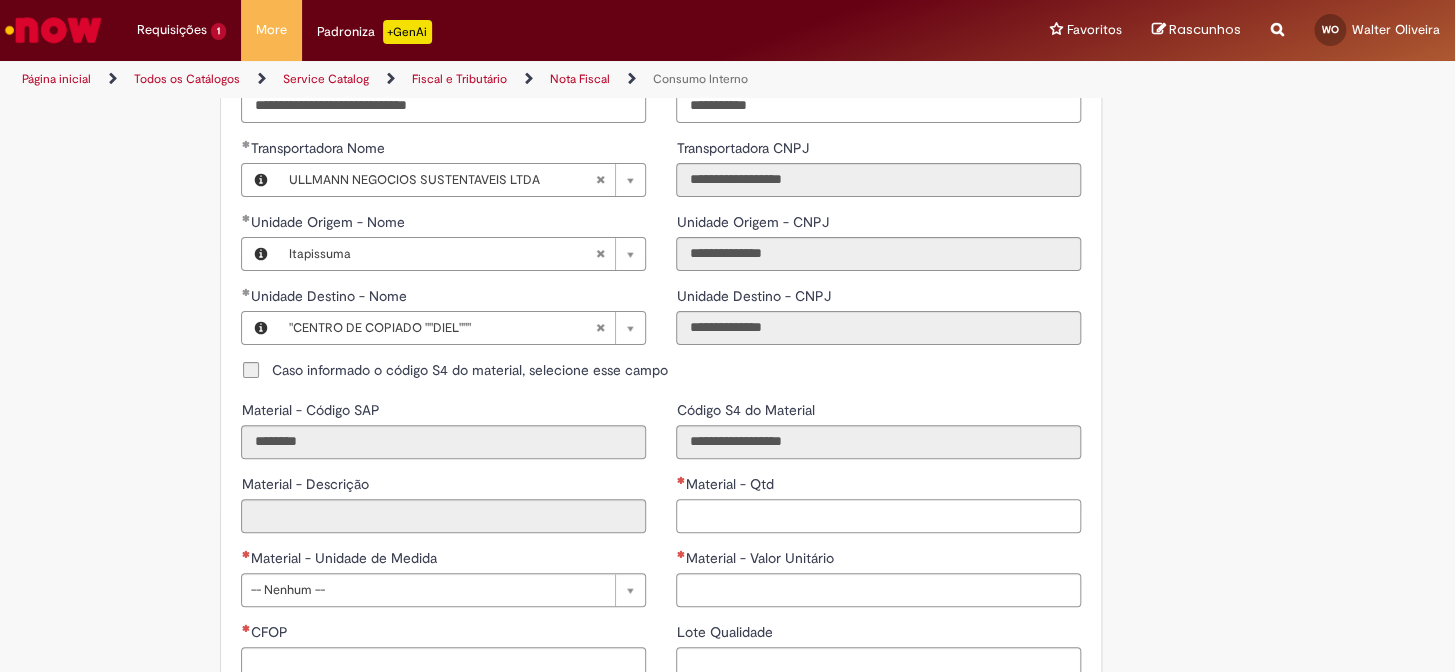 type on "*" 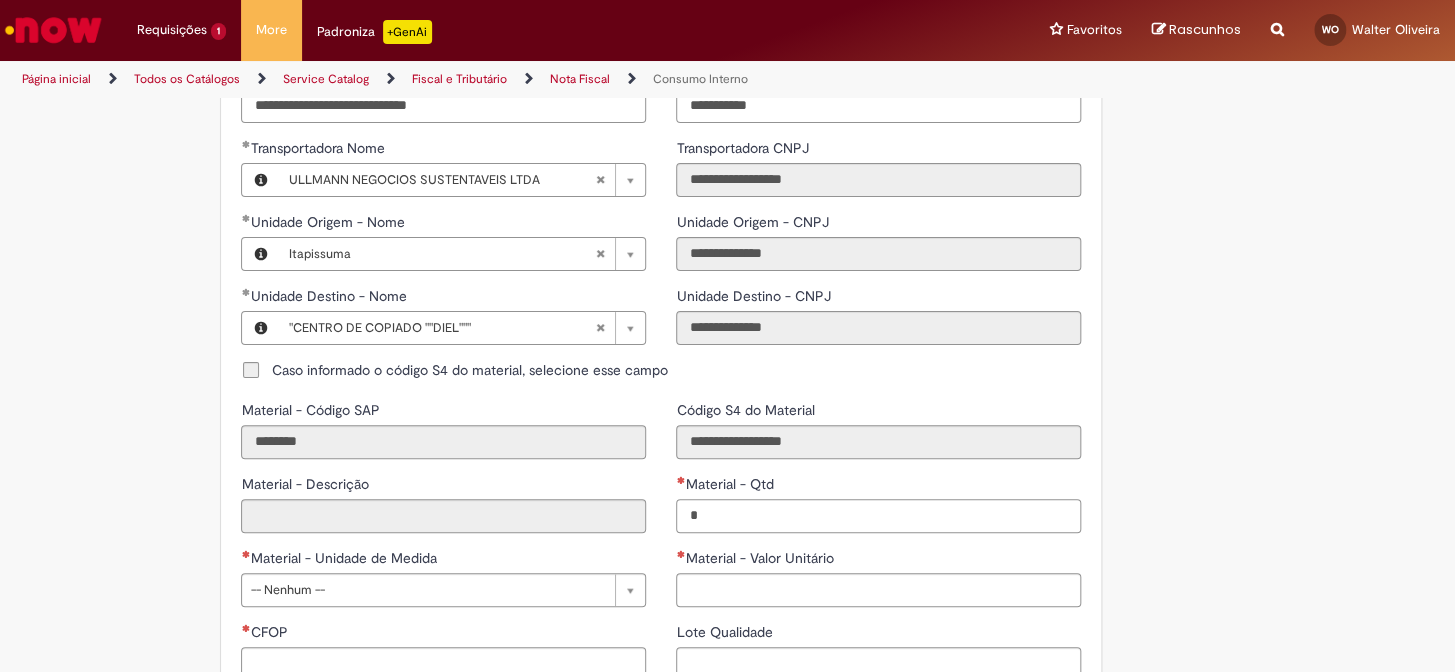 type on "**********" 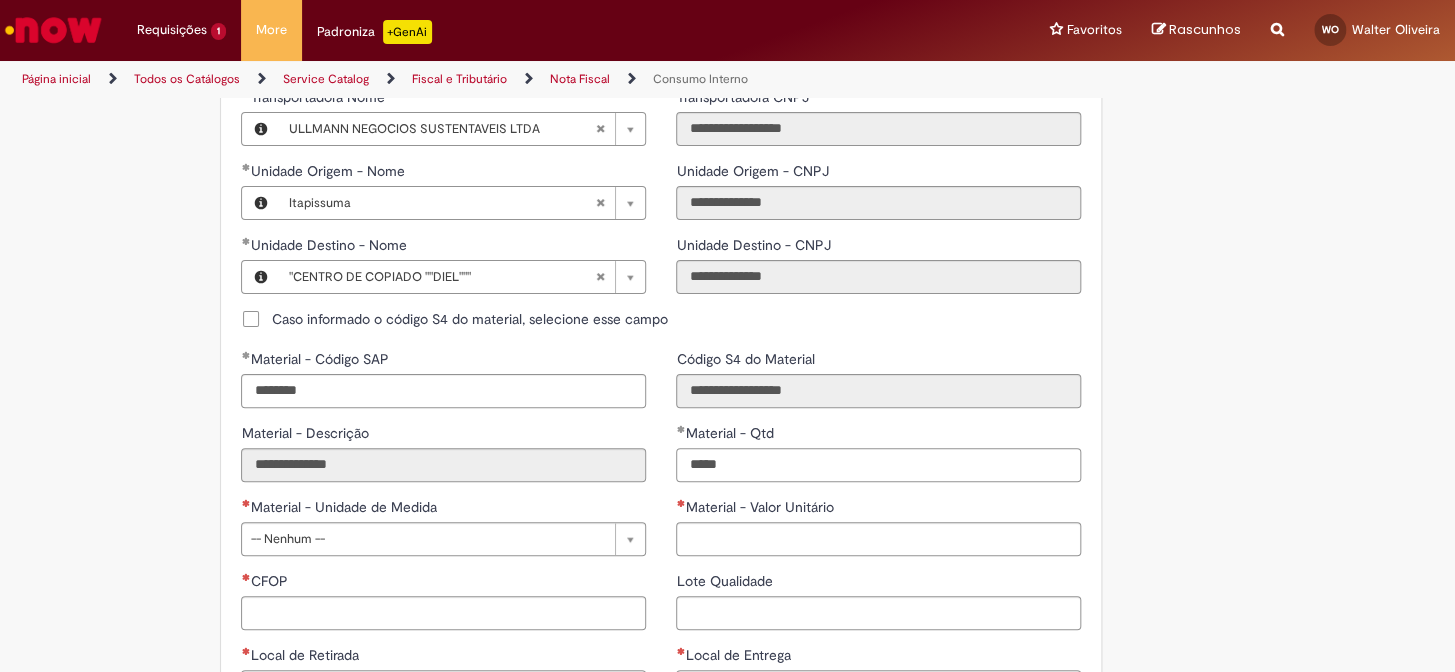 scroll, scrollTop: 1090, scrollLeft: 0, axis: vertical 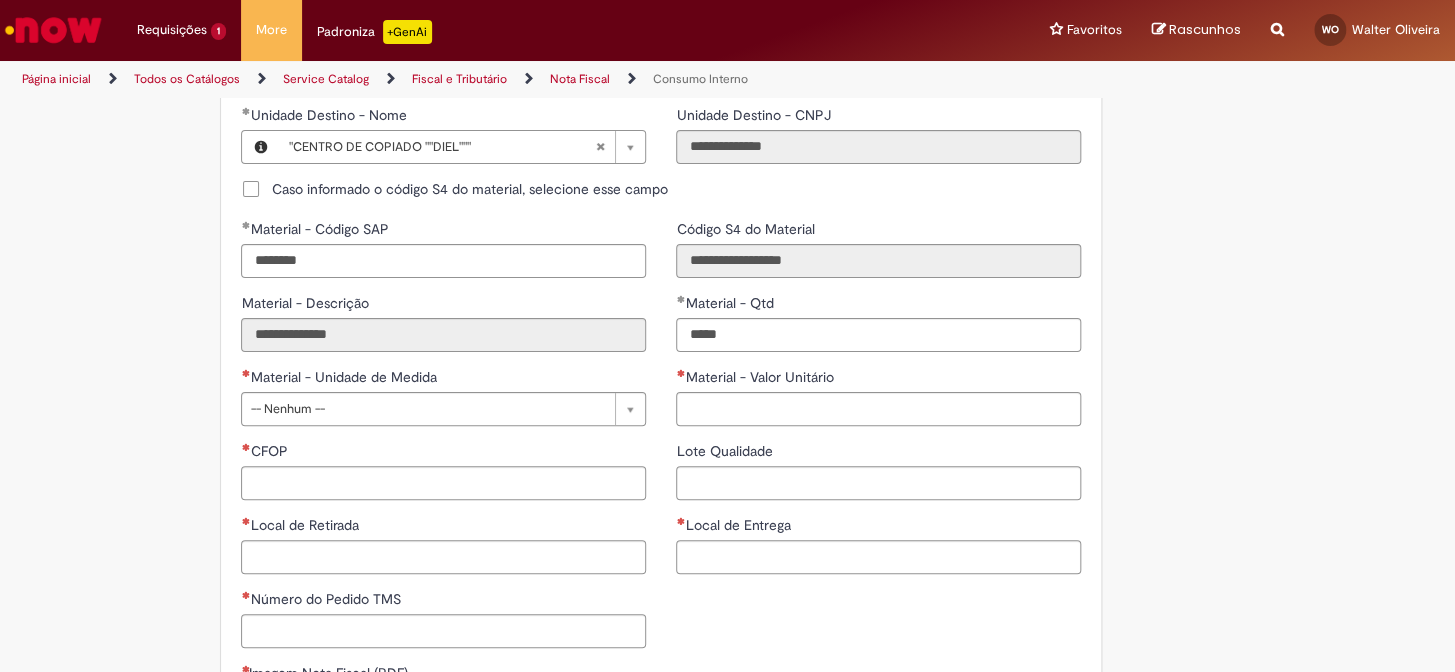 type on "**********" 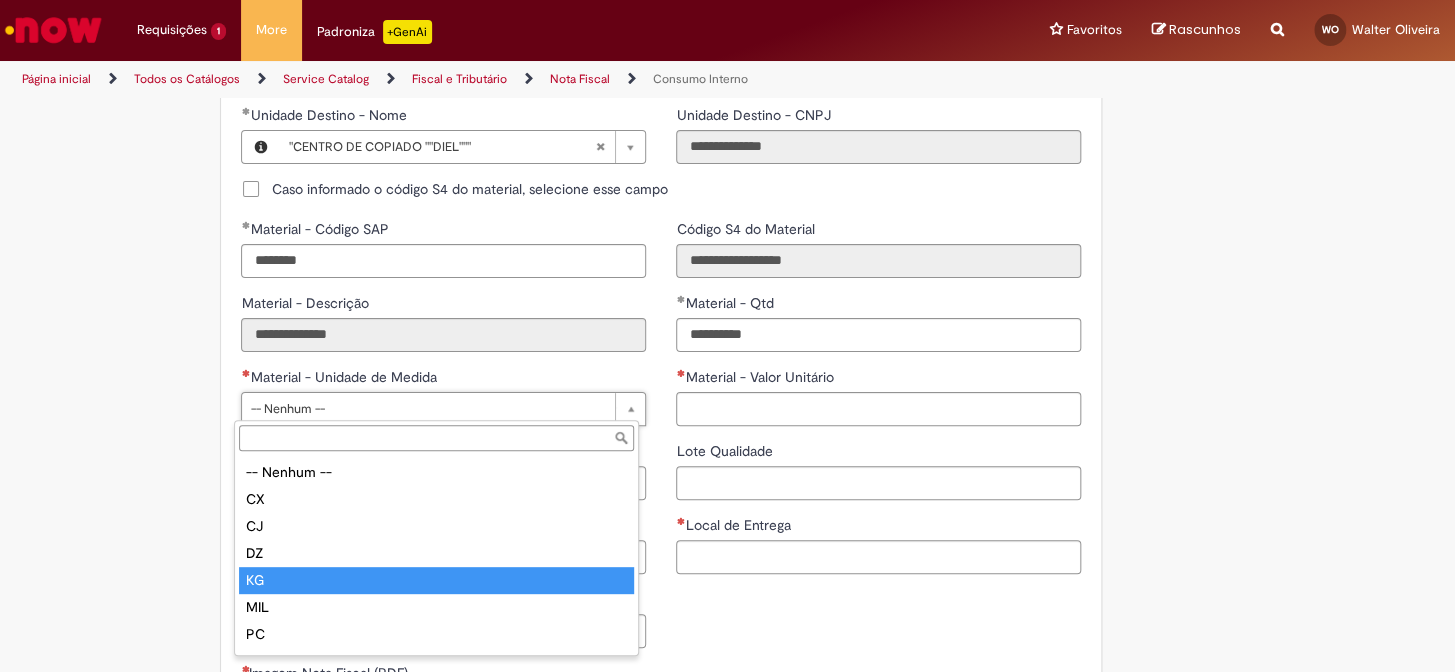 type on "**" 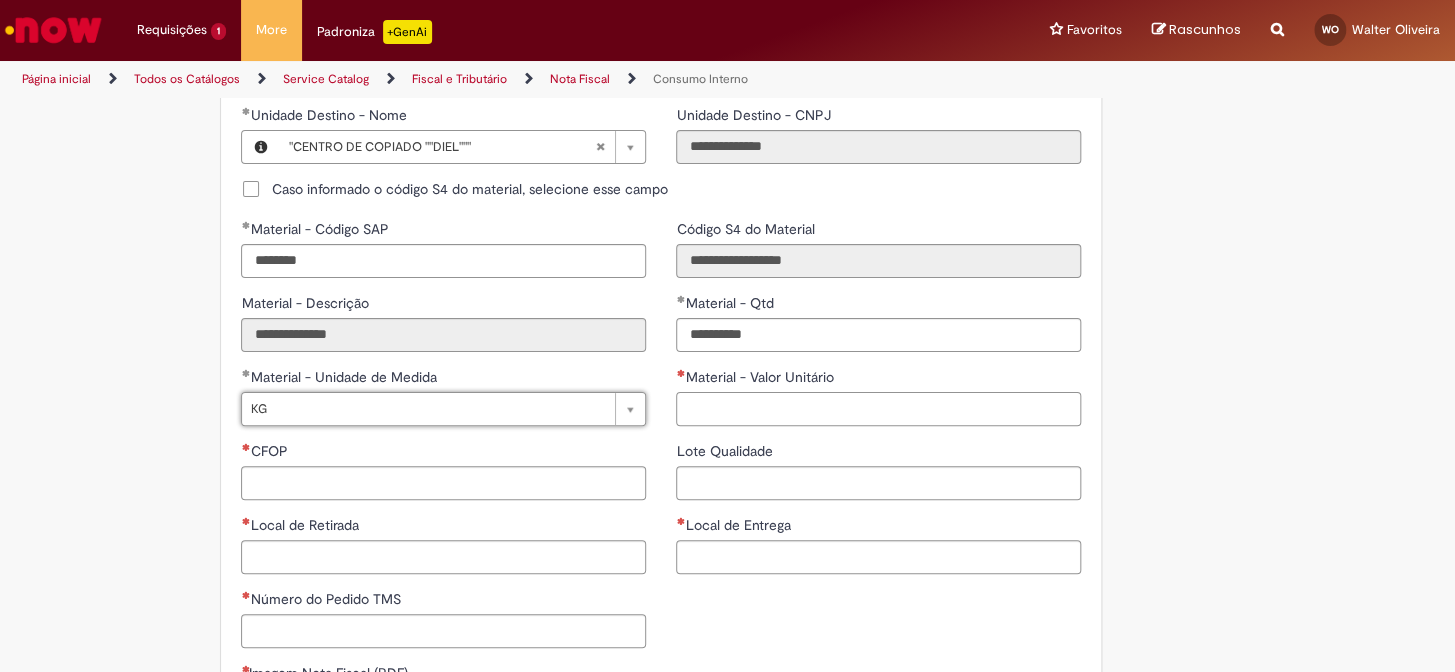 click on "Material - Valor Unitário" at bounding box center [878, 409] 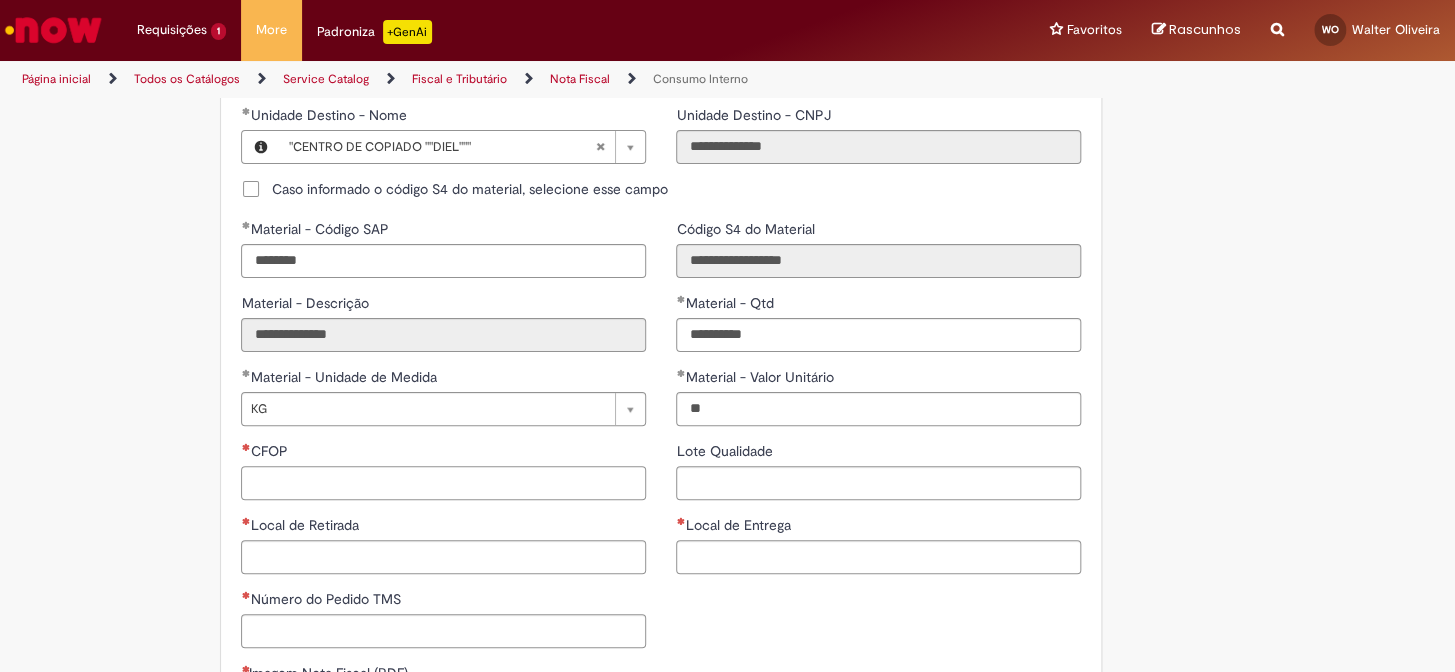 type on "*******" 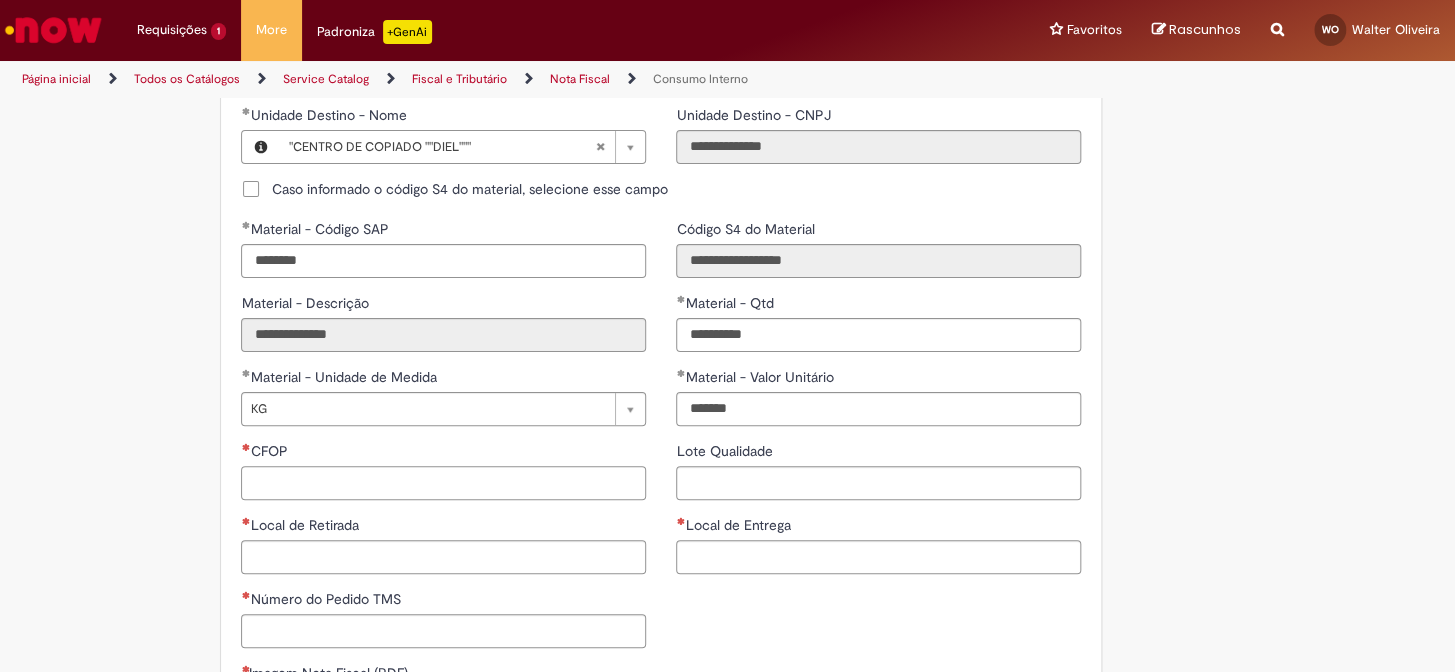 click on "CFOP" at bounding box center (443, 483) 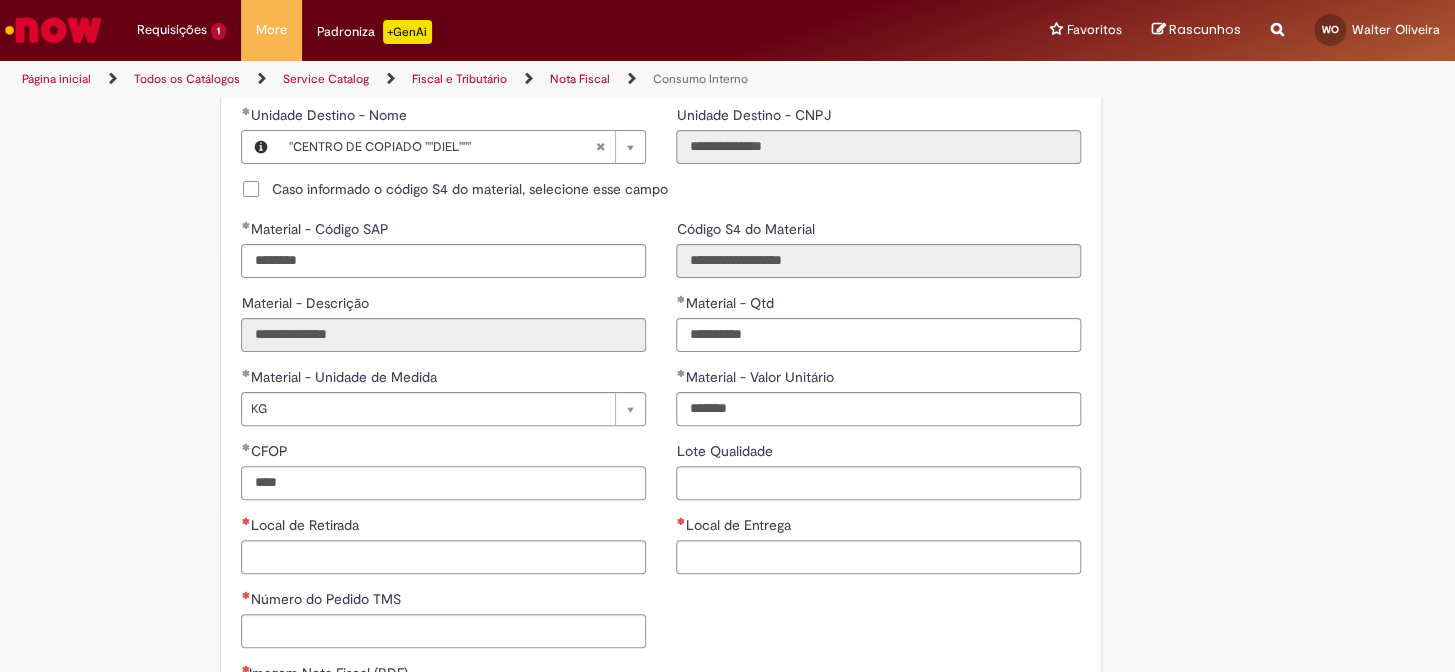 type on "****" 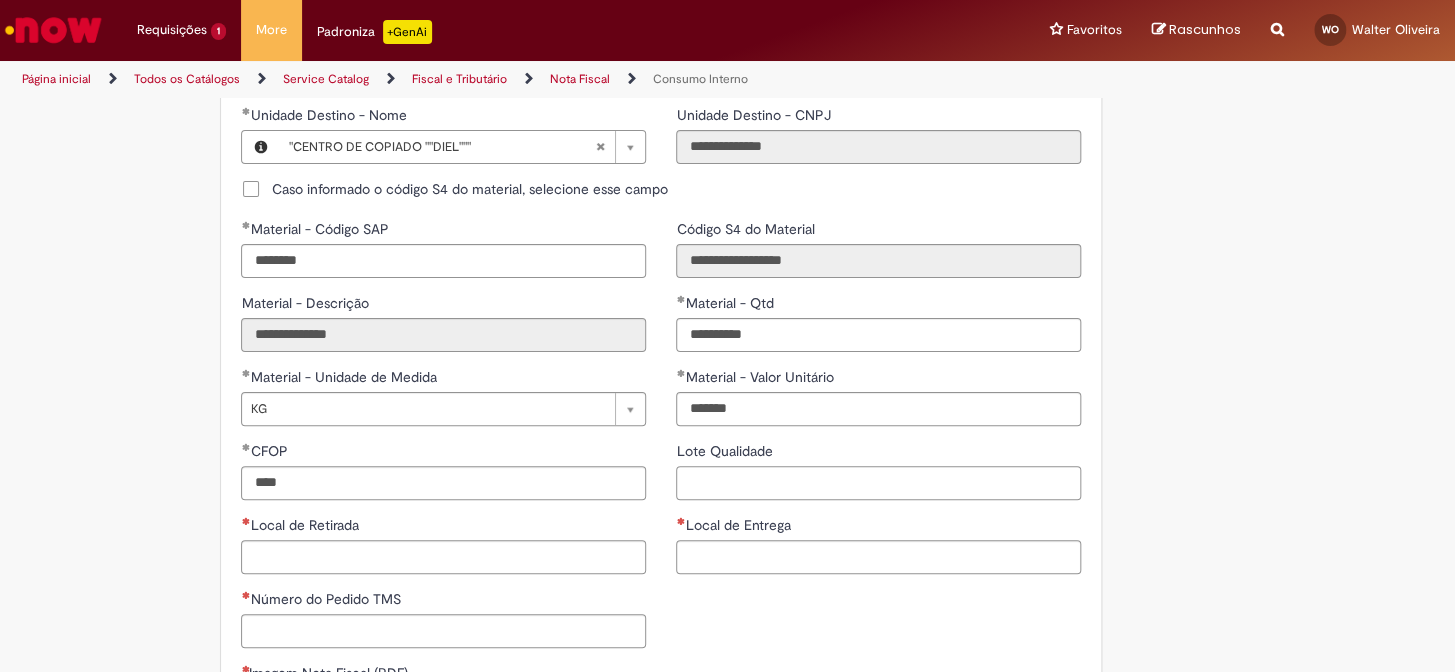 click on "Lote Qualidade" at bounding box center (878, 483) 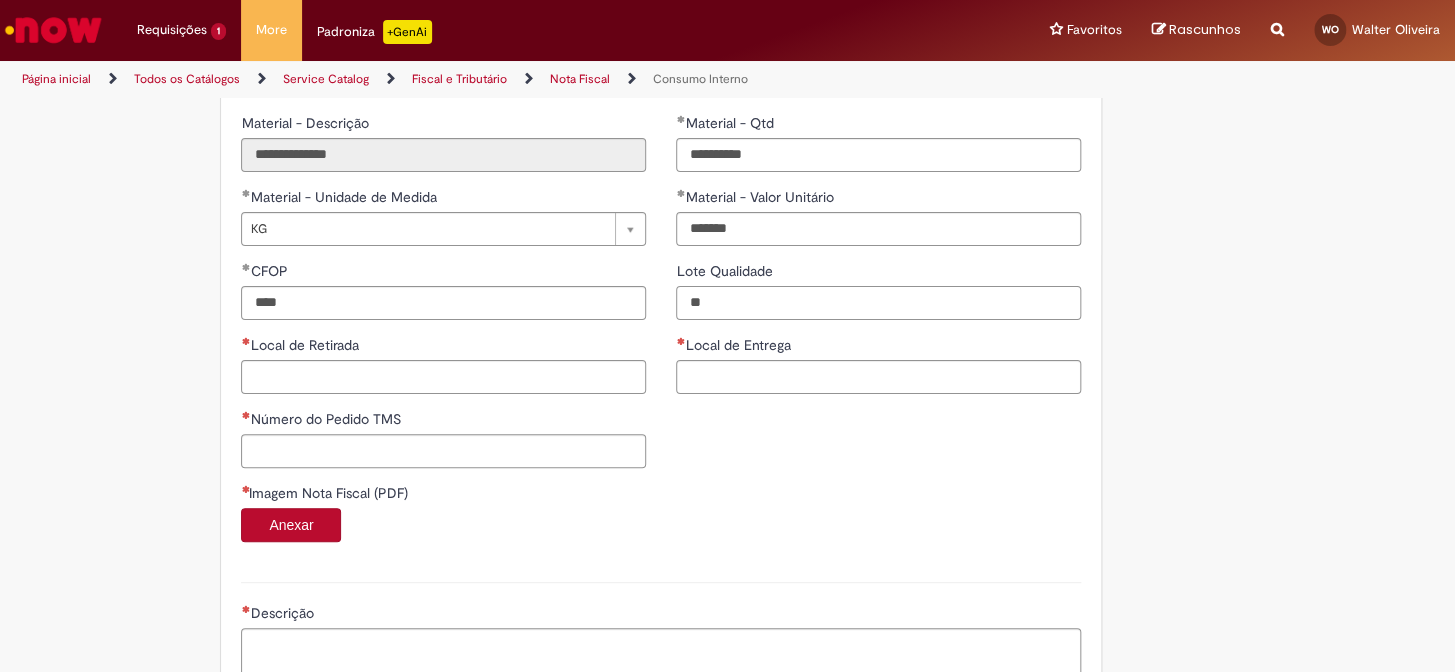 scroll, scrollTop: 1272, scrollLeft: 0, axis: vertical 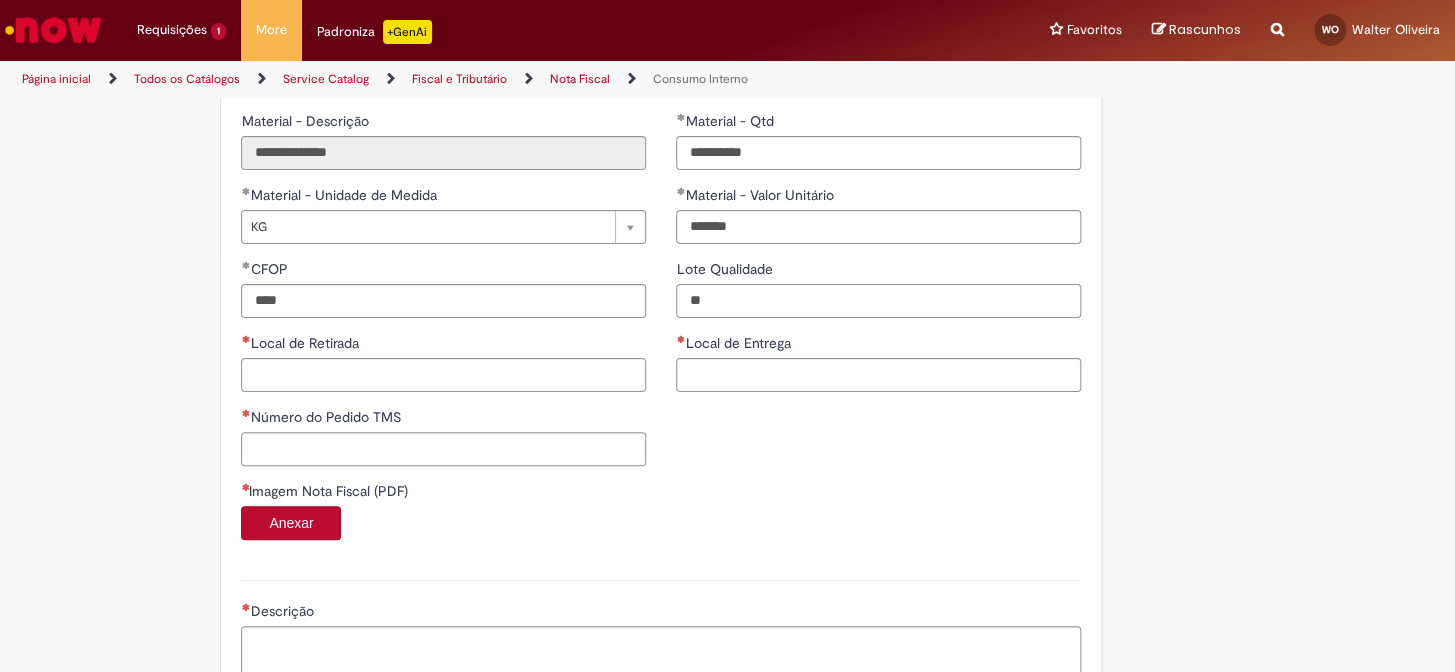 type on "**" 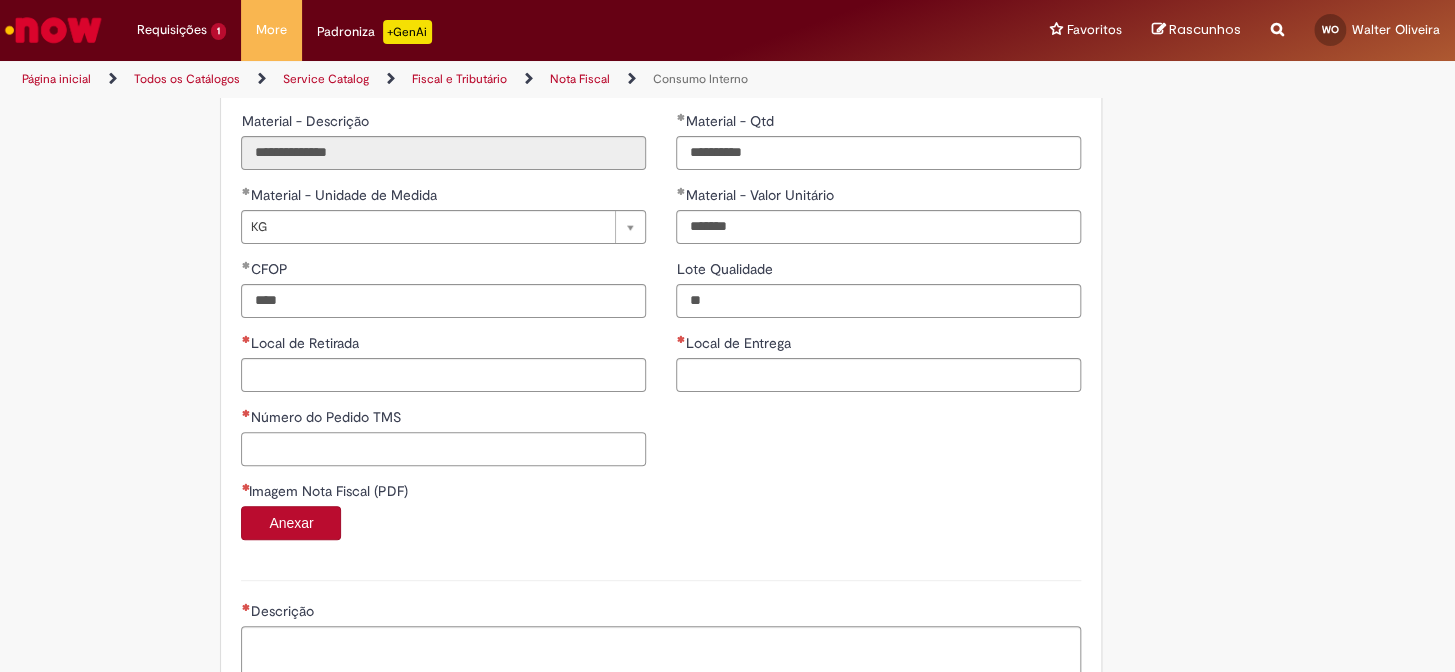click on "Número do Pedido TMS" at bounding box center [443, 449] 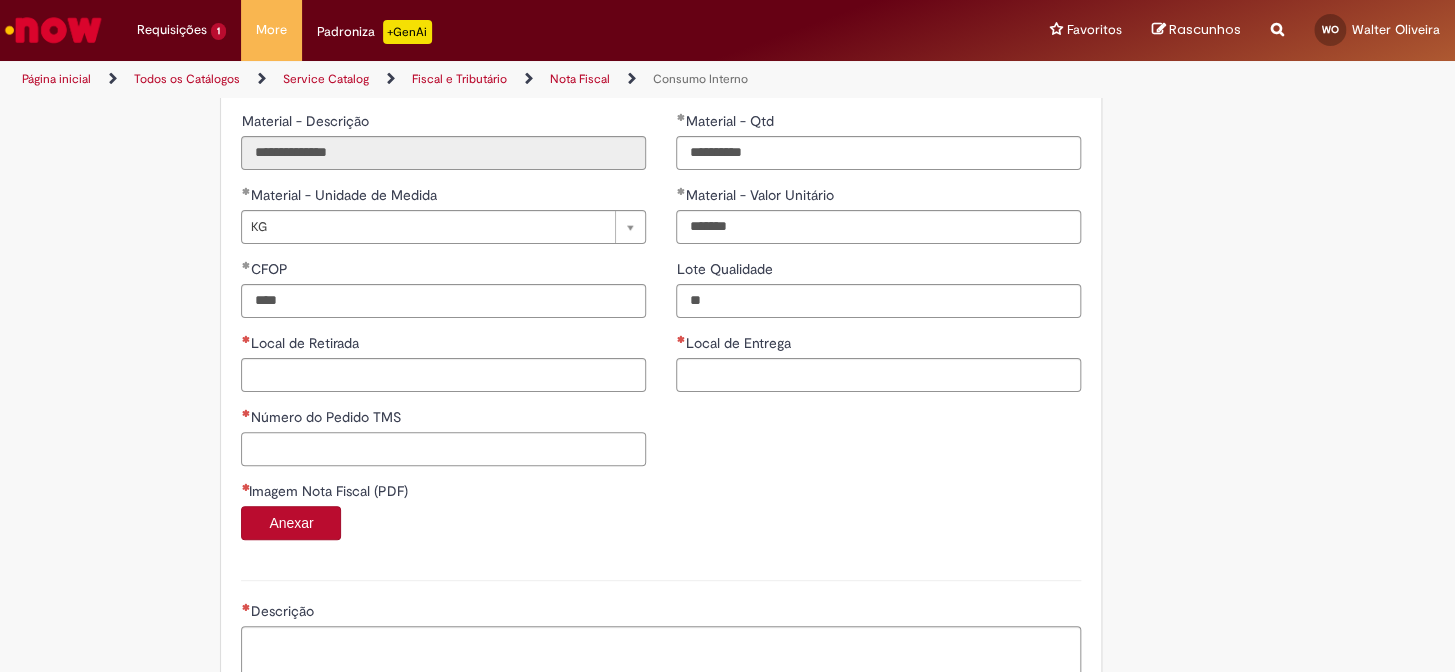 paste on "********" 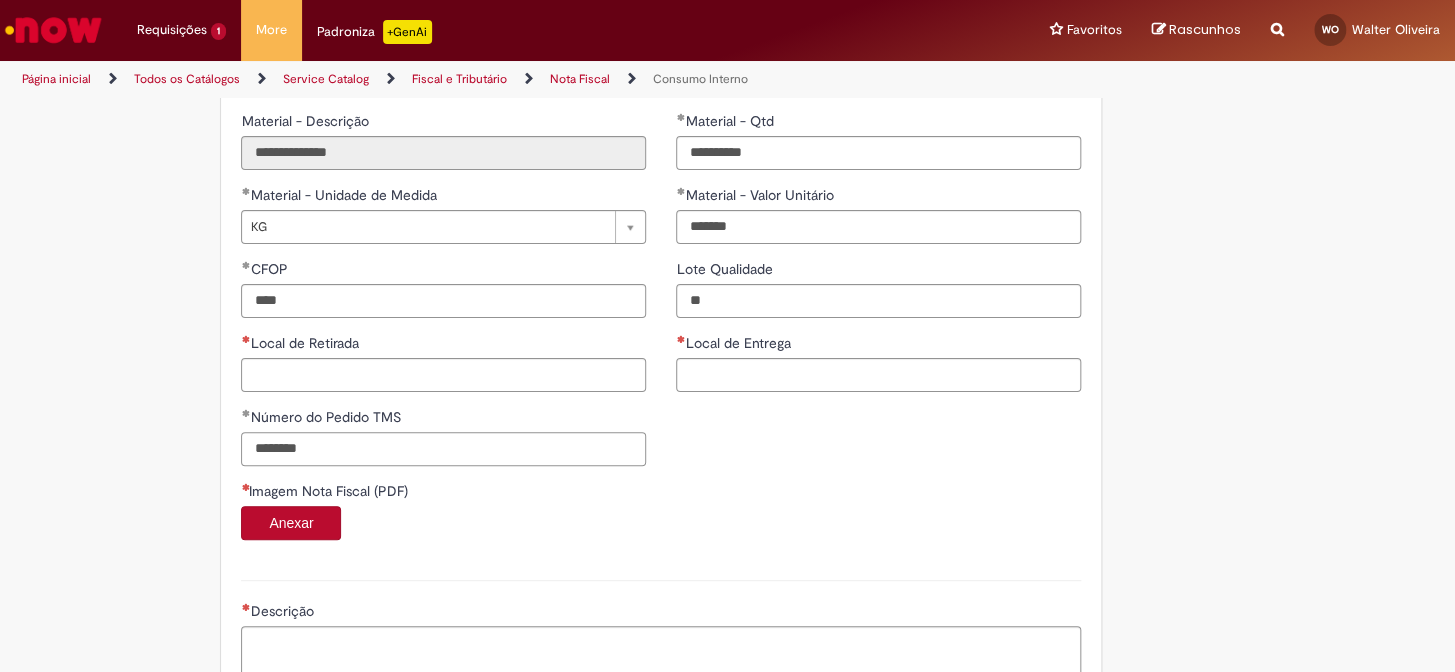 type on "********" 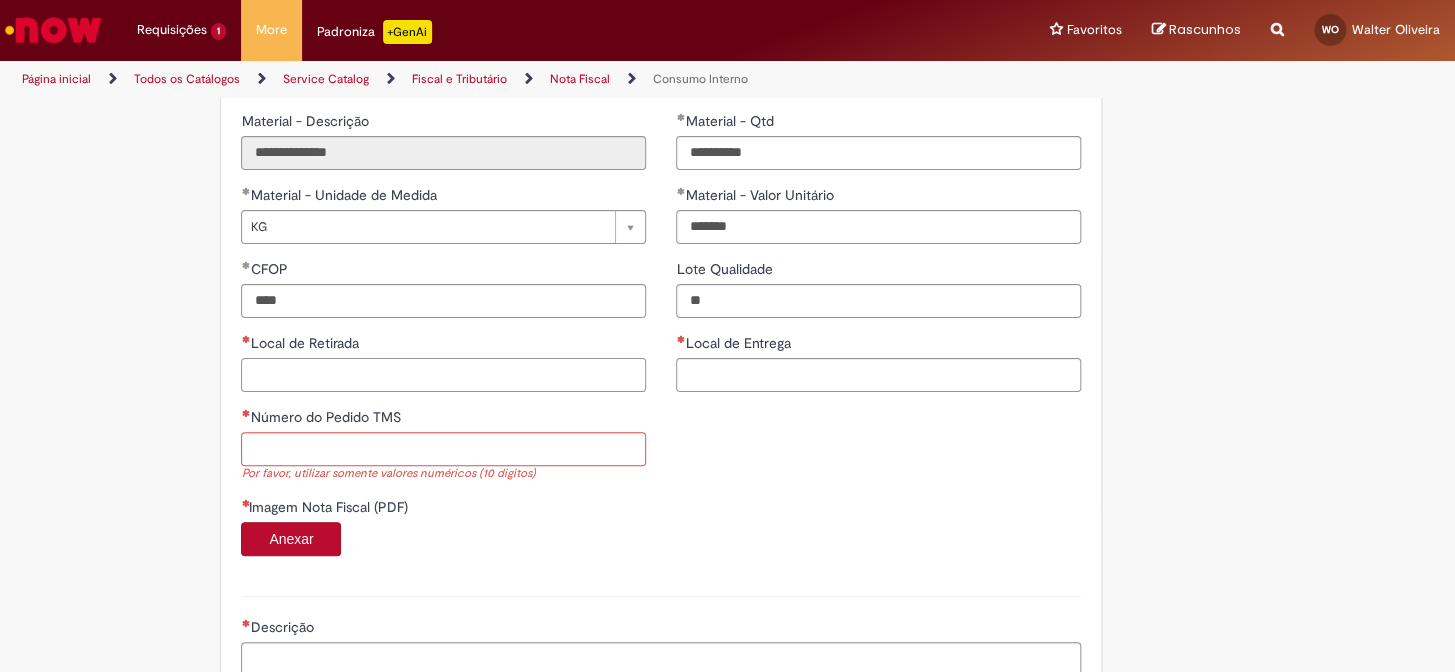 click on "Local de Retirada" at bounding box center (443, 375) 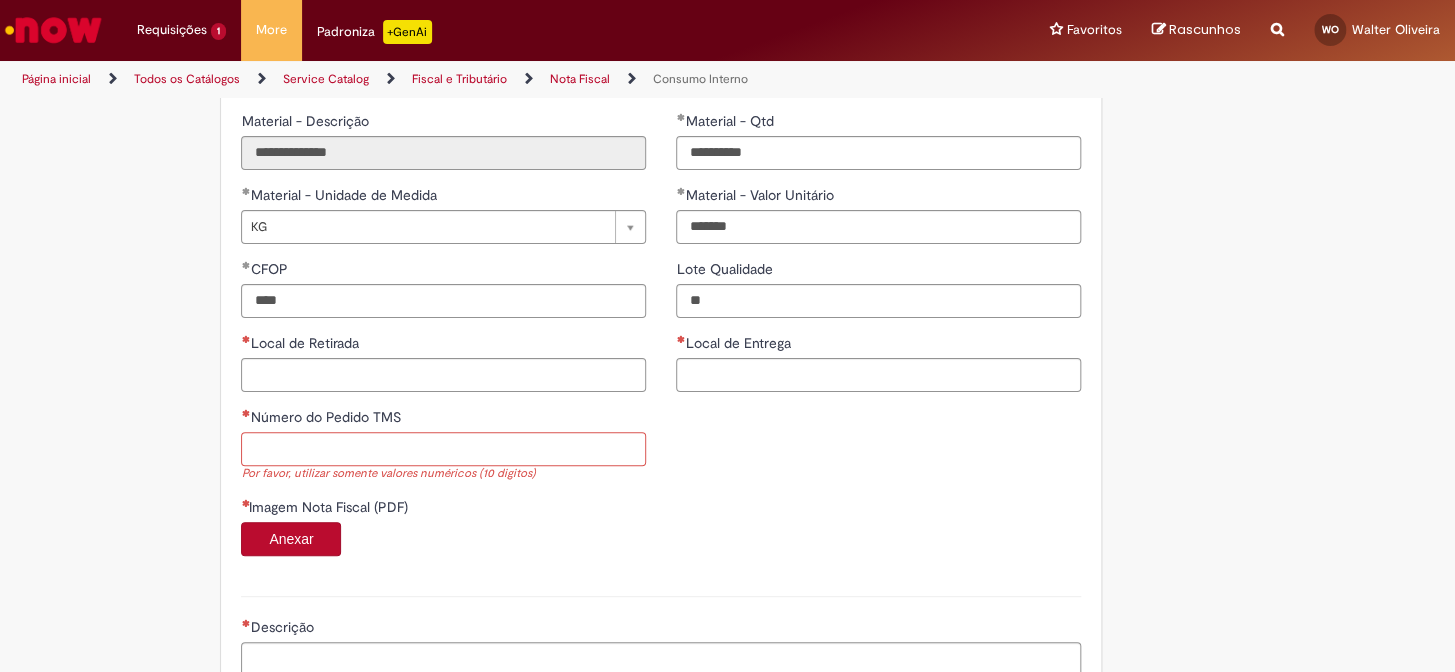 click on "Número do Pedido TMS" at bounding box center [443, 449] 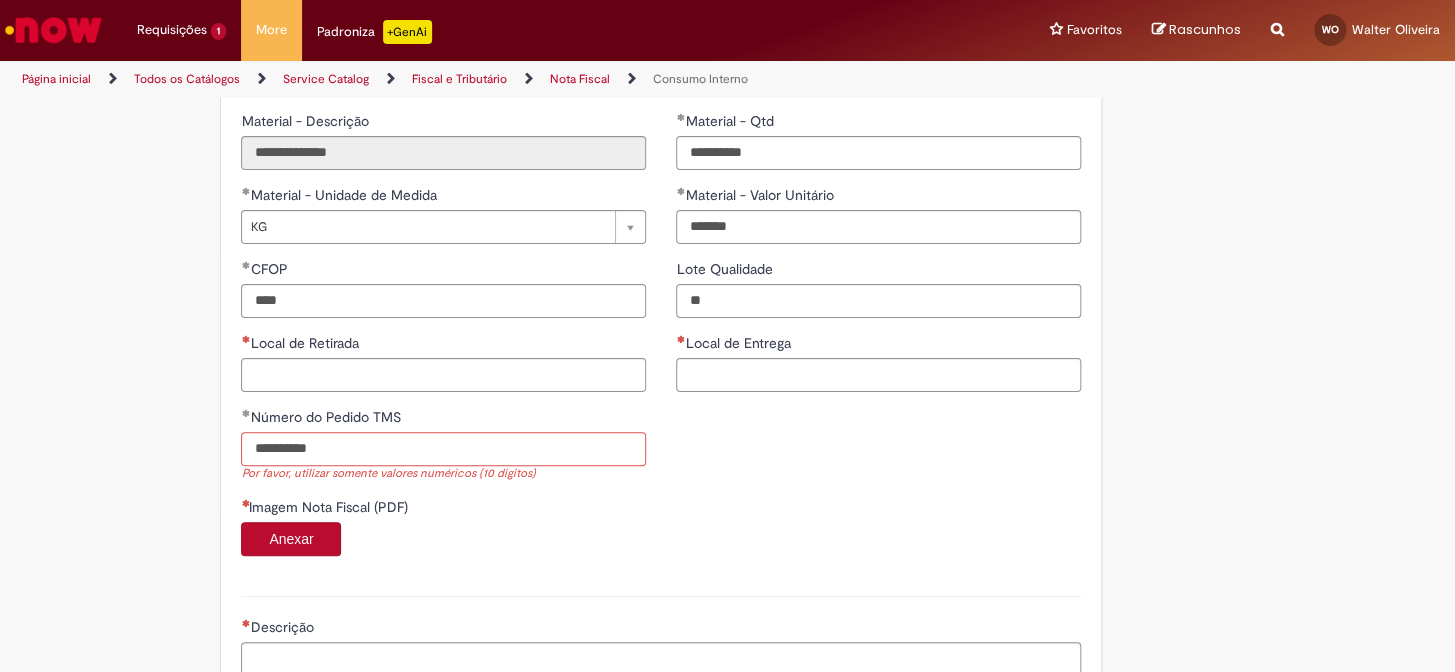 type on "**********" 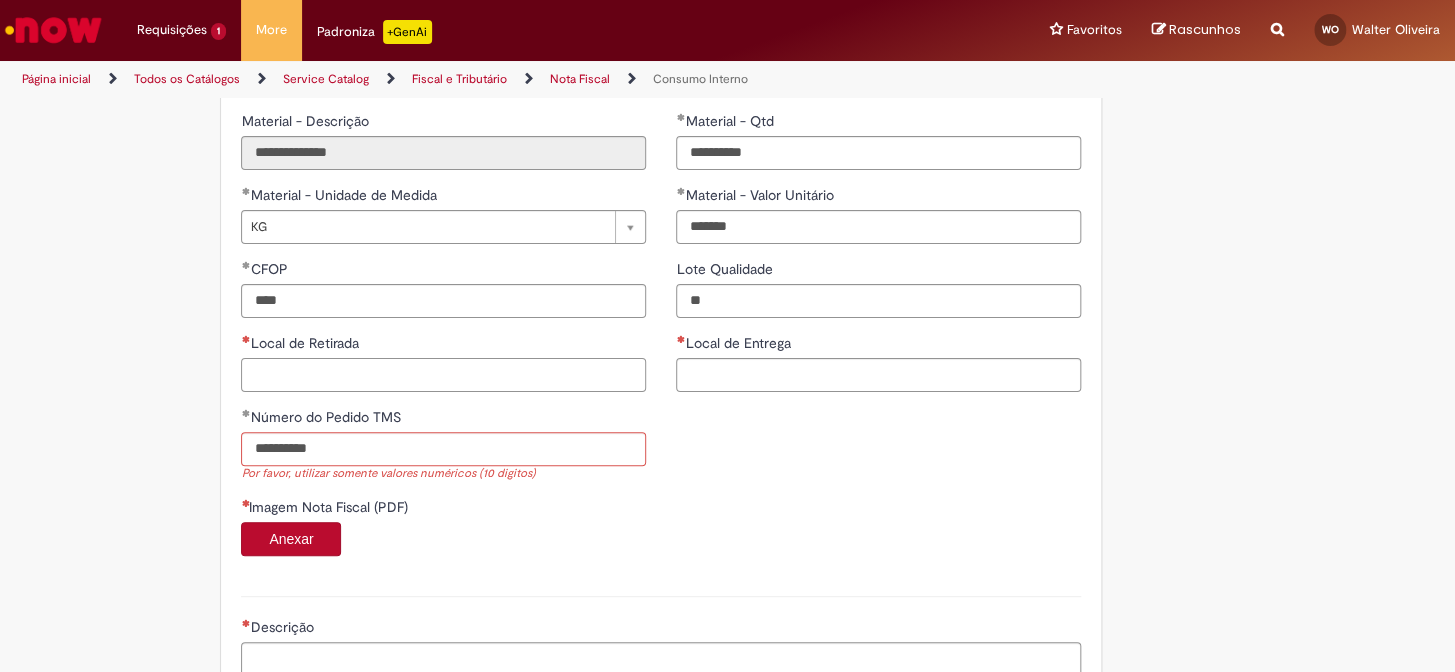 click on "Local de Retirada" at bounding box center (443, 375) 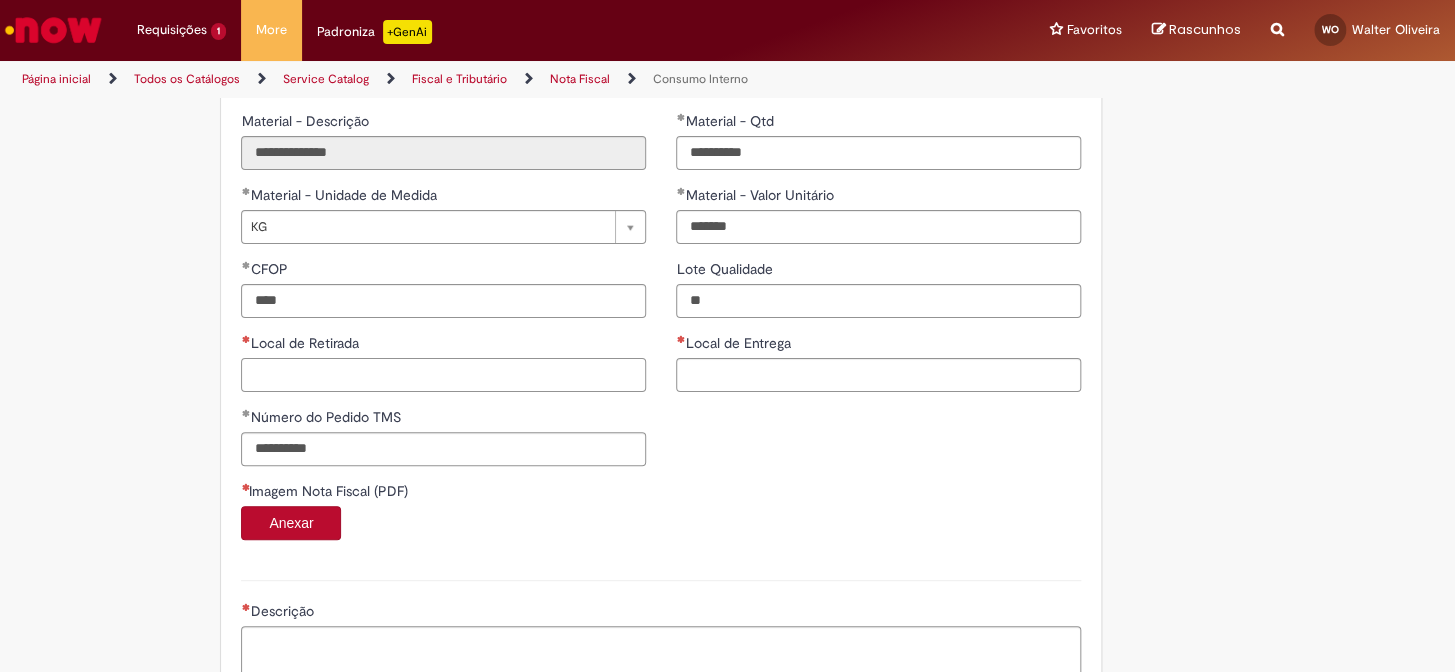 paste on "**********" 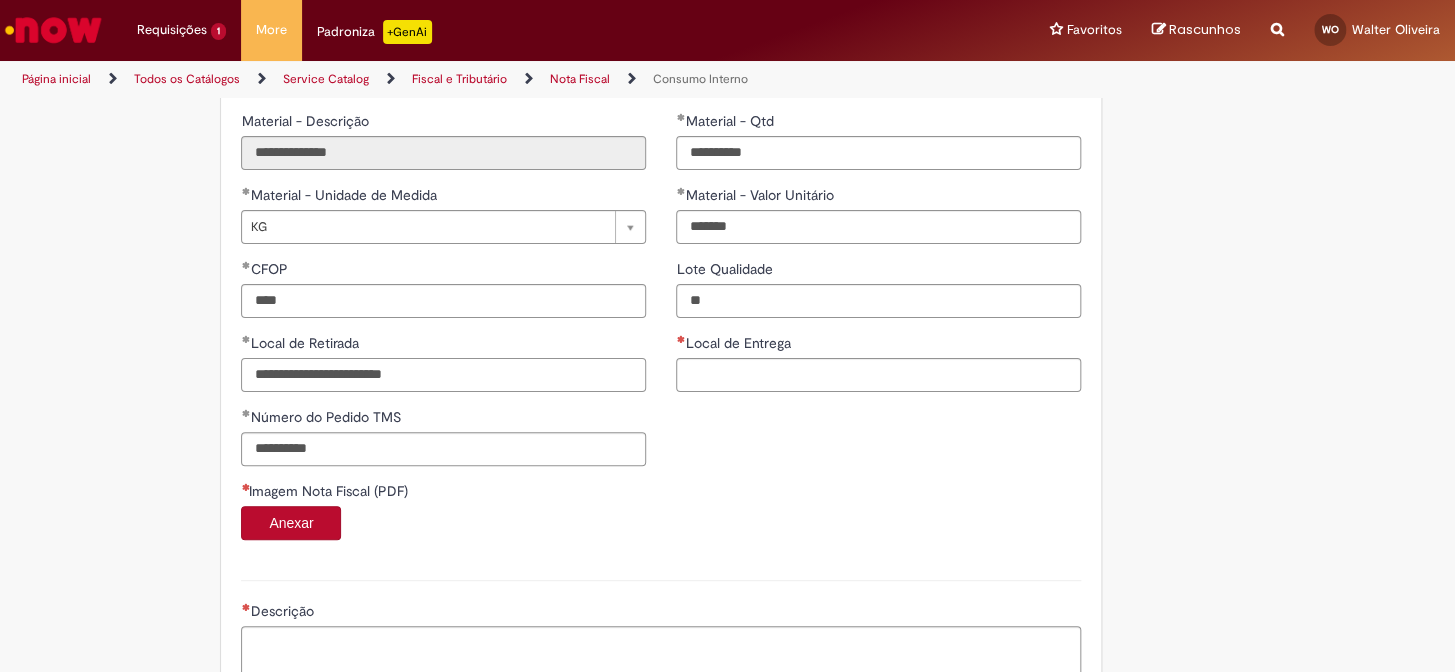 drag, startPoint x: 330, startPoint y: 375, endPoint x: 177, endPoint y: 383, distance: 153.20901 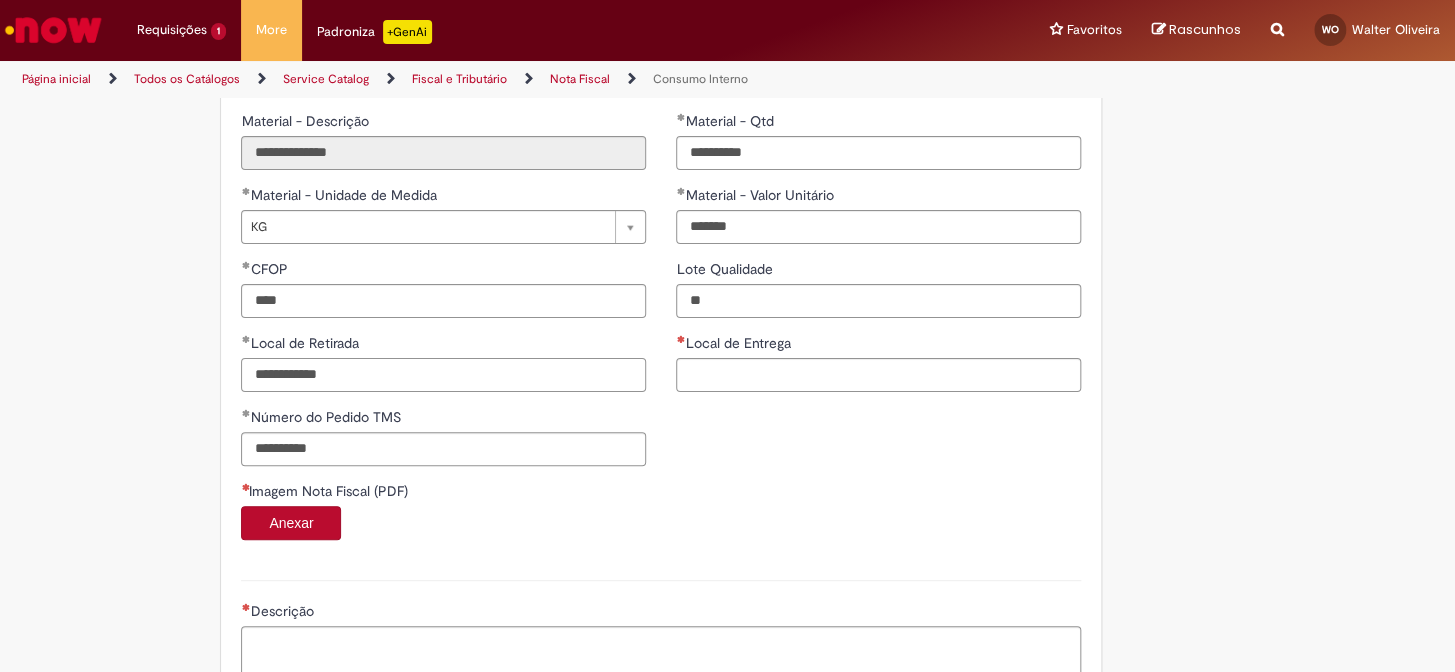 type on "**********" 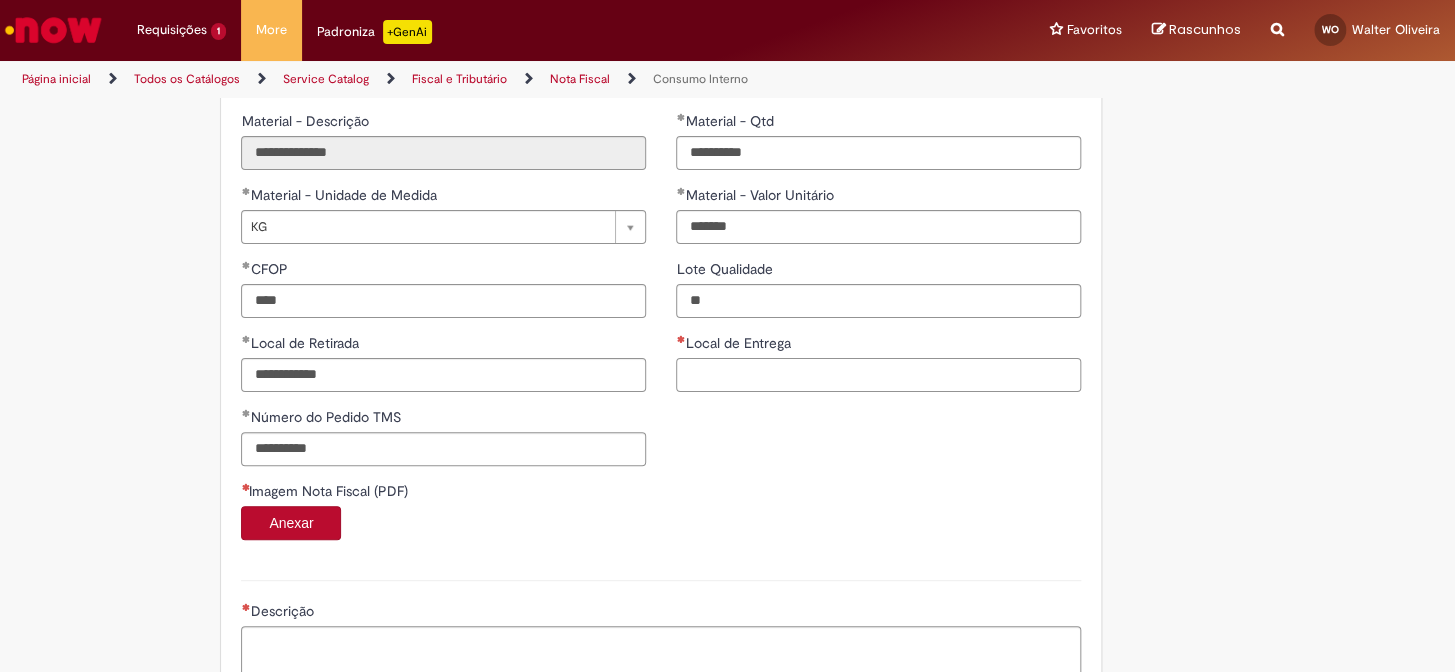 click on "Local de Entrega" at bounding box center [878, 375] 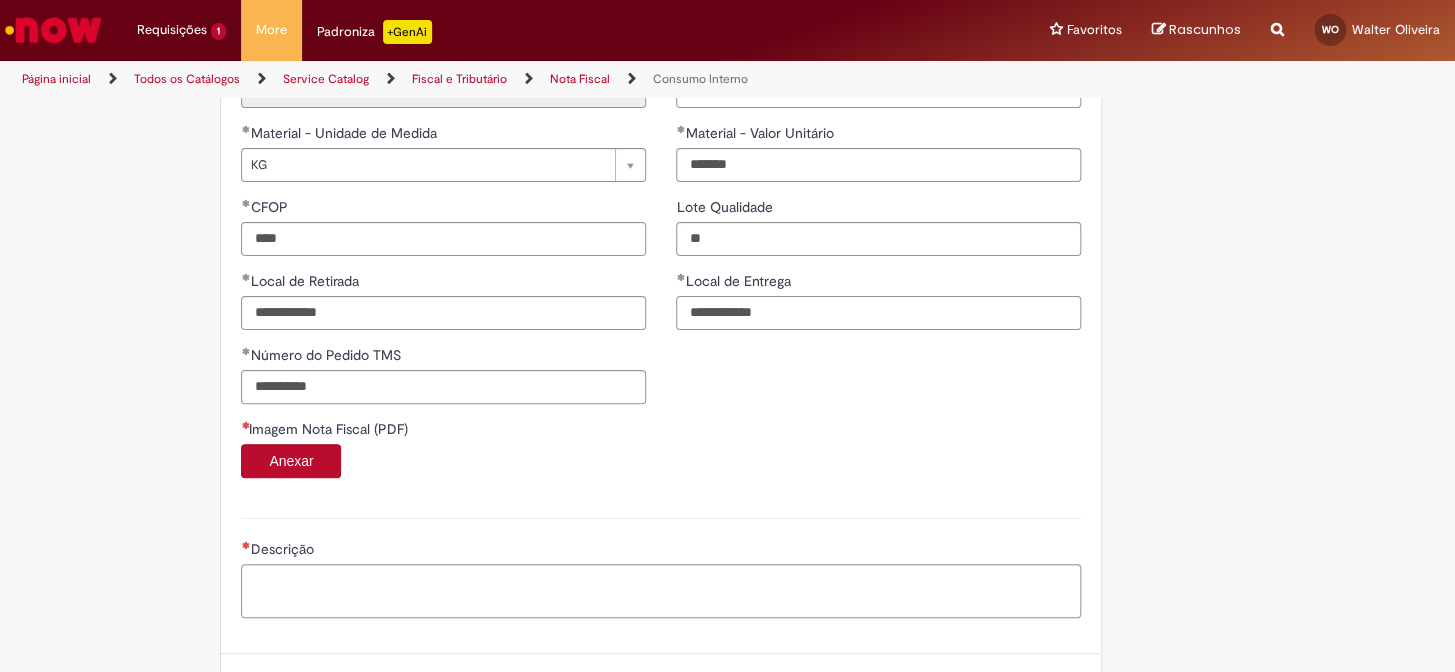 scroll, scrollTop: 1412, scrollLeft: 0, axis: vertical 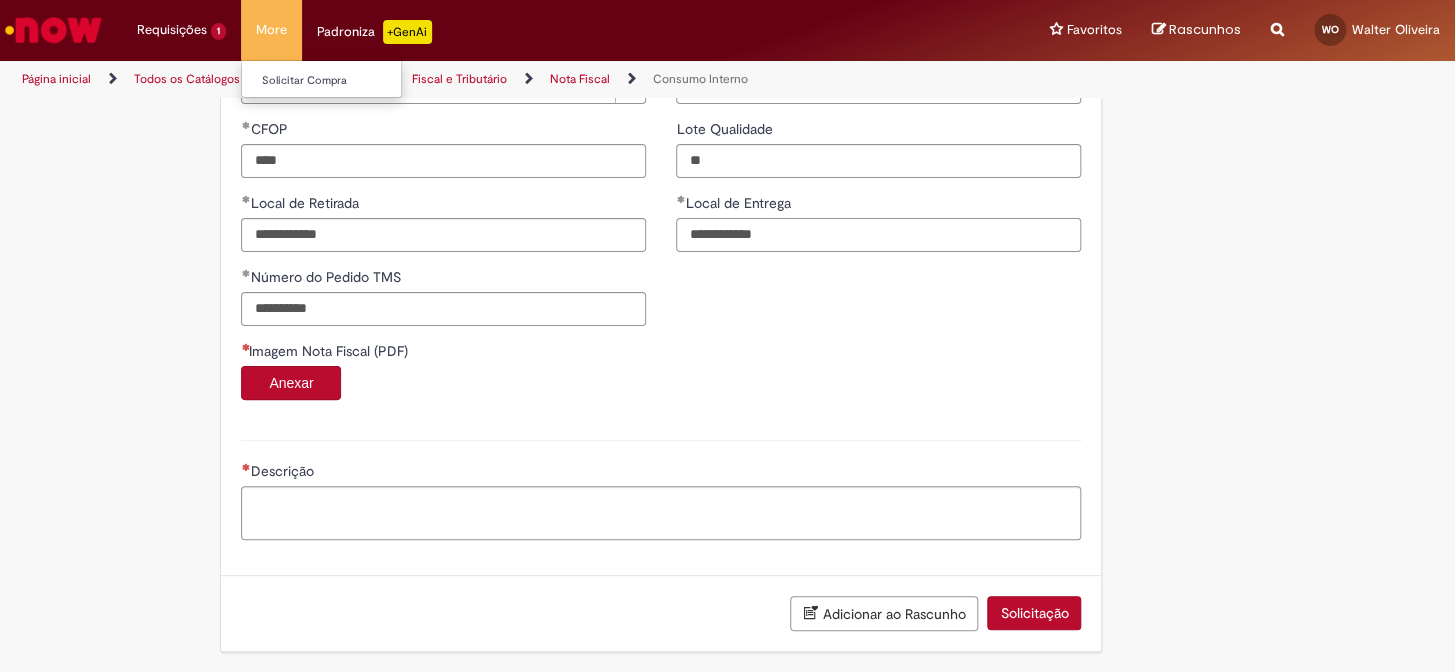 type on "**********" 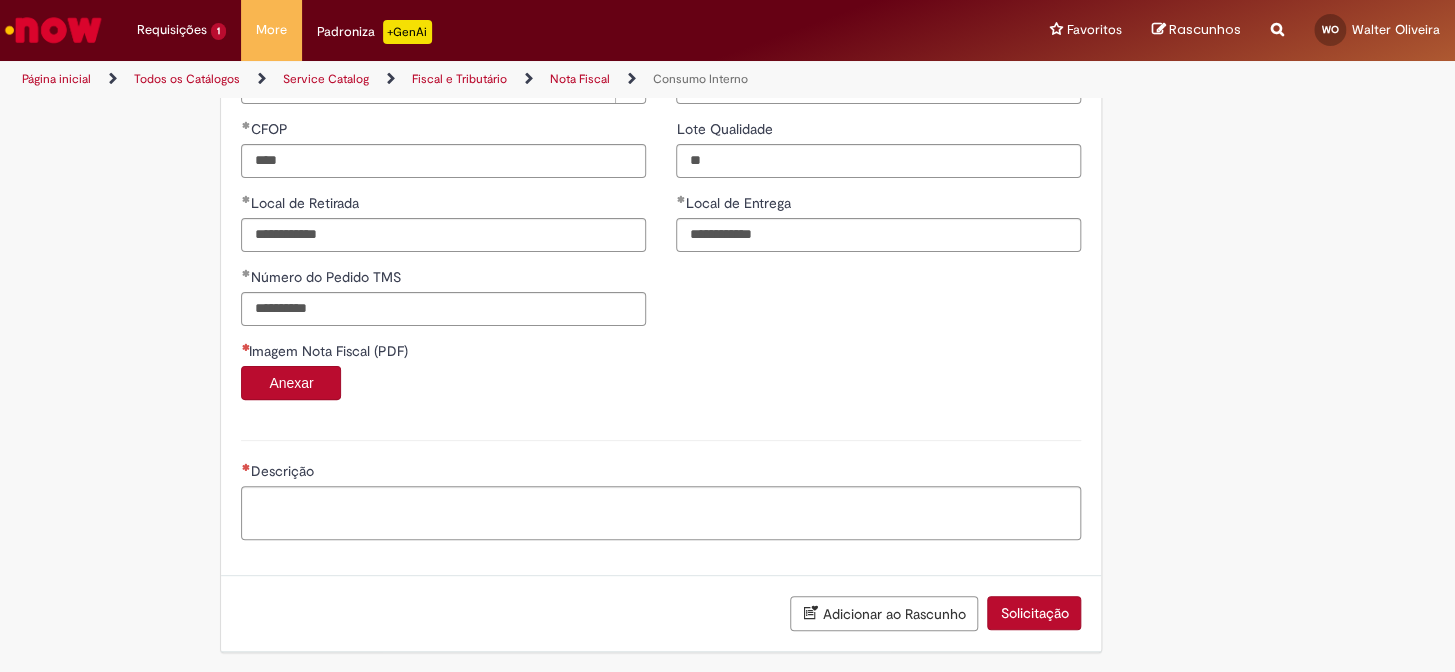 click on "Anexar" at bounding box center (291, 383) 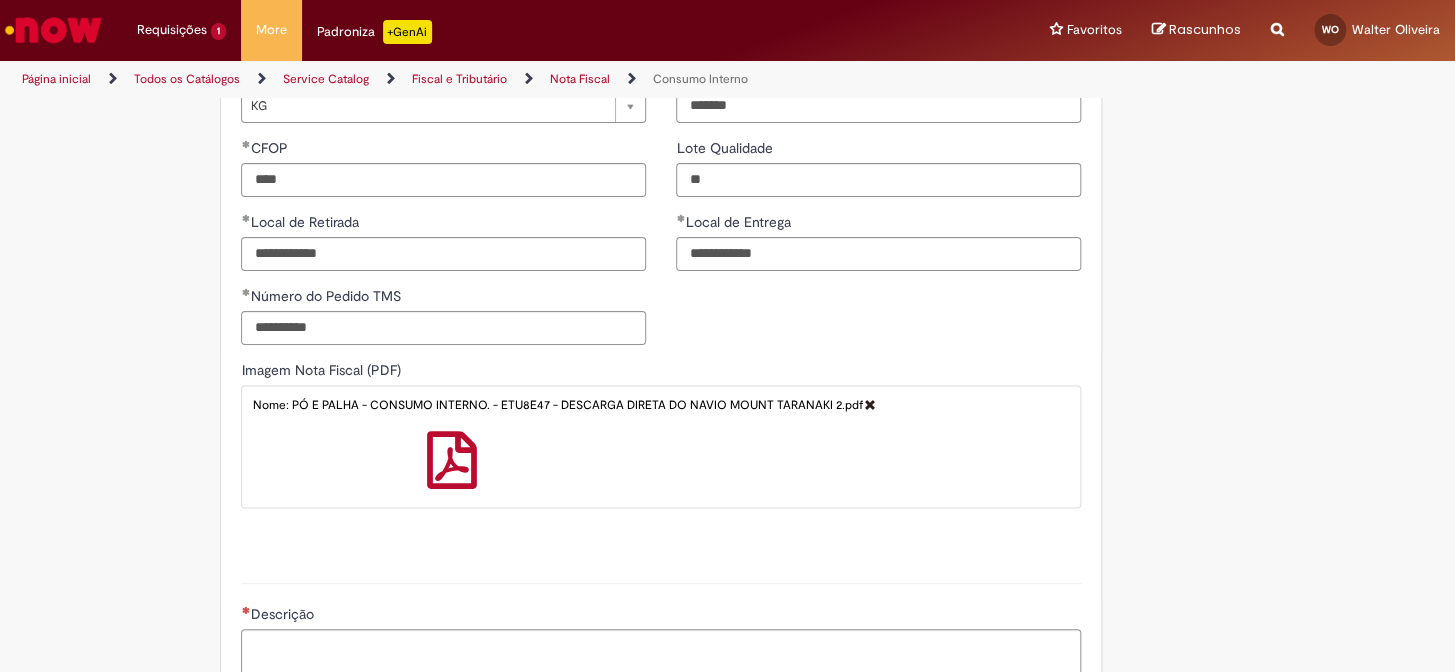 scroll, scrollTop: 1412, scrollLeft: 0, axis: vertical 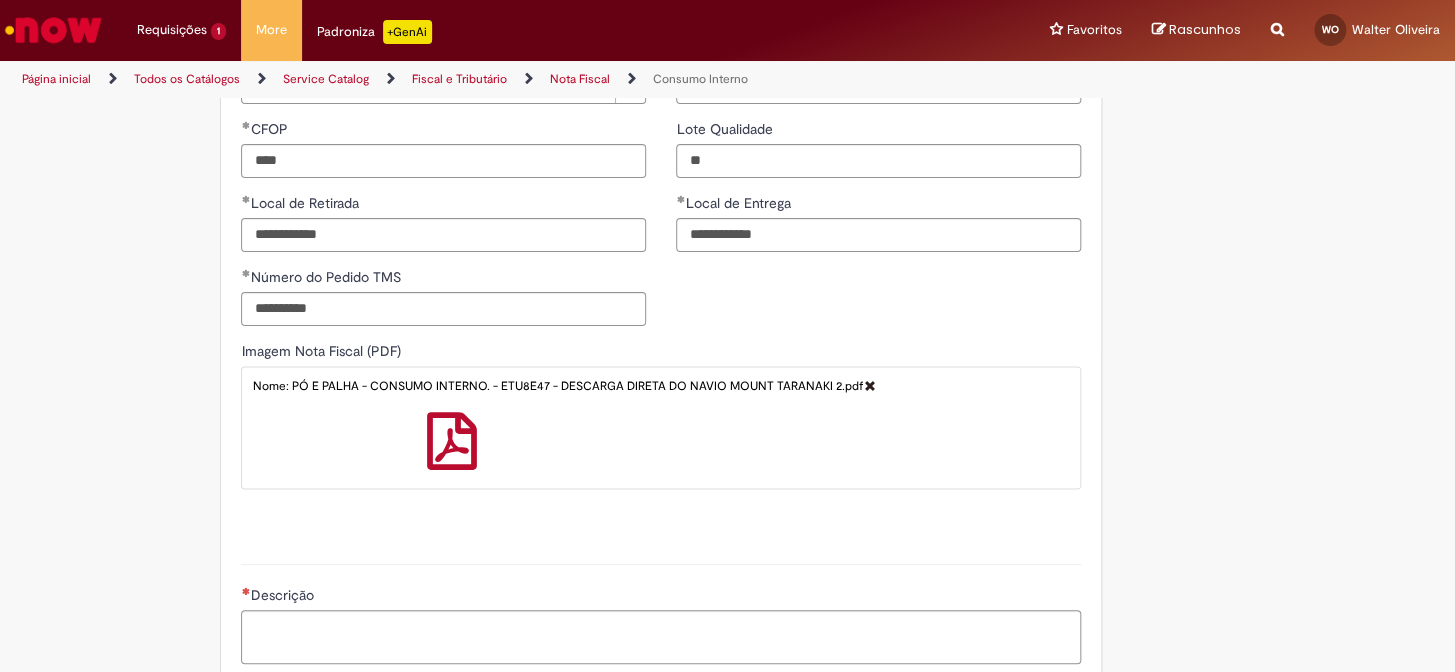 drag, startPoint x: 835, startPoint y: 384, endPoint x: 285, endPoint y: 384, distance: 550 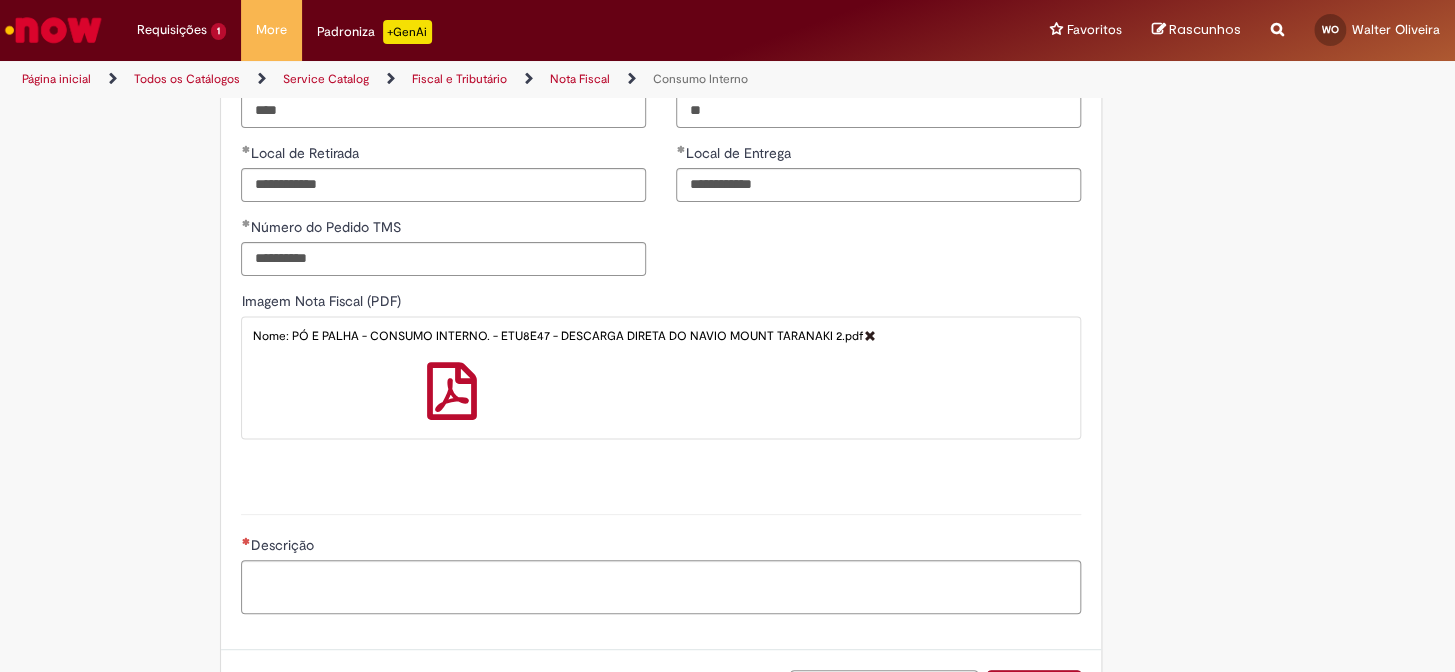 scroll, scrollTop: 1536, scrollLeft: 0, axis: vertical 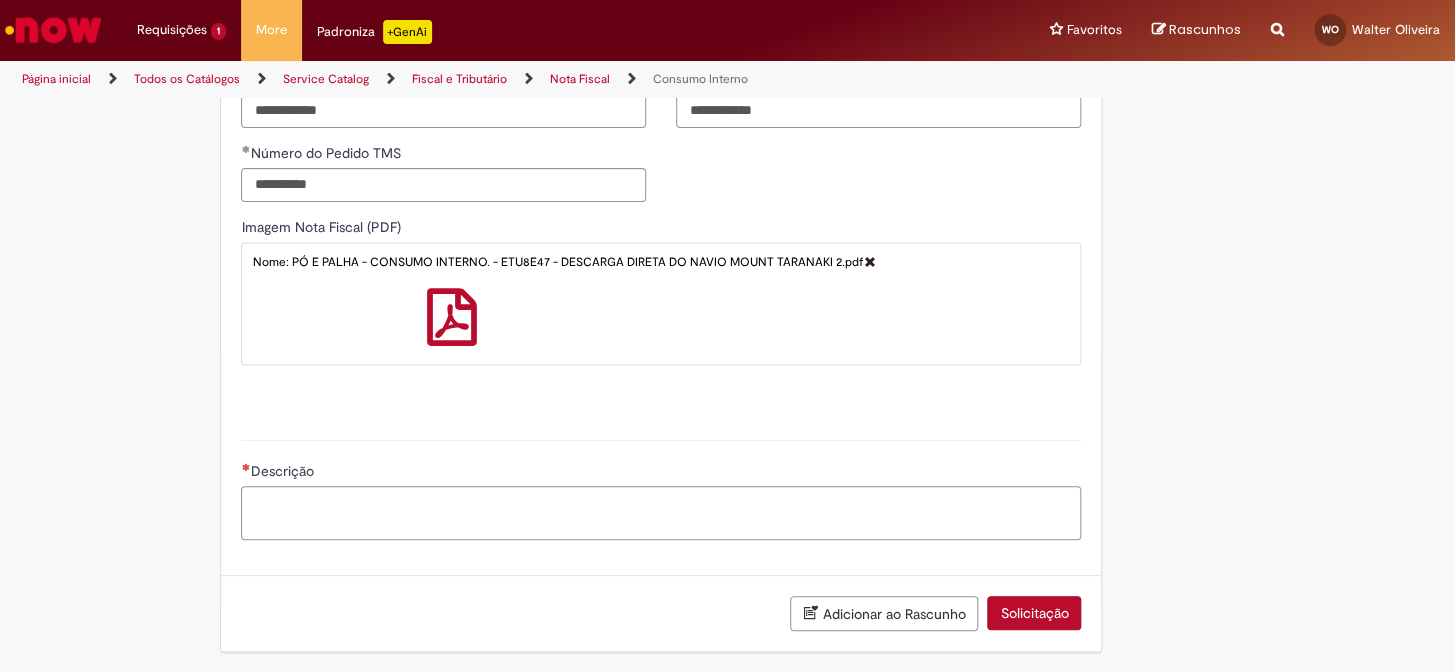 click on "Descrição" at bounding box center (661, 513) 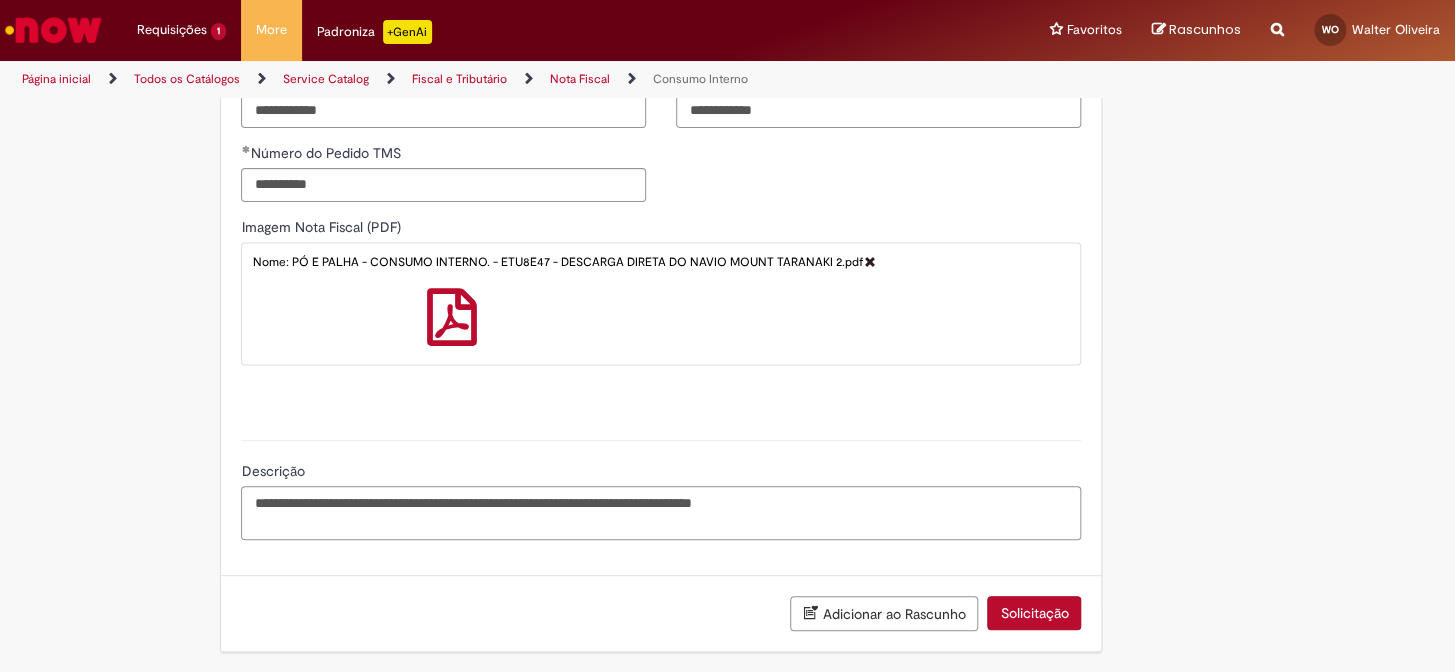 paste on "**********" 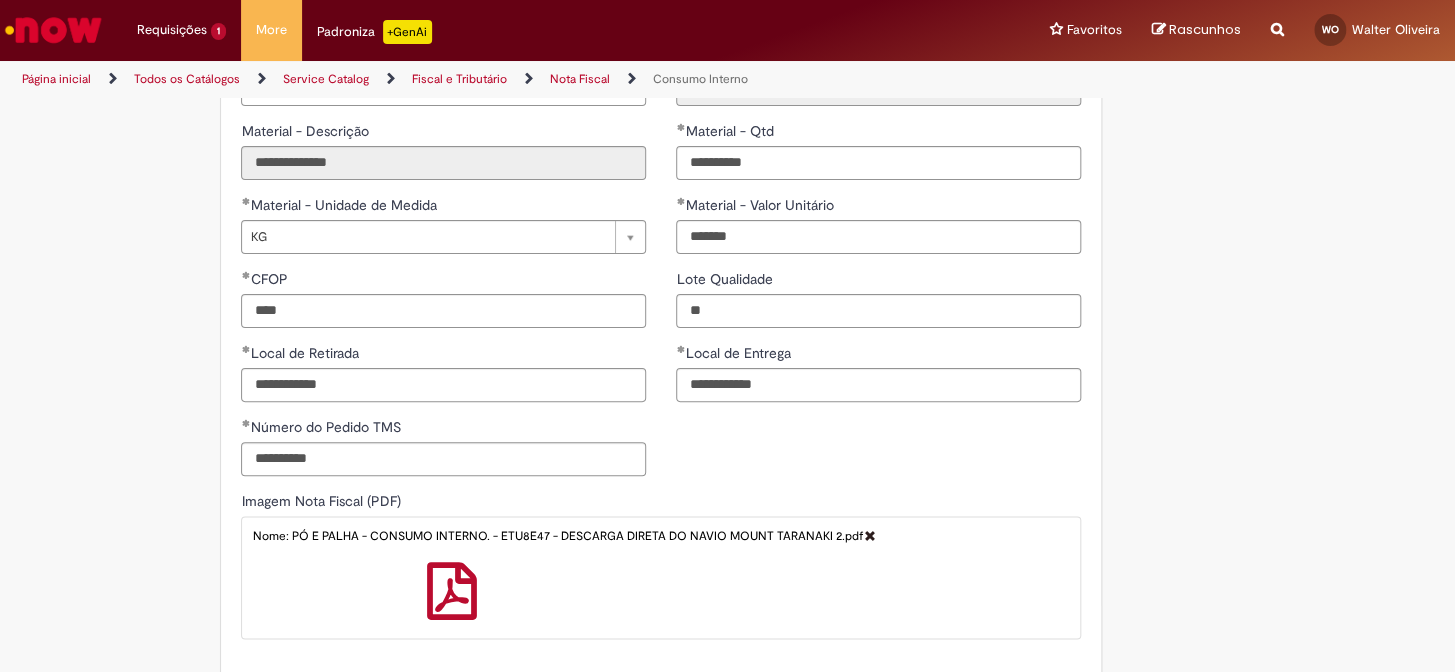 scroll, scrollTop: 1263, scrollLeft: 0, axis: vertical 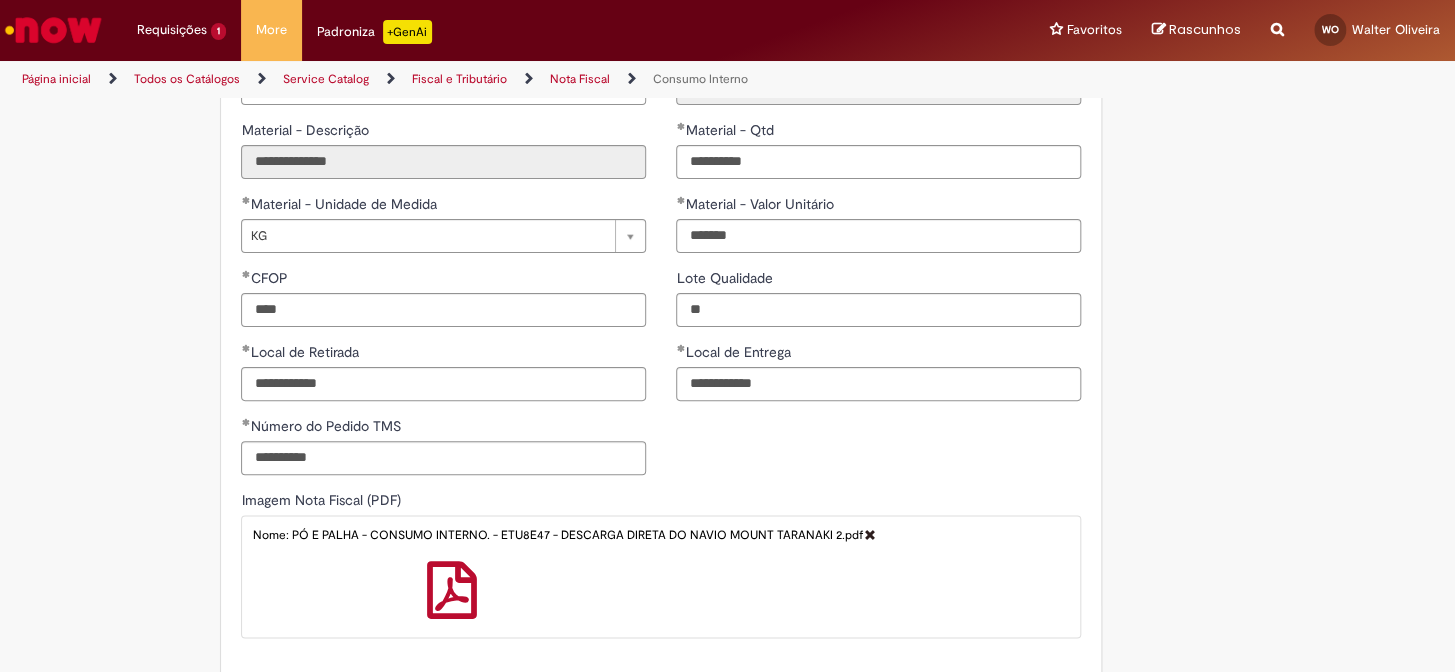type on "**********" 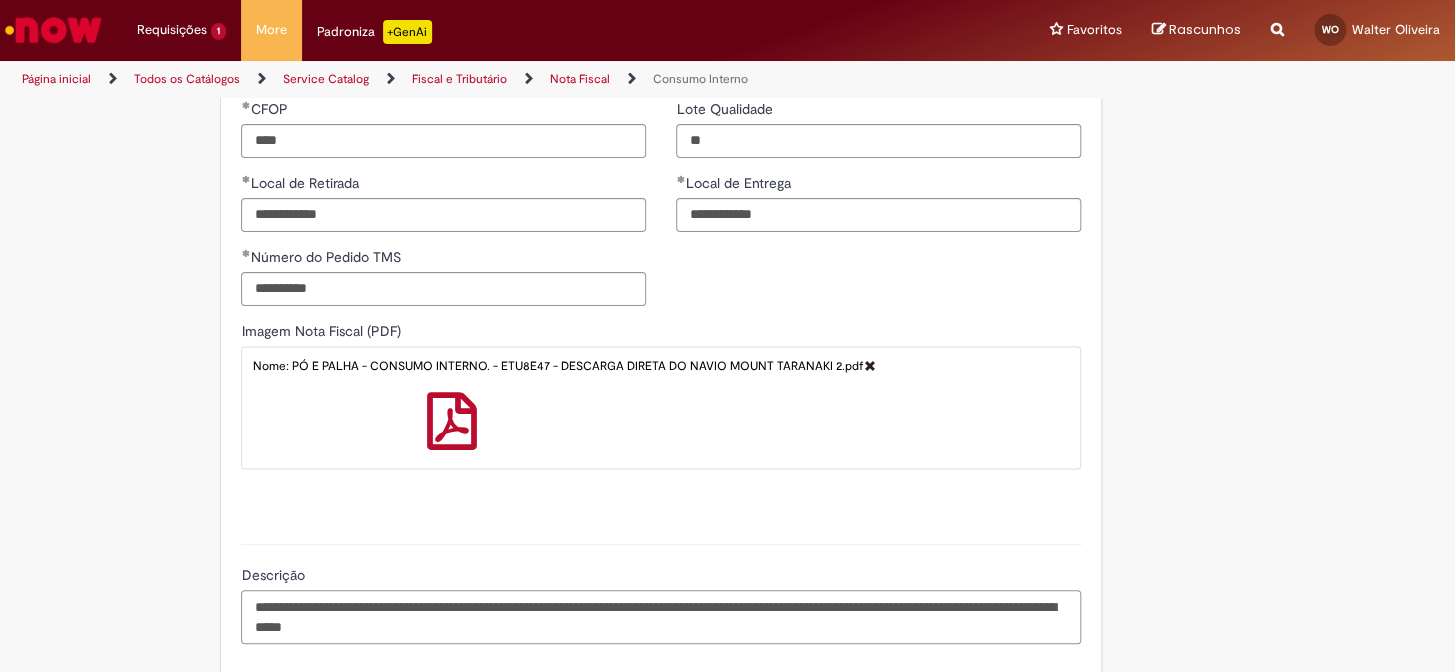 scroll, scrollTop: 1536, scrollLeft: 0, axis: vertical 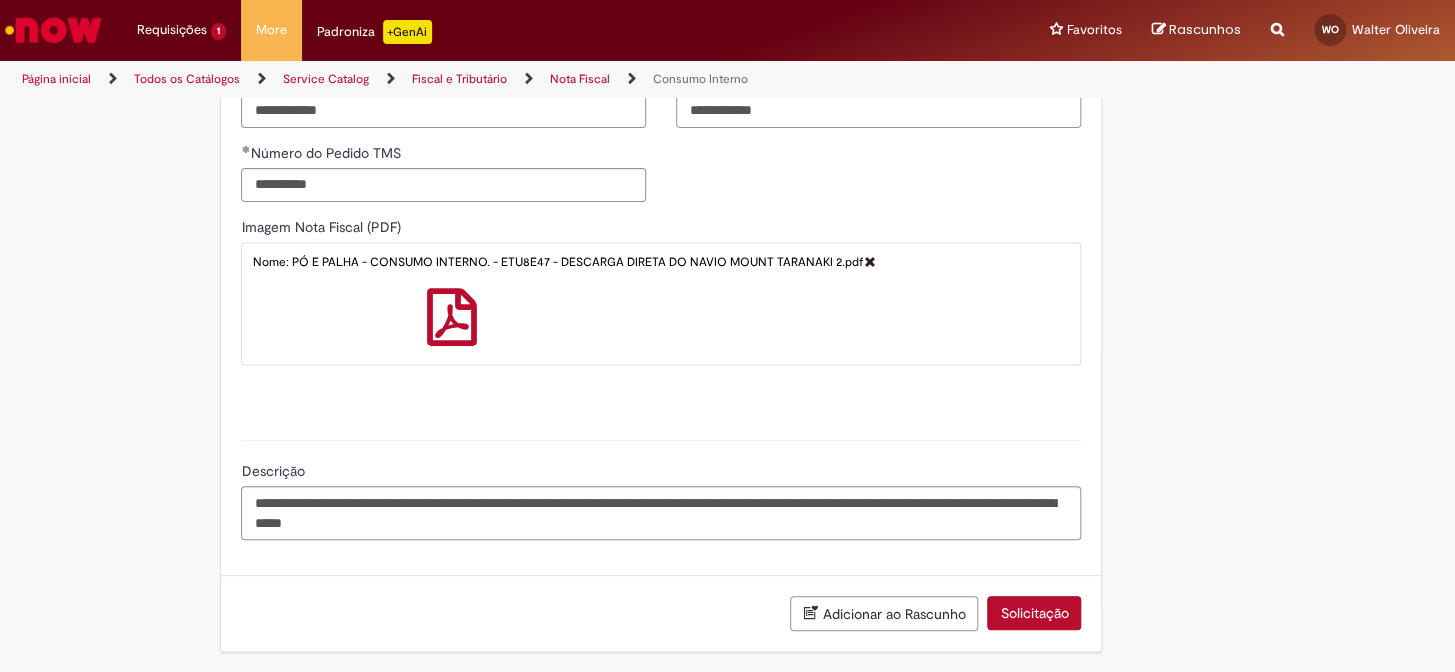 click on "Solicitação" at bounding box center (1034, 613) 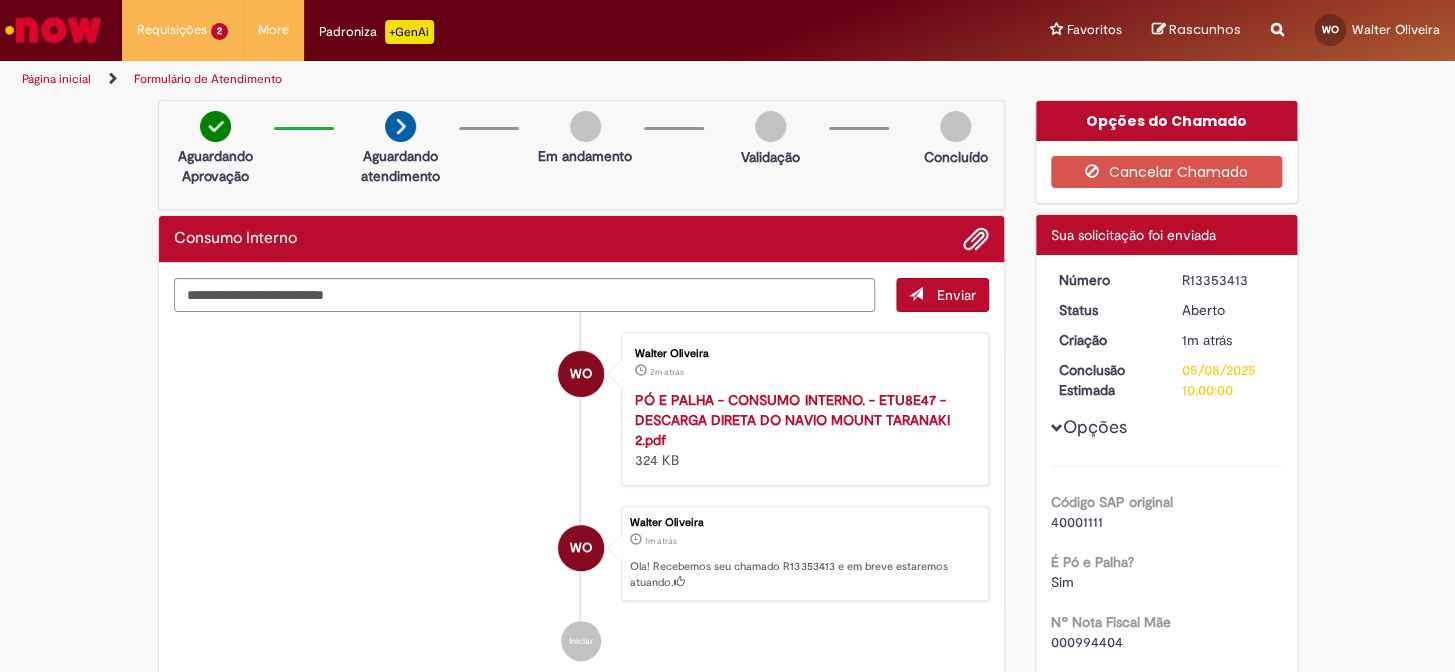 scroll, scrollTop: 0, scrollLeft: 0, axis: both 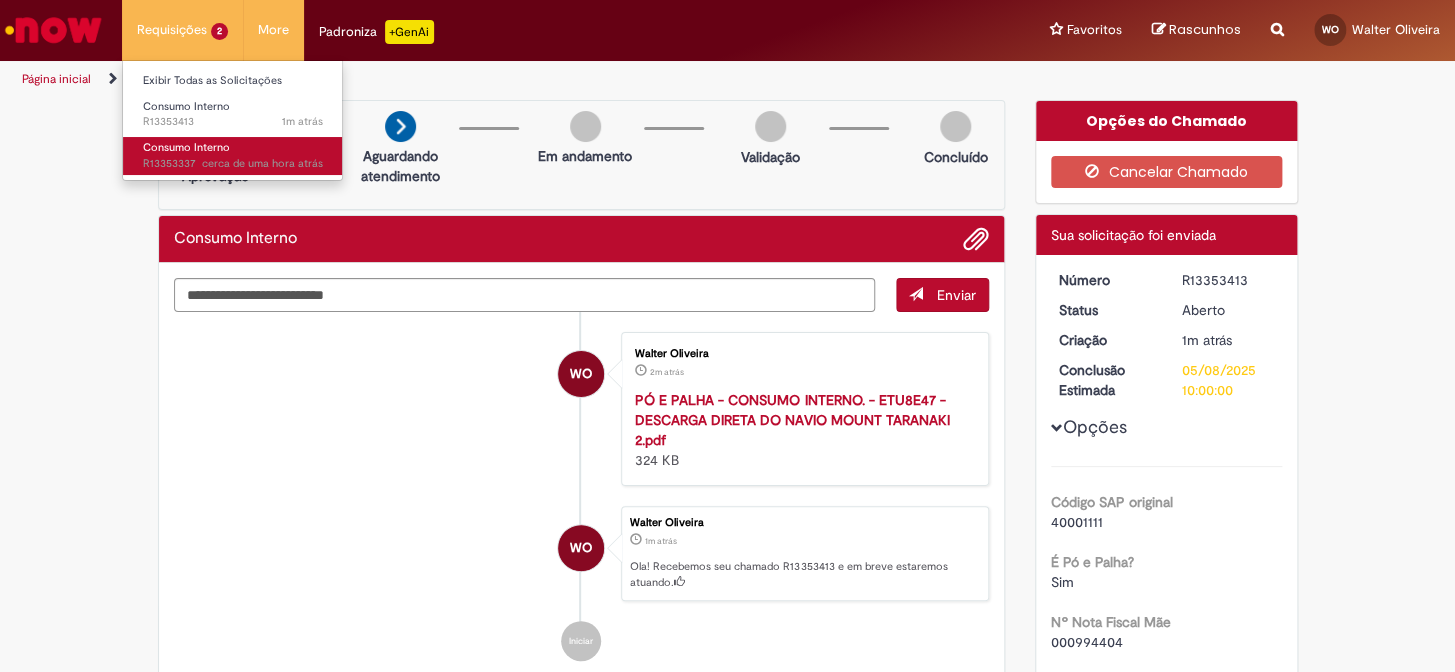 click on "Consumo Interno" at bounding box center [186, 147] 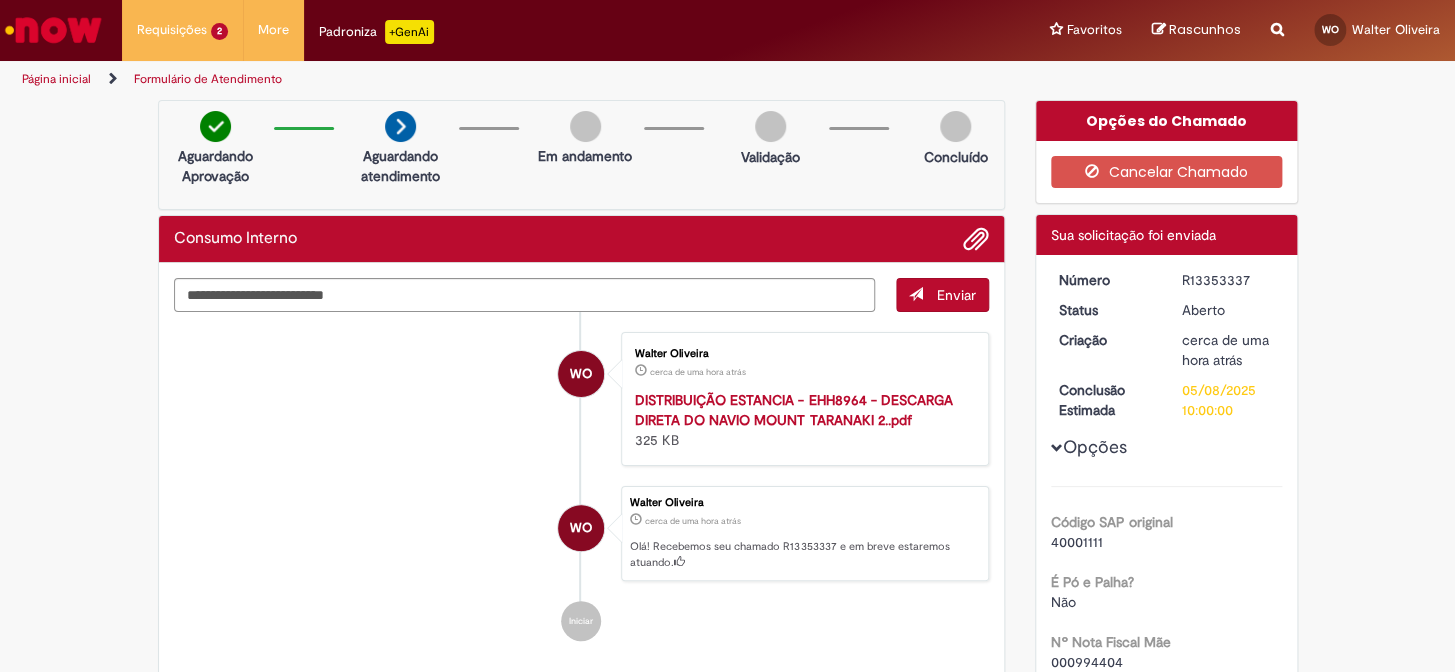 click at bounding box center [53, 30] 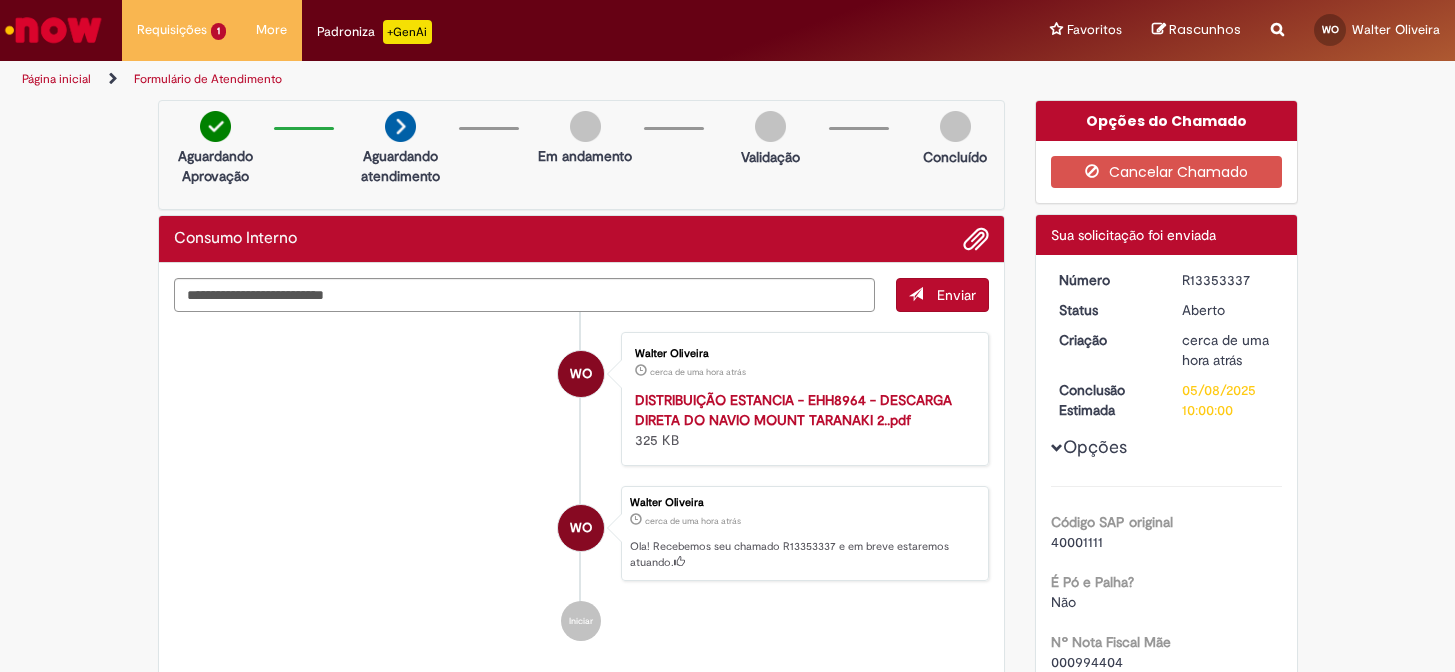 scroll, scrollTop: 0, scrollLeft: 0, axis: both 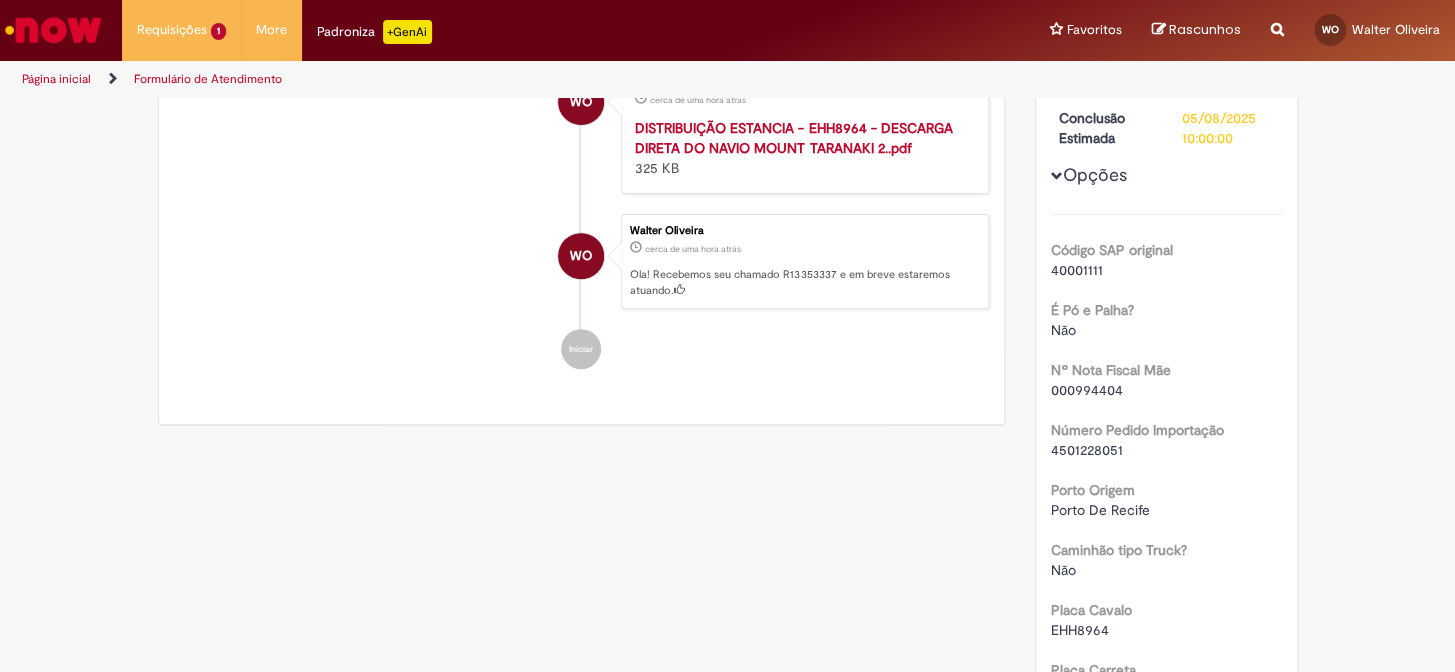 click on "000994404" at bounding box center [1087, 390] 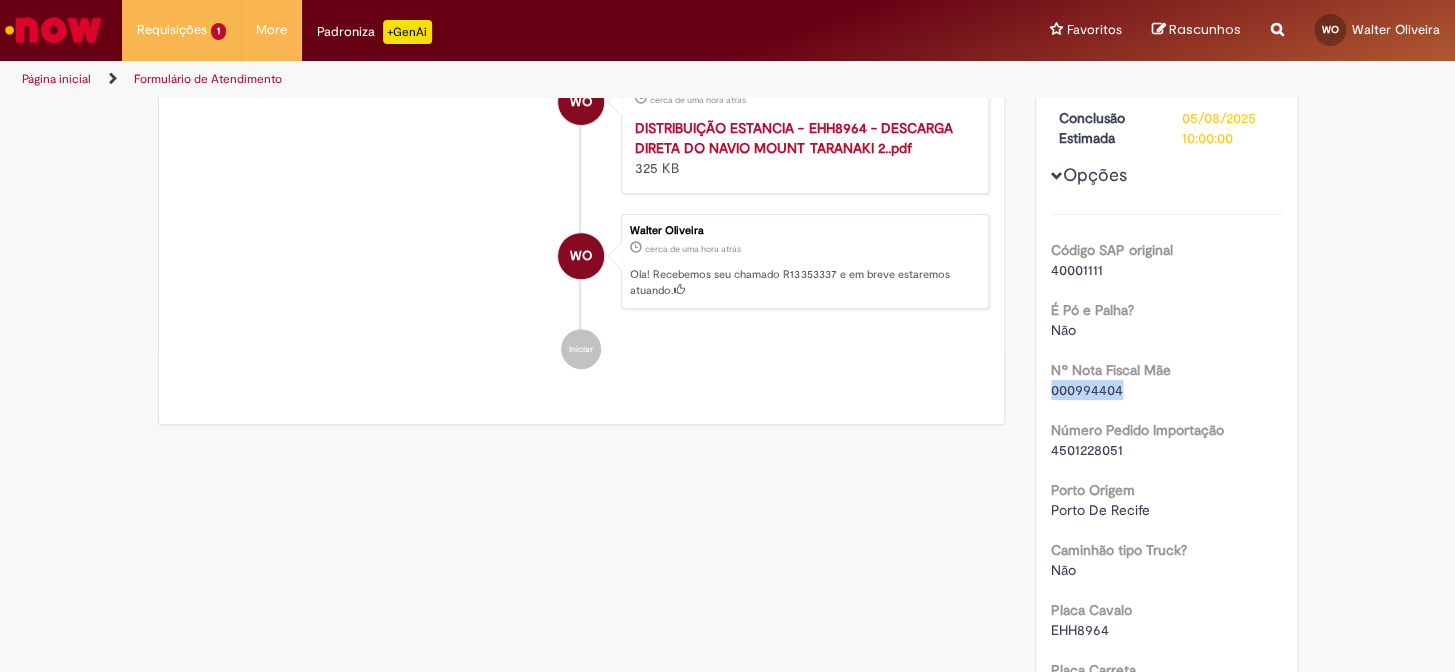 click on "000994404" at bounding box center (1087, 390) 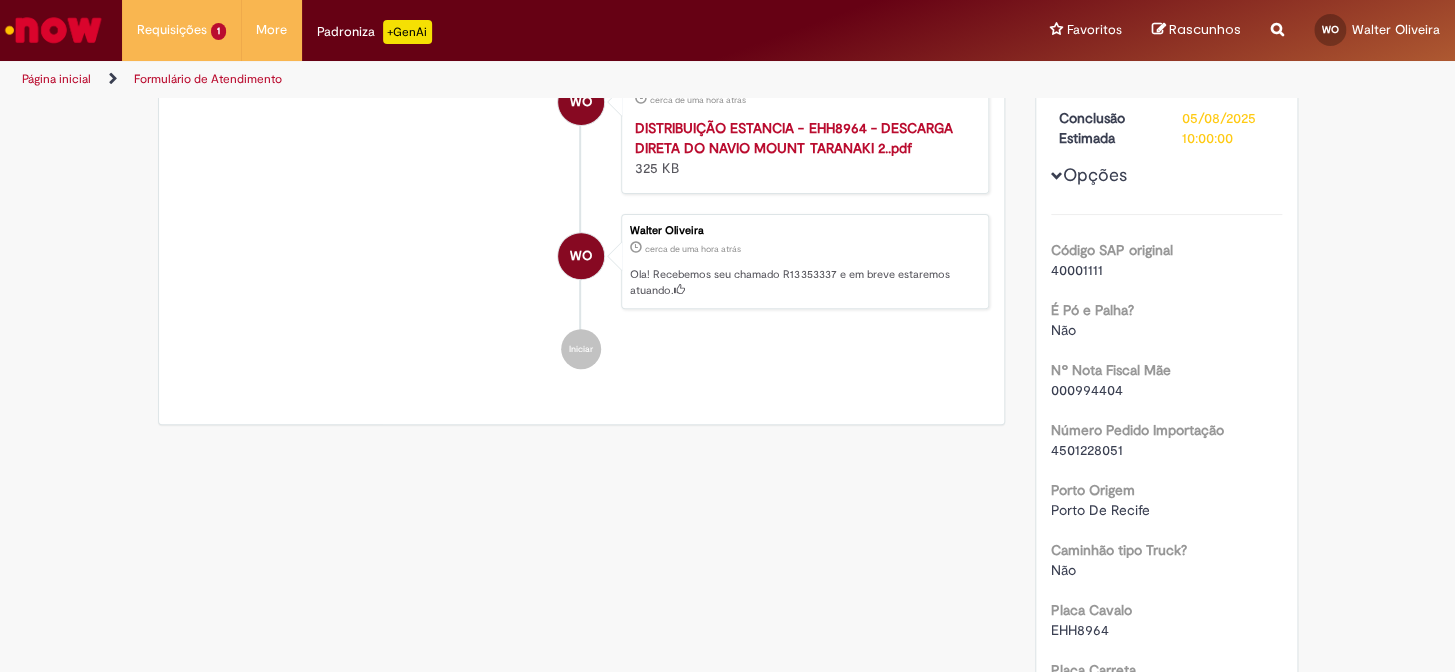 click on "4501228051" at bounding box center [1087, 450] 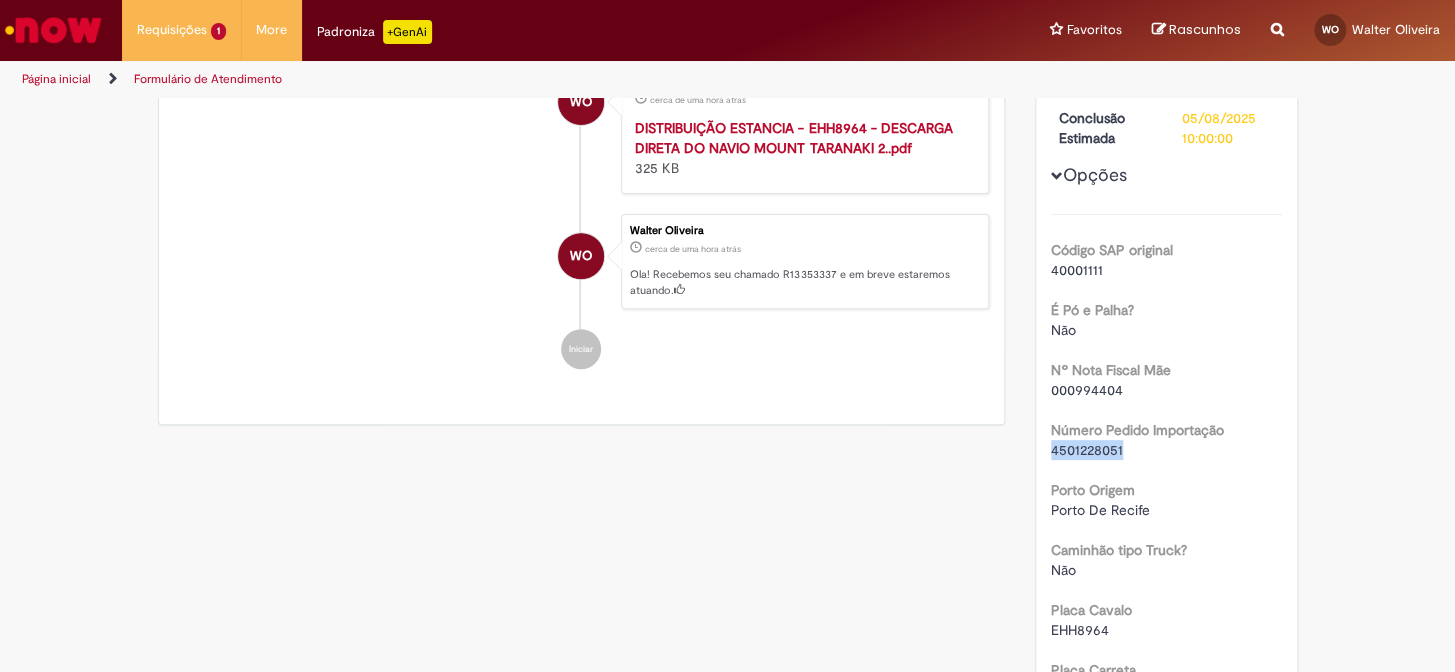 click on "4501228051" at bounding box center [1087, 450] 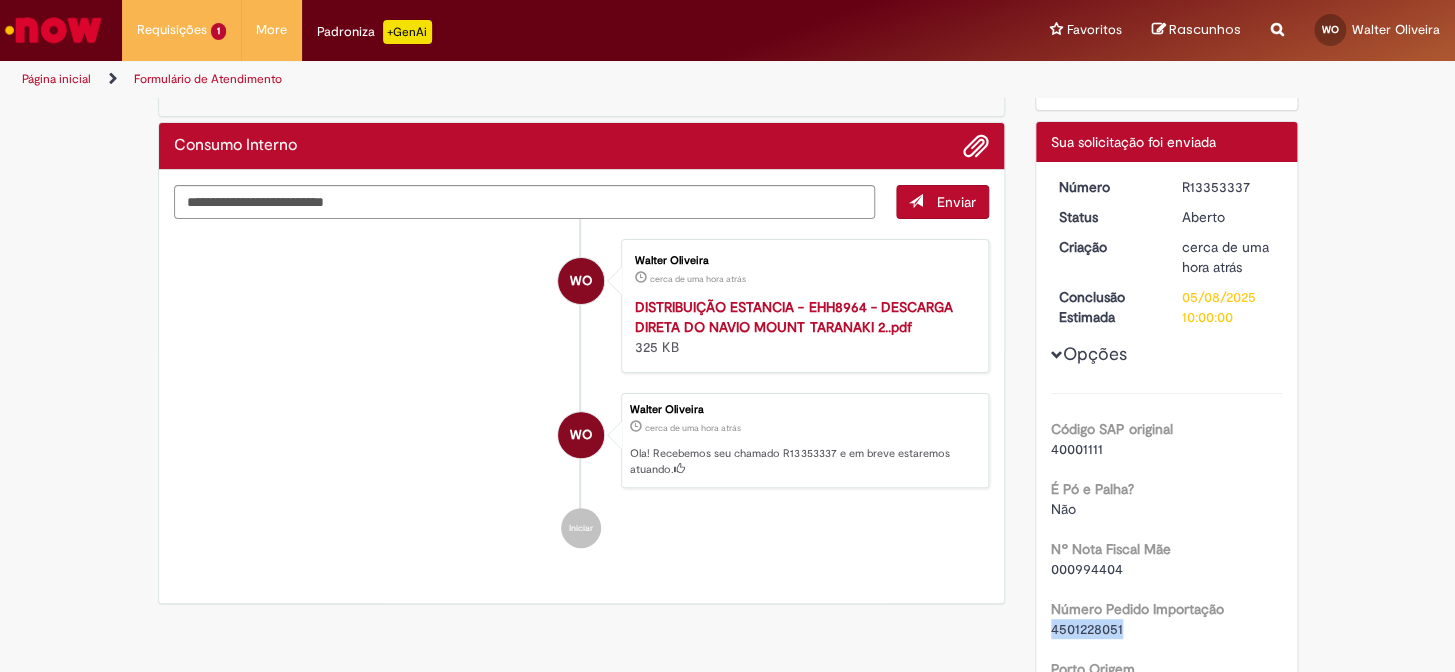 scroll, scrollTop: 90, scrollLeft: 0, axis: vertical 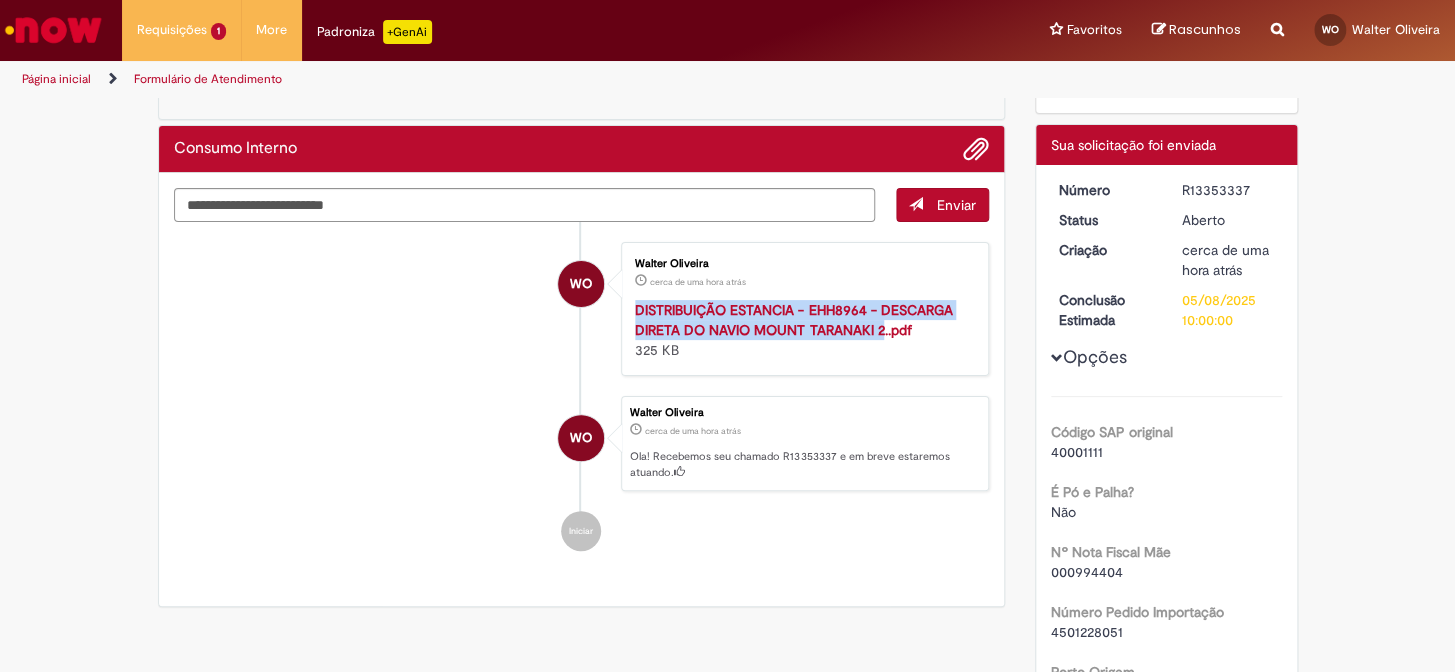 drag, startPoint x: 622, startPoint y: 307, endPoint x: 872, endPoint y: 329, distance: 250.96614 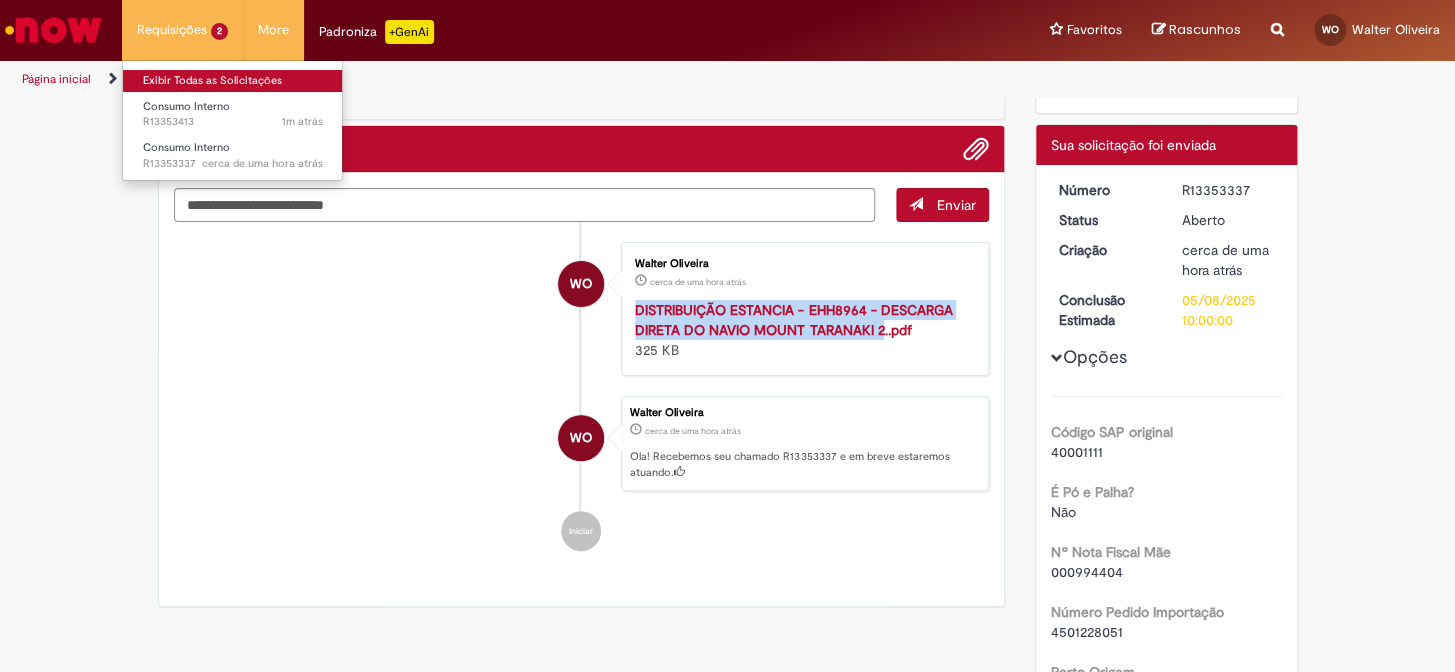 click on "Exibir Todas as Solicitações" at bounding box center (233, 81) 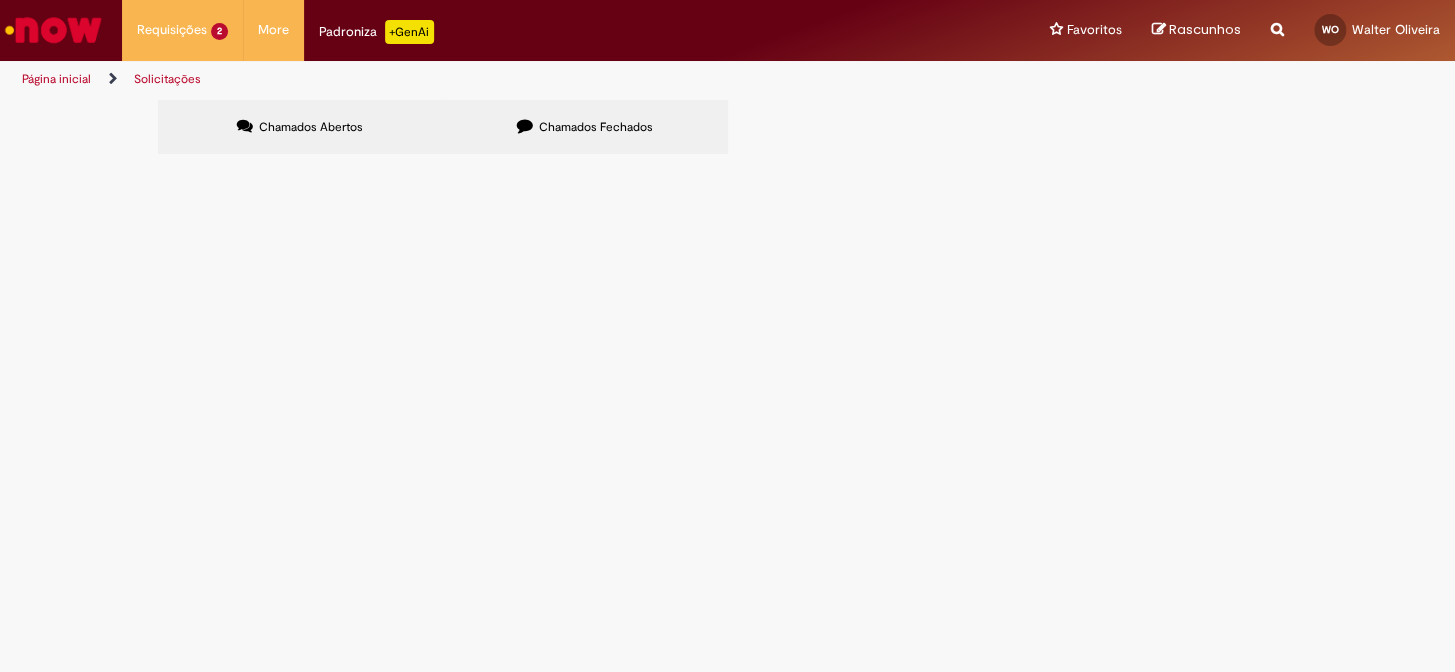 scroll, scrollTop: 0, scrollLeft: 0, axis: both 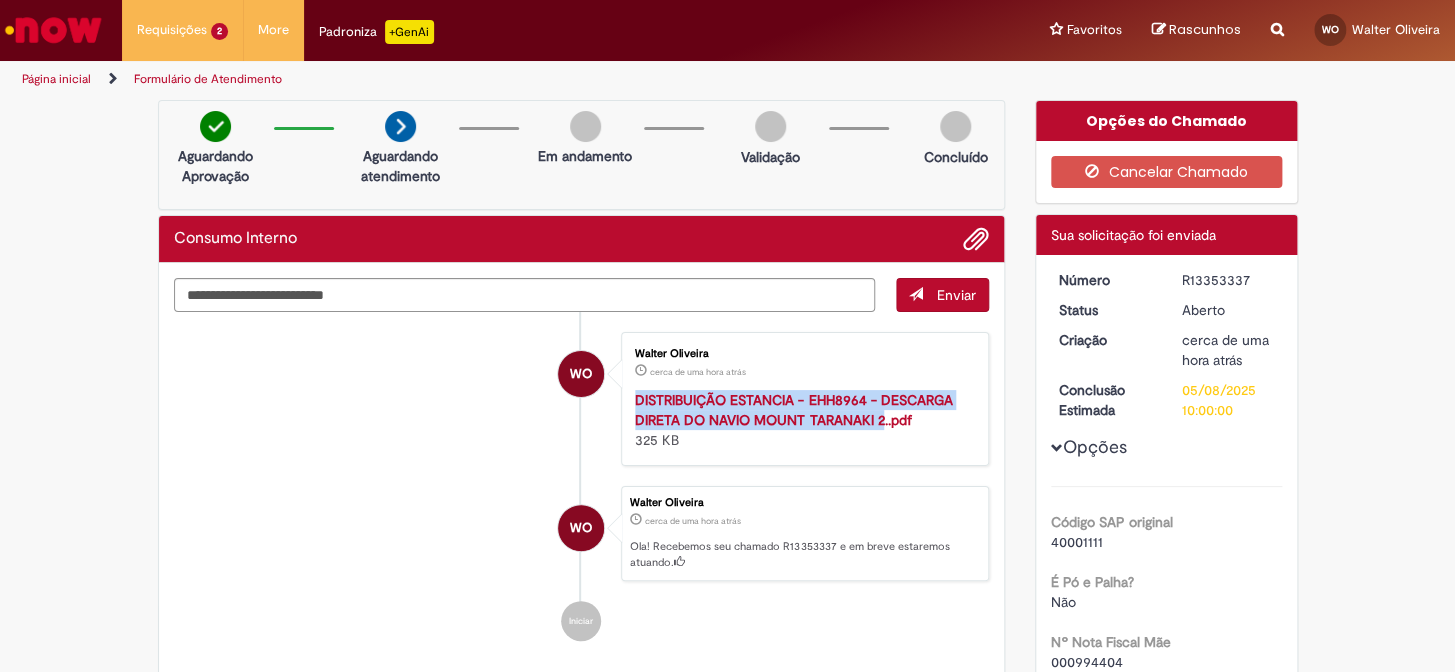 drag, startPoint x: 636, startPoint y: 402, endPoint x: 879, endPoint y: 424, distance: 243.99385 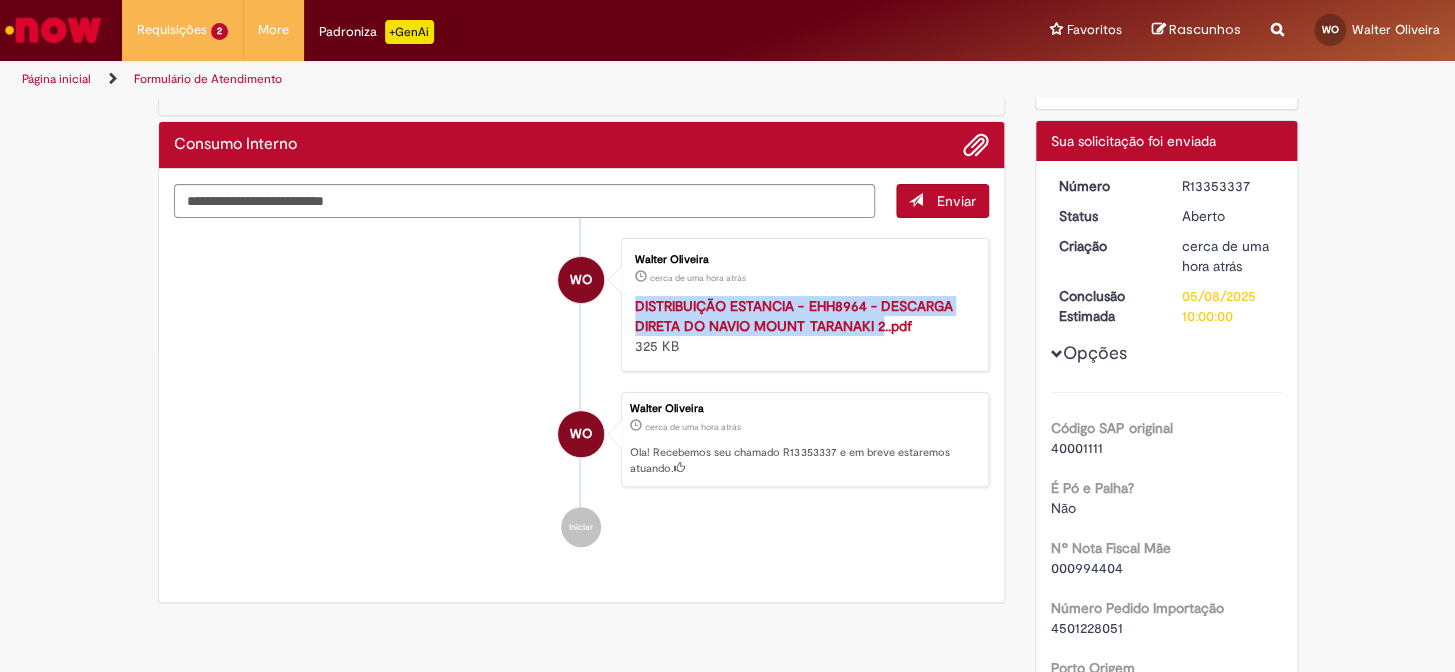 scroll, scrollTop: 272, scrollLeft: 0, axis: vertical 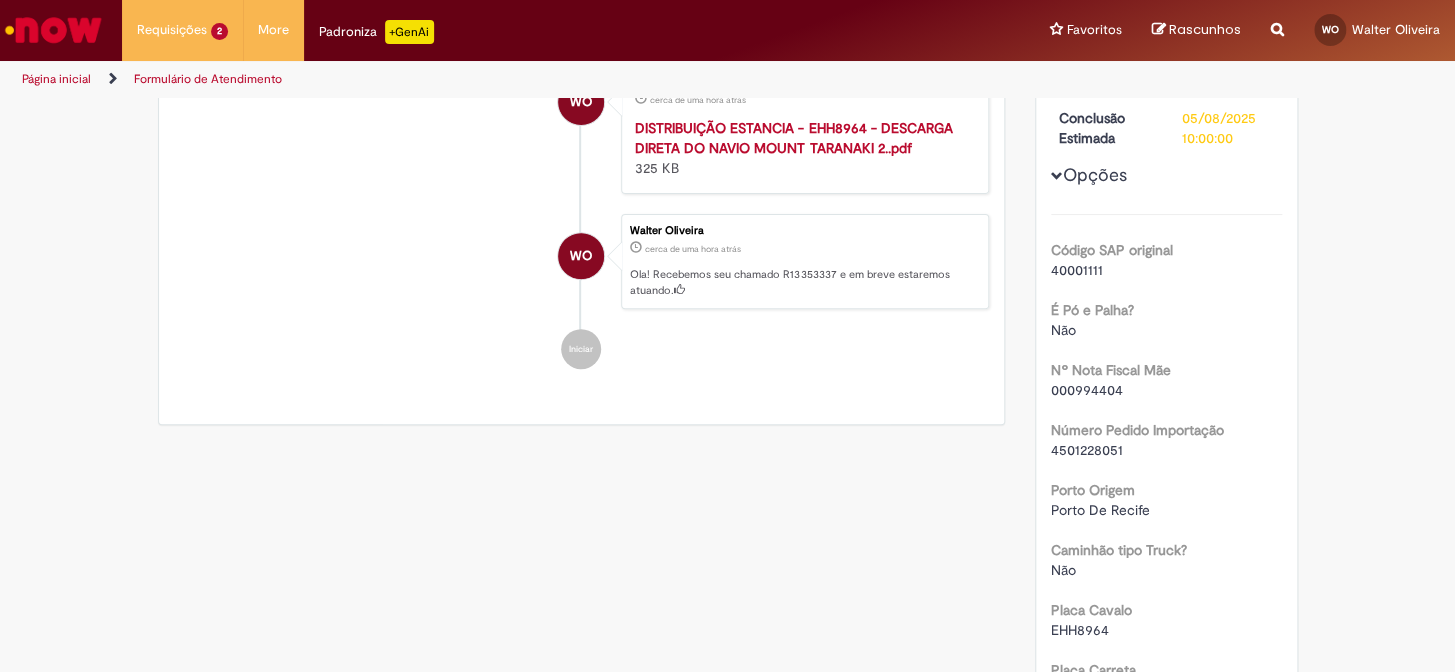 click on "000994404" at bounding box center [1087, 390] 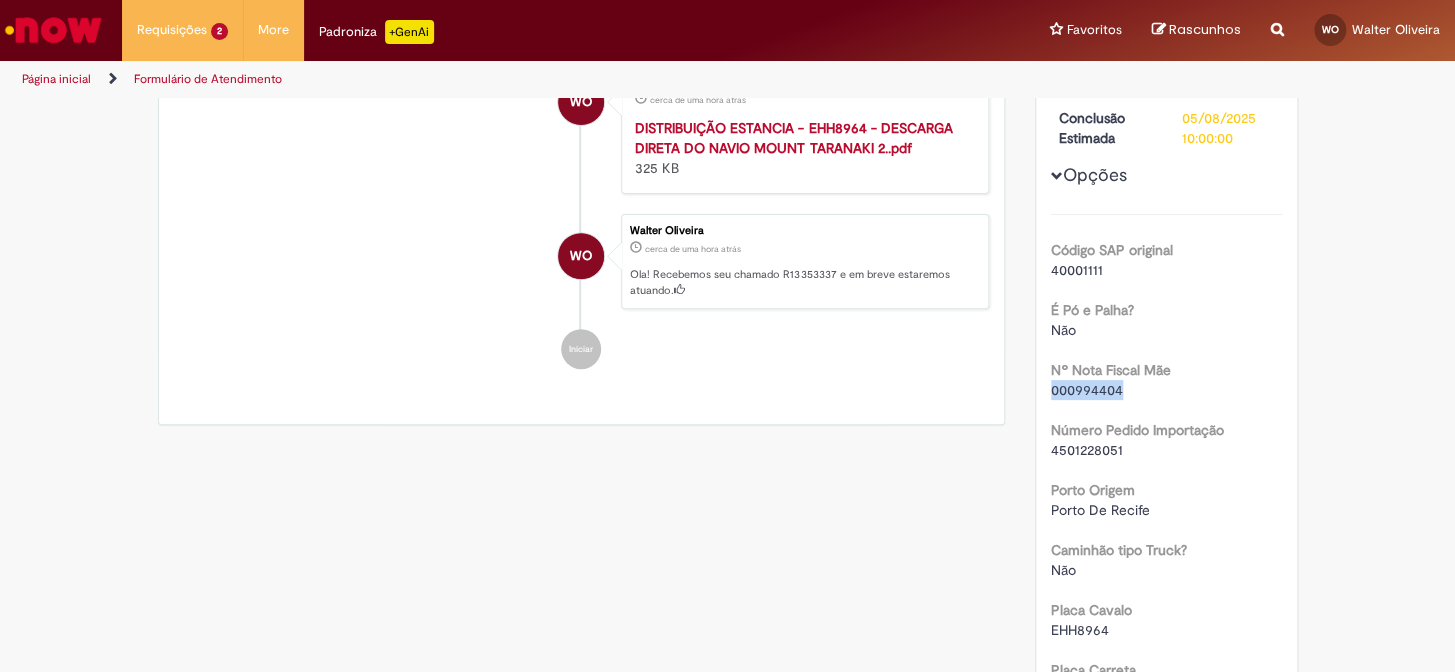click on "000994404" at bounding box center [1087, 390] 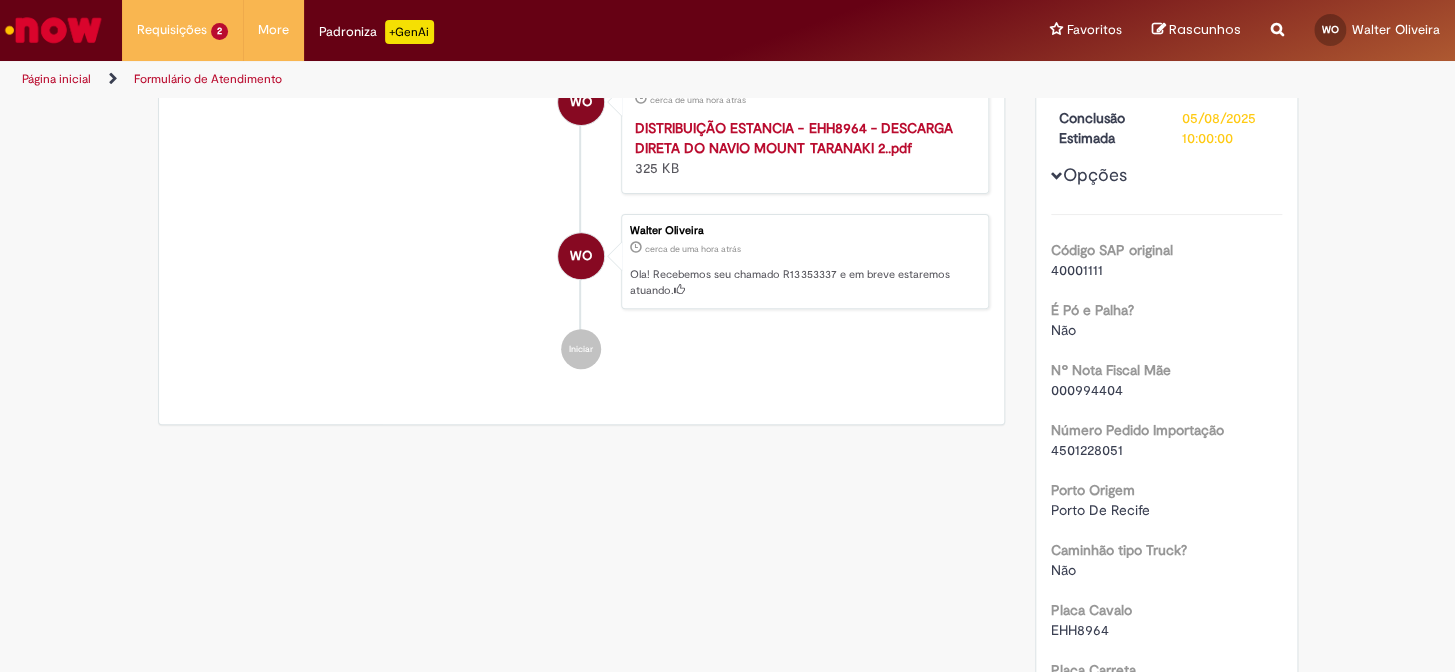 click on "4501228051" at bounding box center [1087, 450] 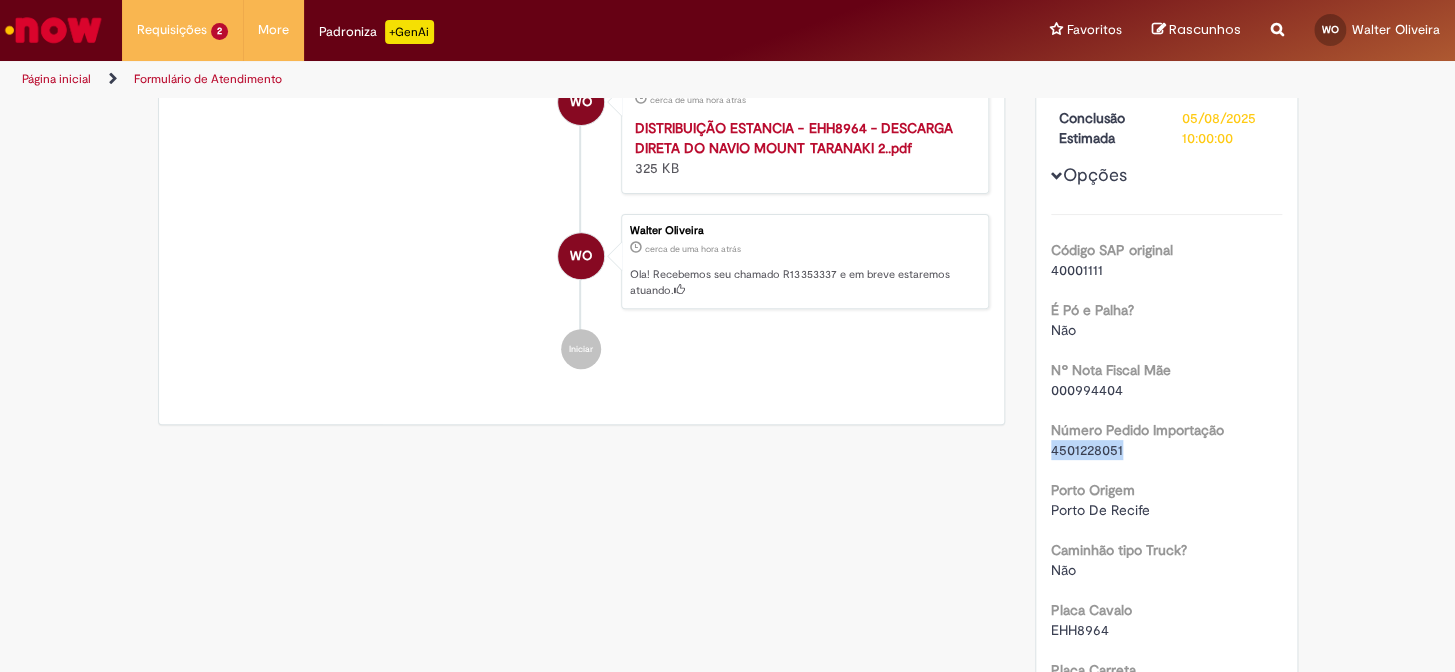 click on "4501228051" at bounding box center (1087, 450) 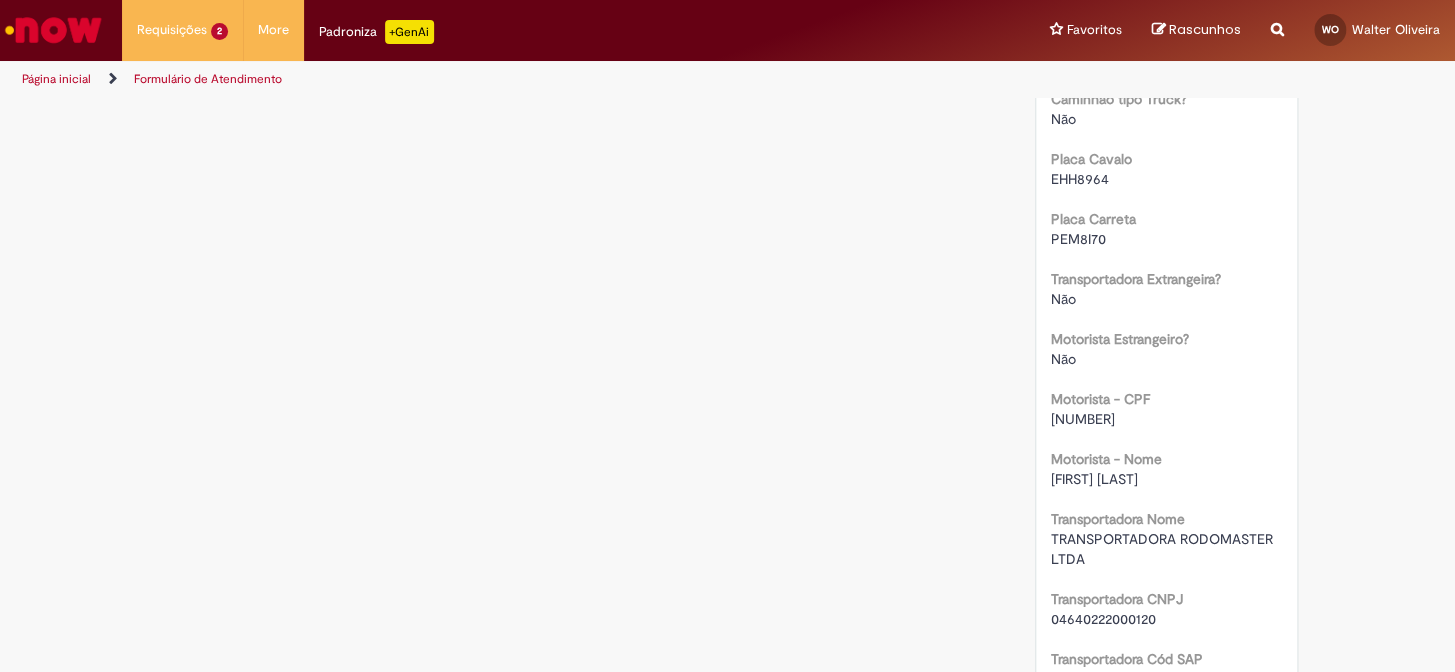 scroll, scrollTop: 818, scrollLeft: 0, axis: vertical 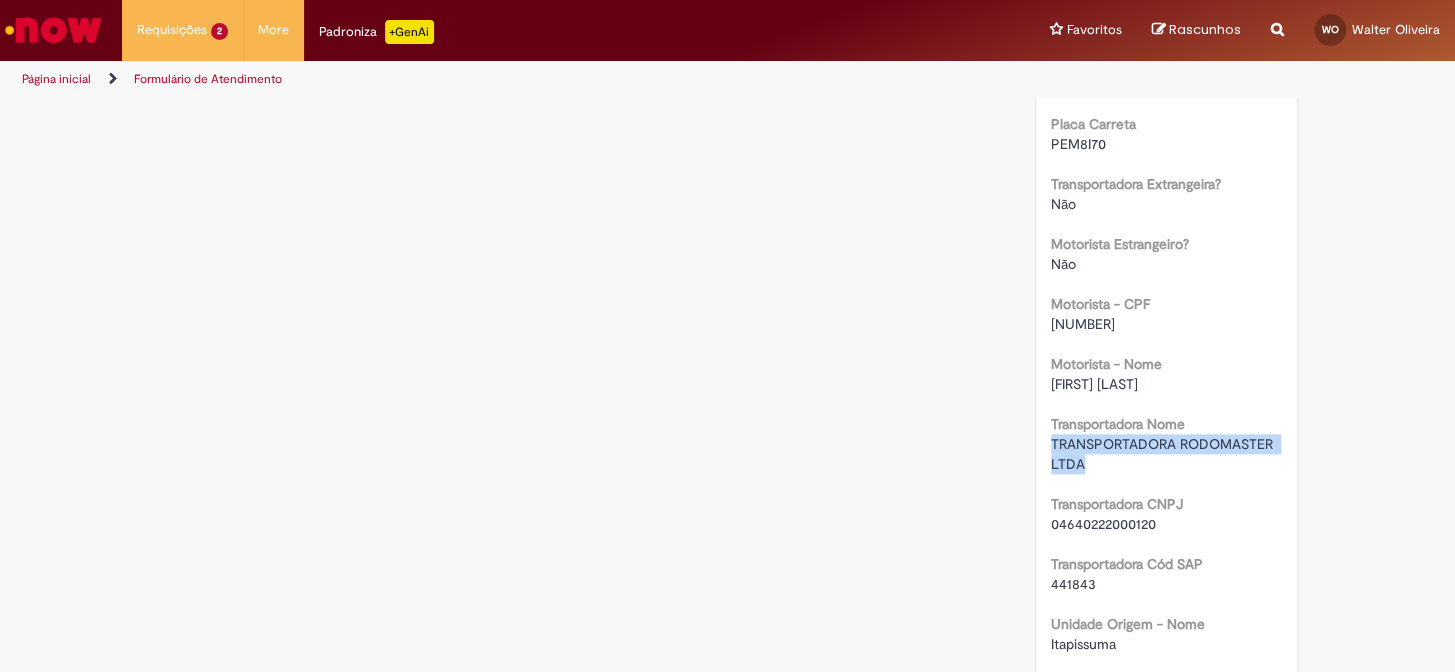 drag, startPoint x: 1083, startPoint y: 465, endPoint x: 1039, endPoint y: 448, distance: 47.169907 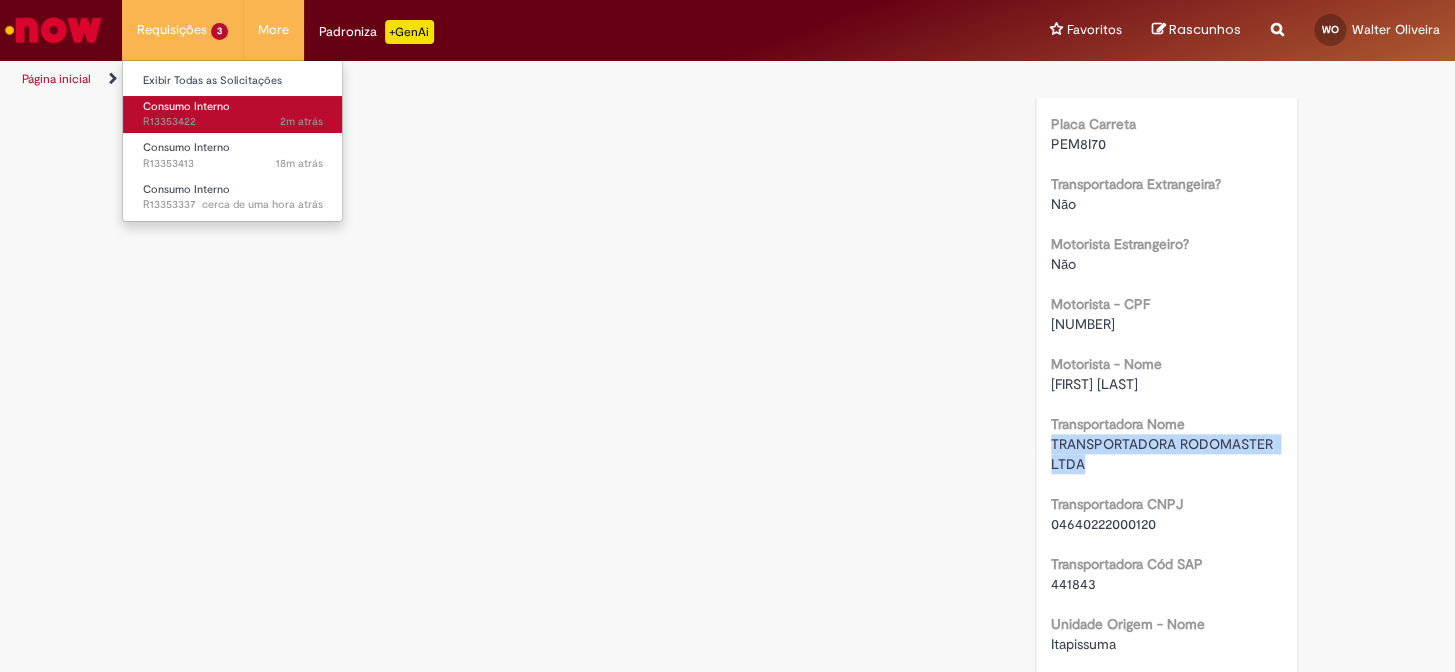 click on "Consumo Interno" at bounding box center [186, 106] 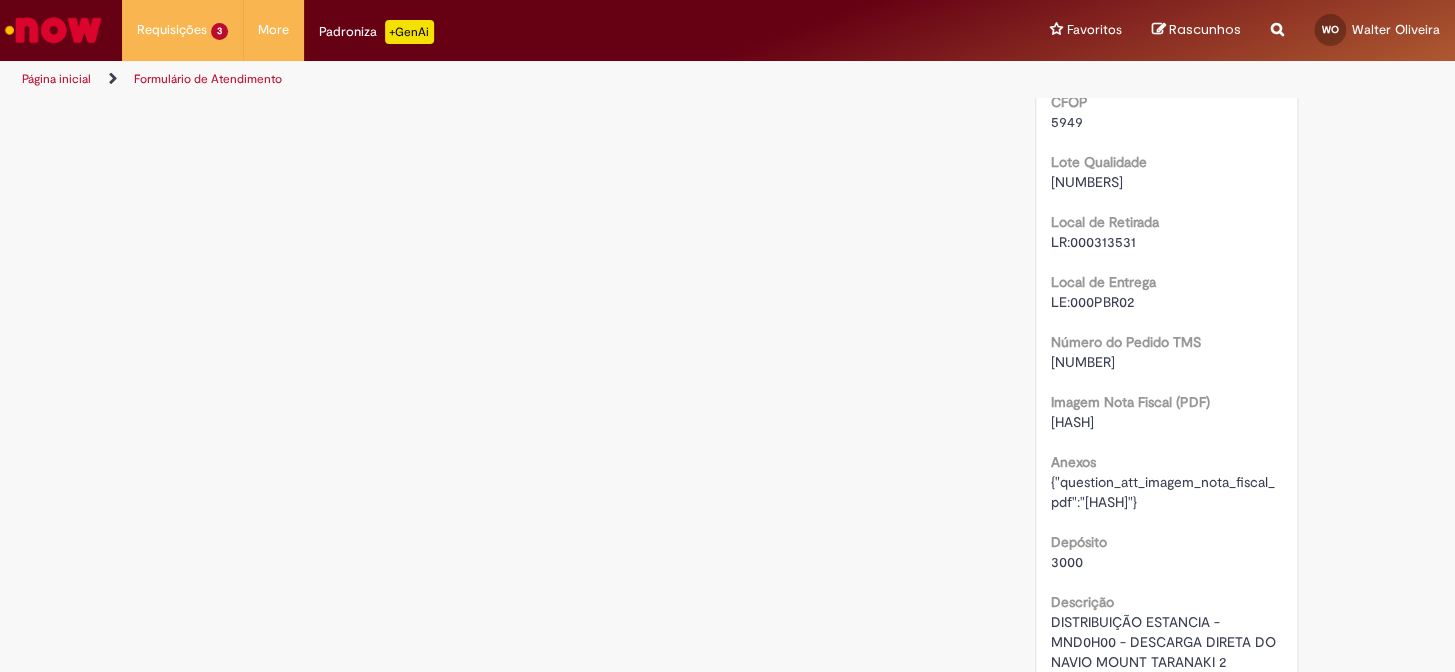 scroll, scrollTop: 1909, scrollLeft: 0, axis: vertical 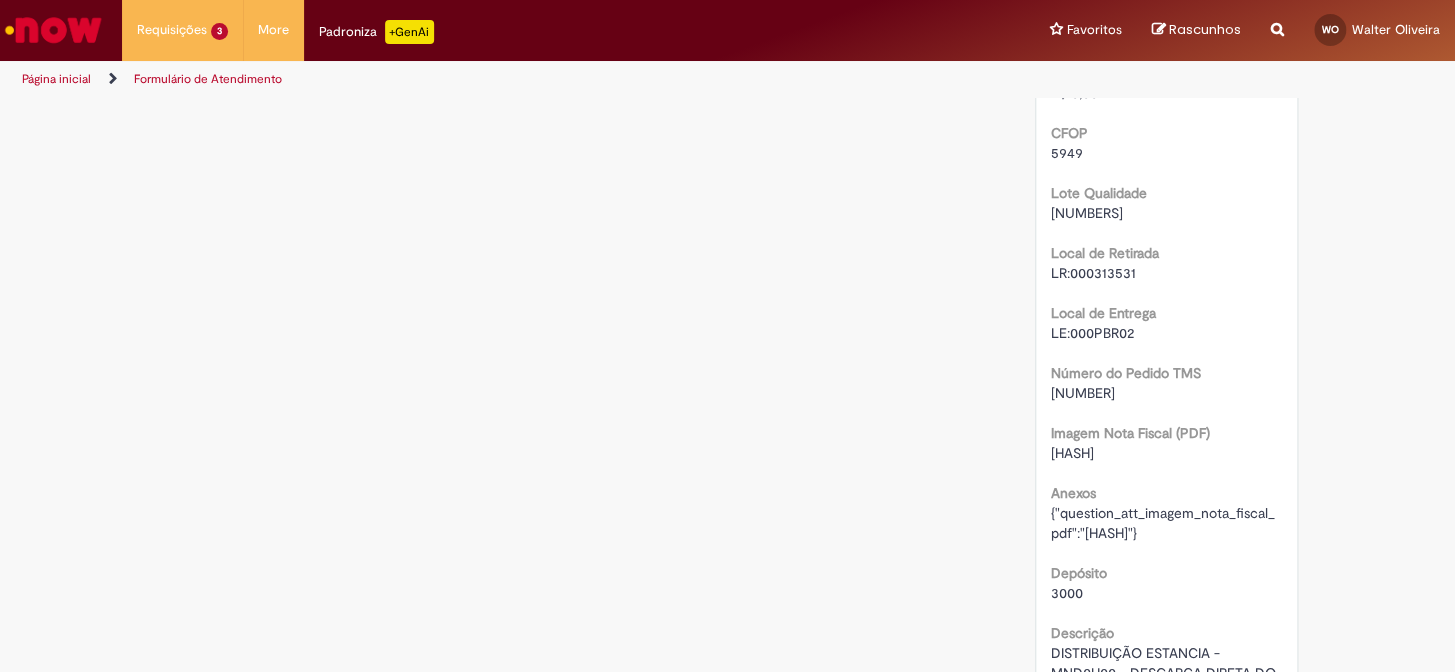 drag, startPoint x: 1175, startPoint y: 210, endPoint x: 1030, endPoint y: 216, distance: 145.12408 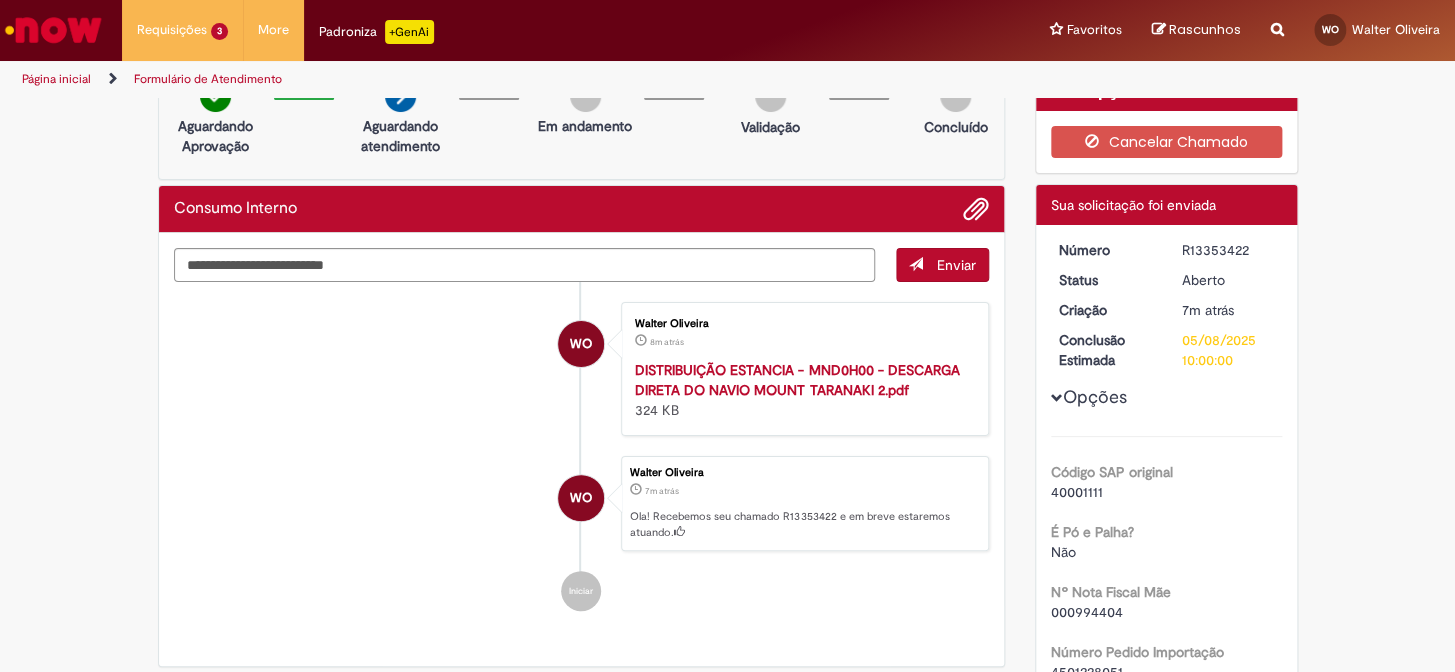 scroll, scrollTop: 0, scrollLeft: 0, axis: both 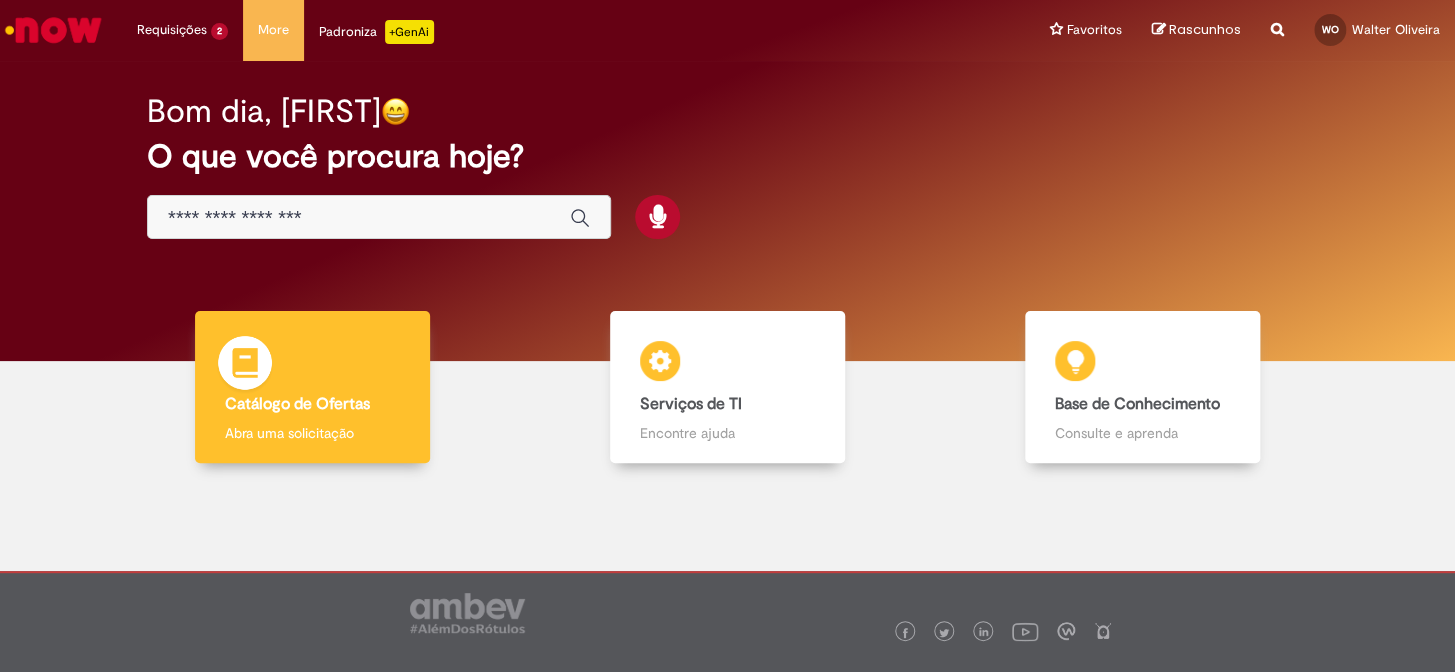 click on "Catálogo de Ofertas
Catálogo de Ofertas
Abra uma solicitação" at bounding box center (312, 387) 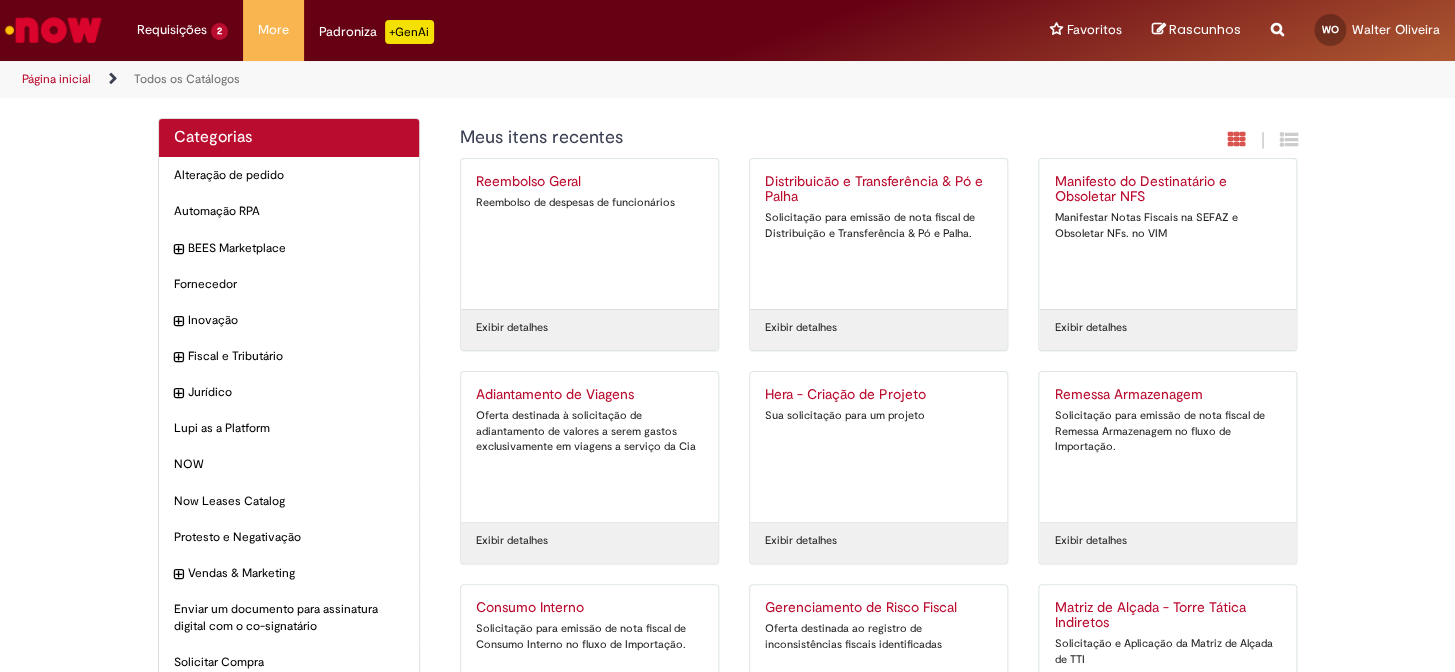 click on "Consumo Interno" at bounding box center (589, 608) 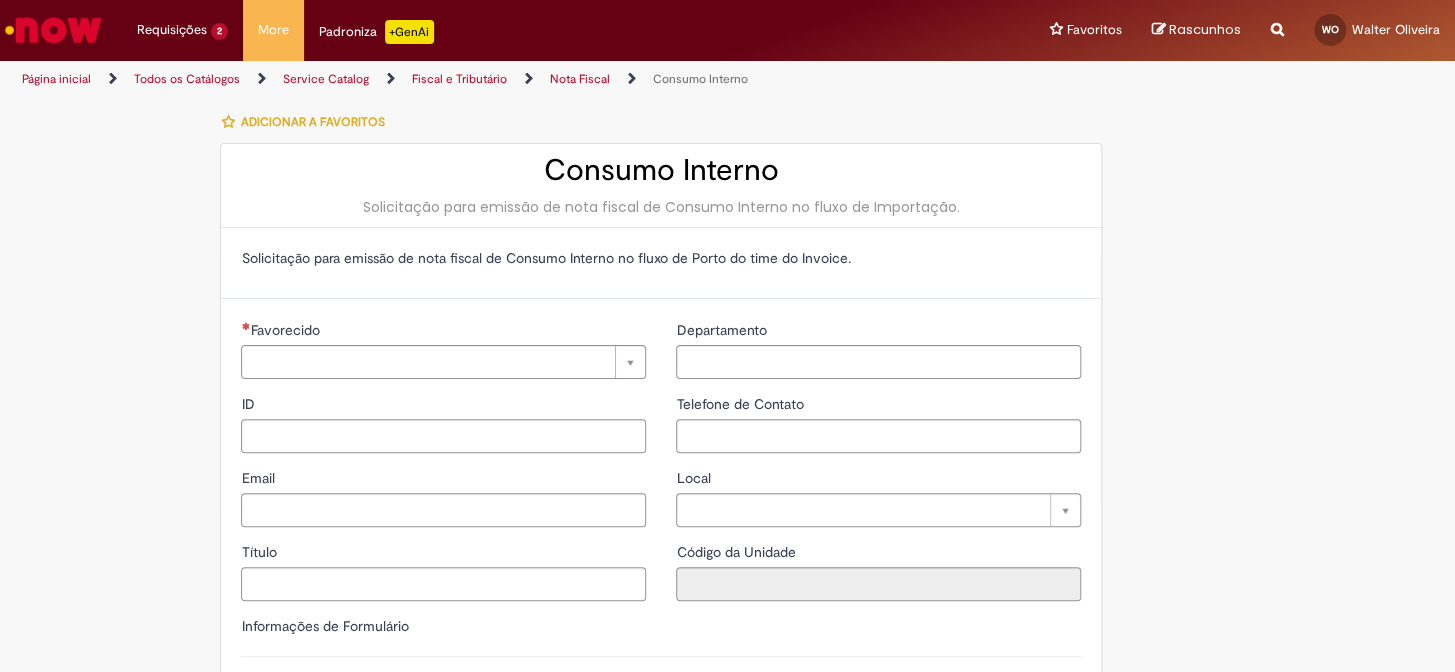 type on "**********" 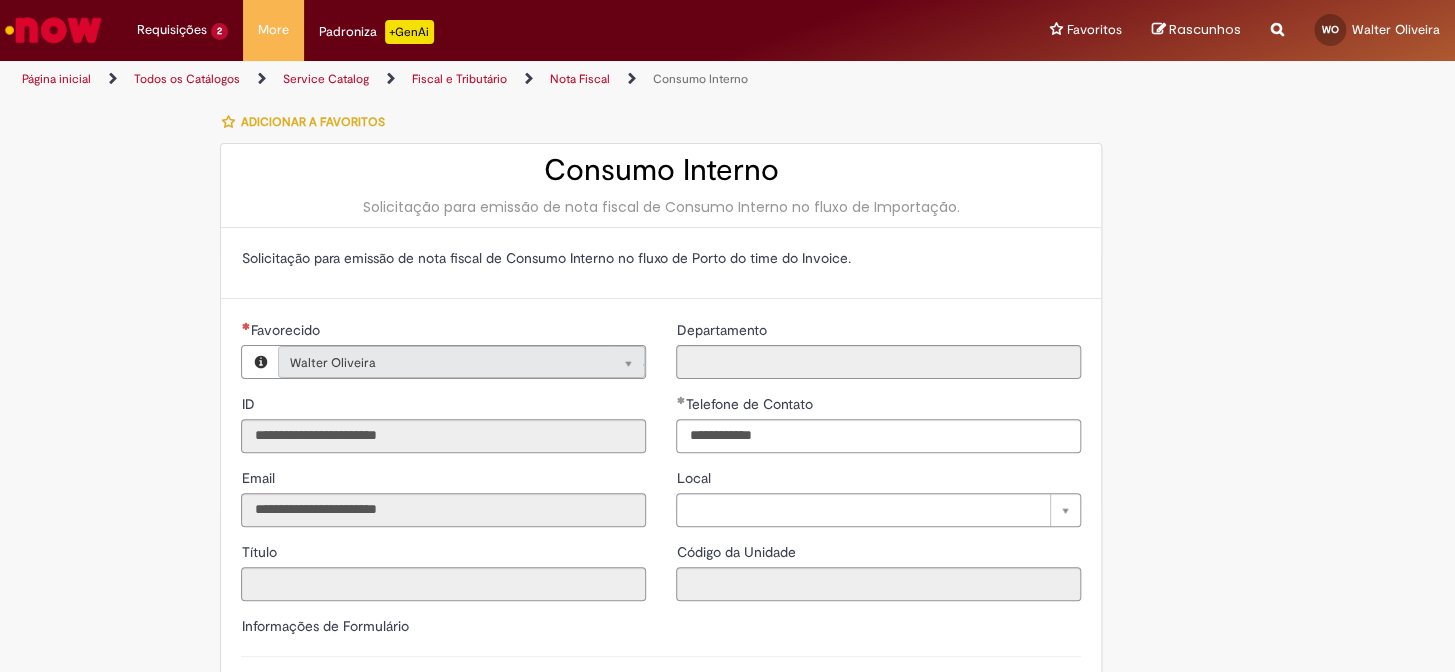 type on "**********" 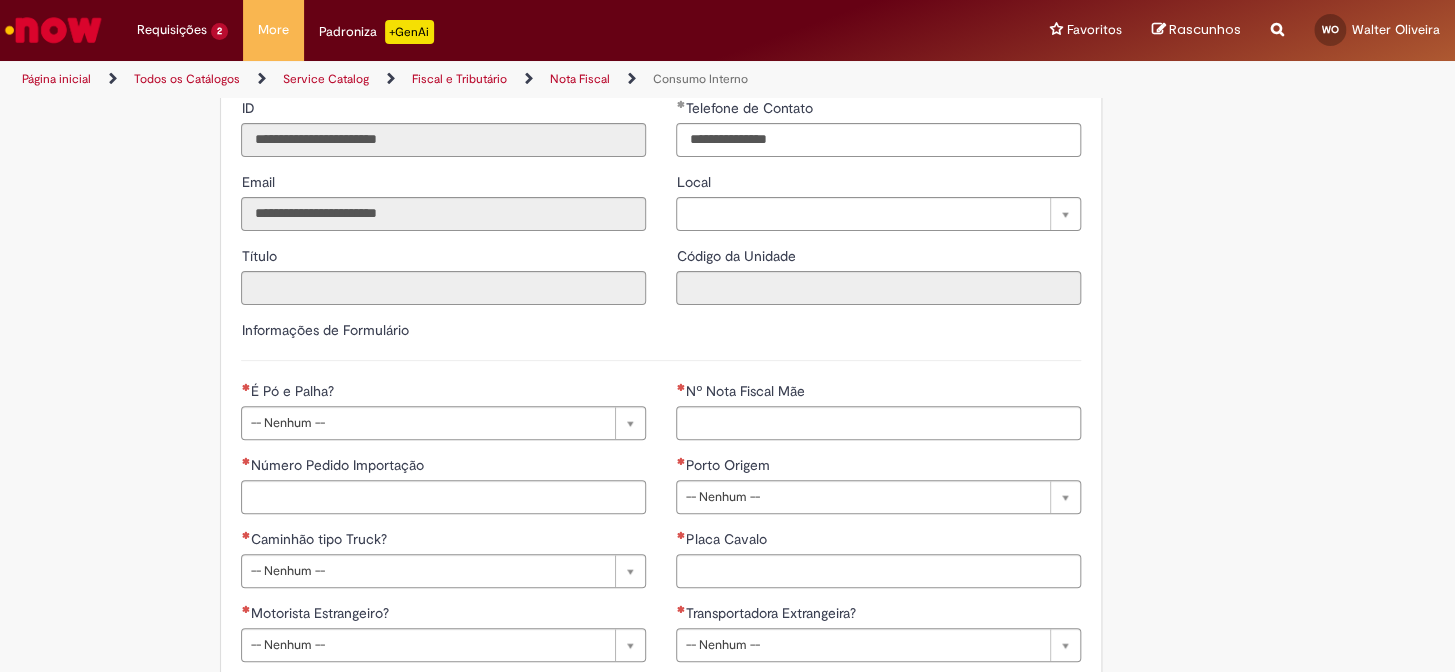 scroll, scrollTop: 363, scrollLeft: 0, axis: vertical 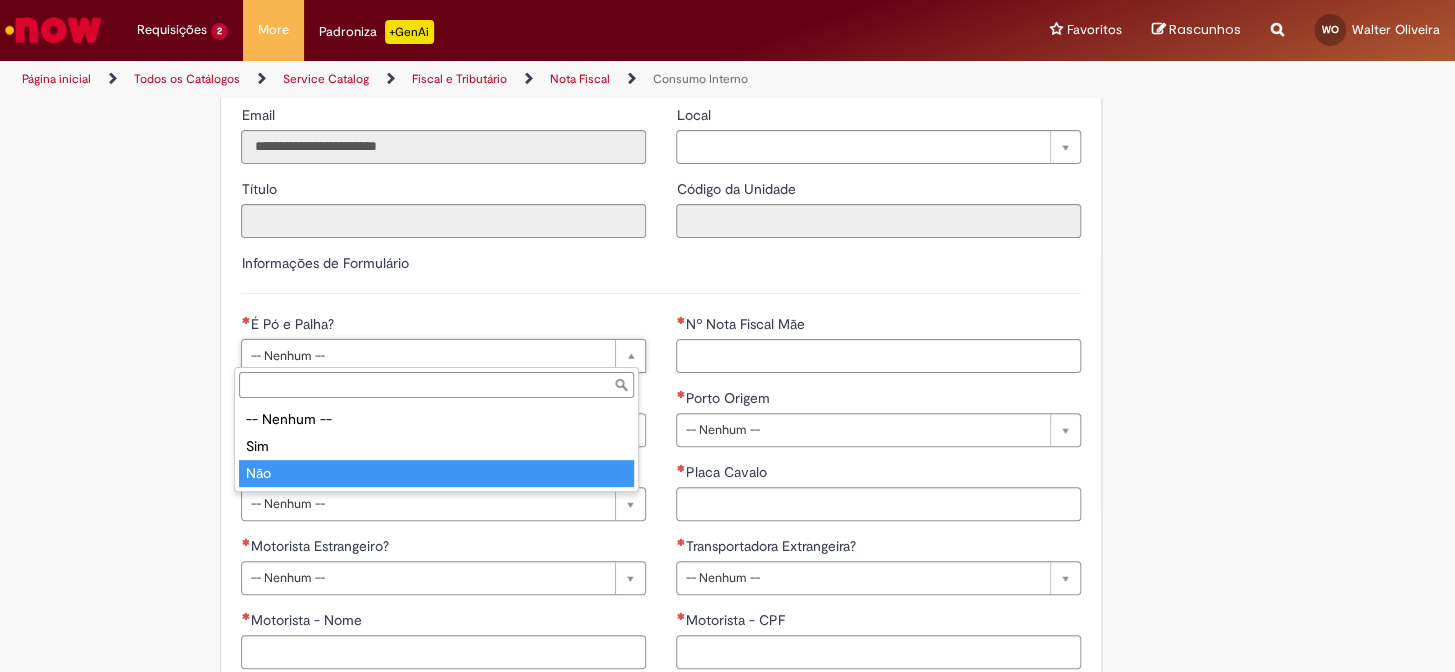 type on "***" 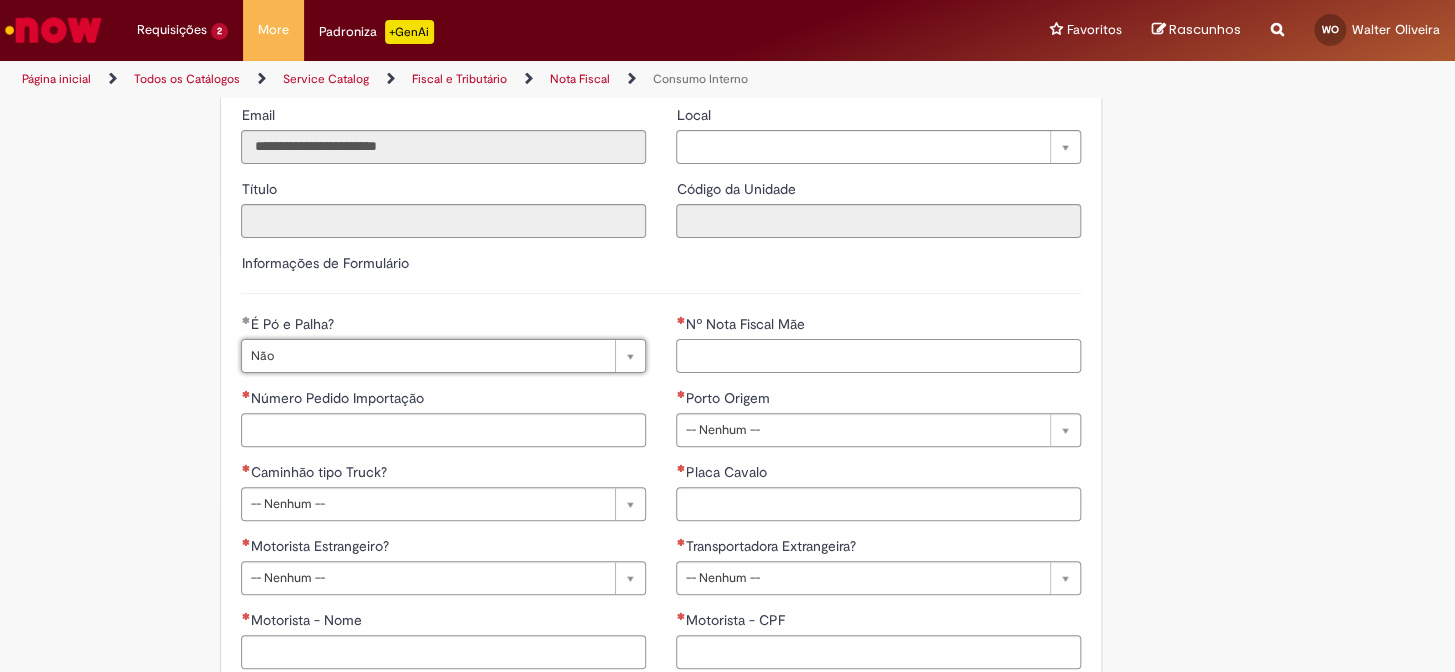 click on "Nº Nota Fiscal Mãe" at bounding box center (878, 356) 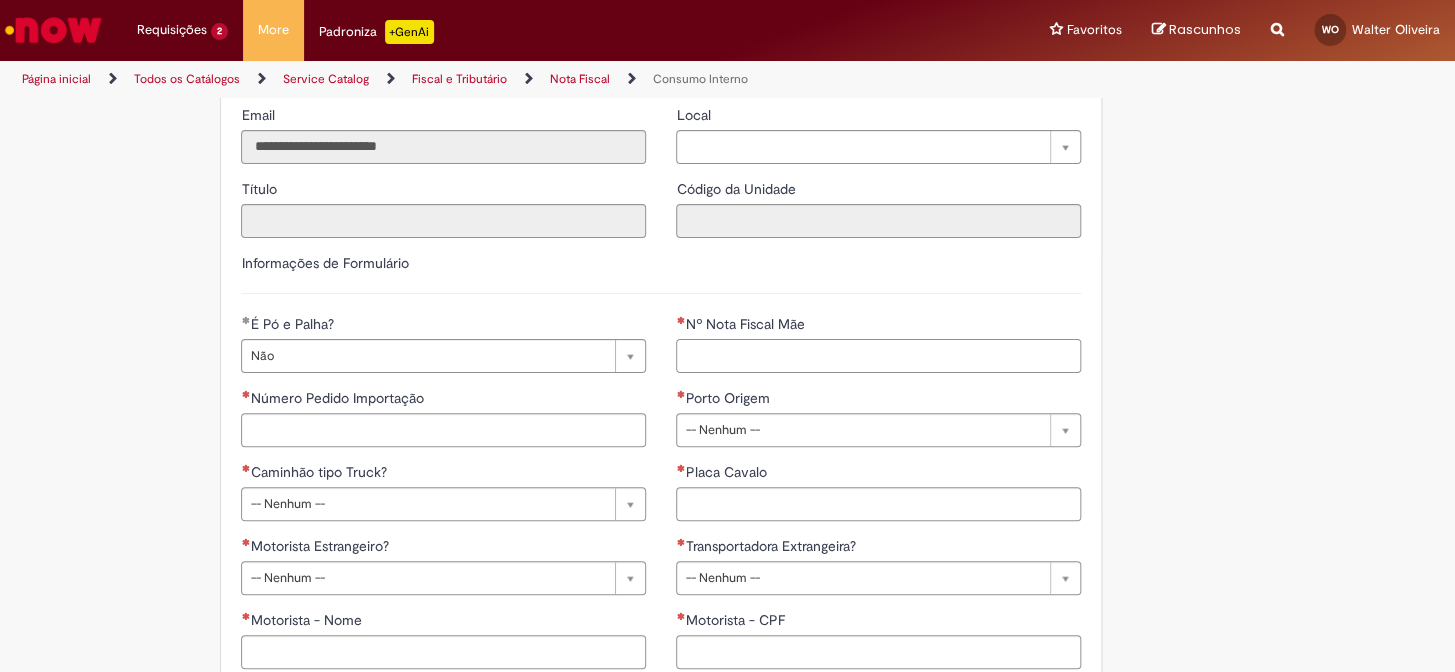 paste on "*********" 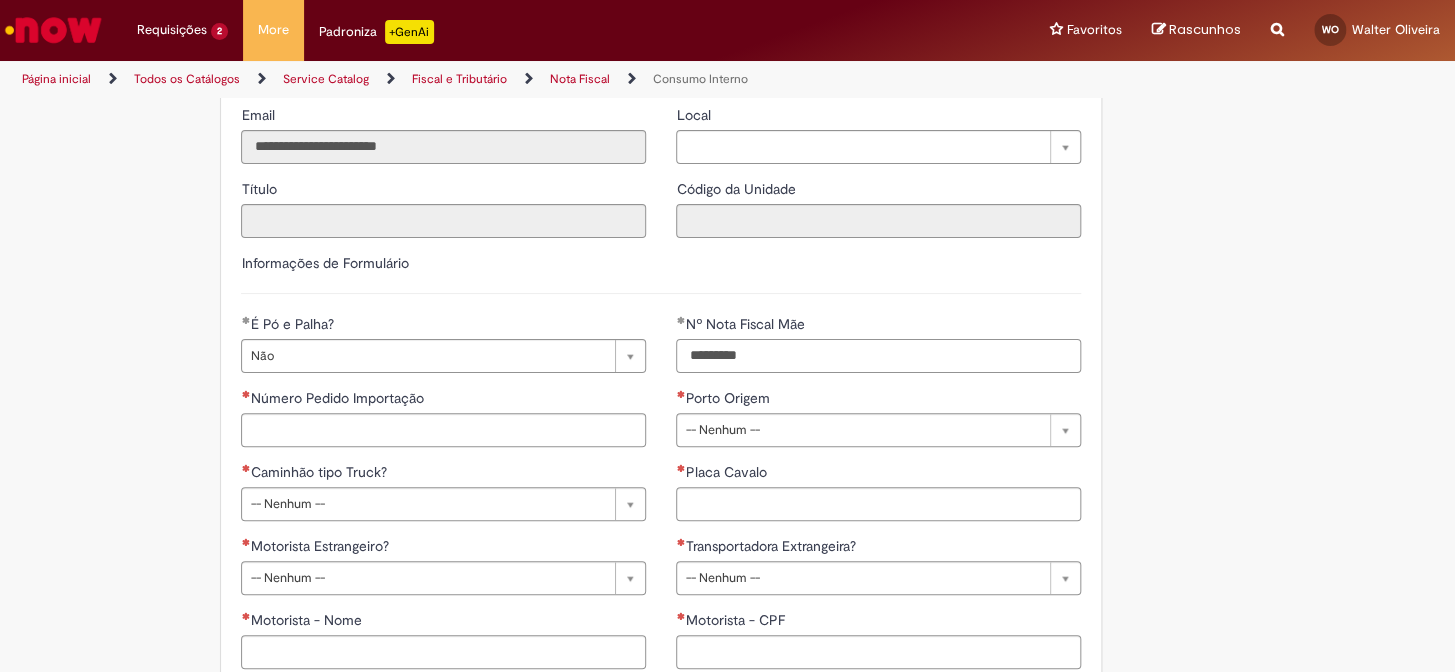 type on "*********" 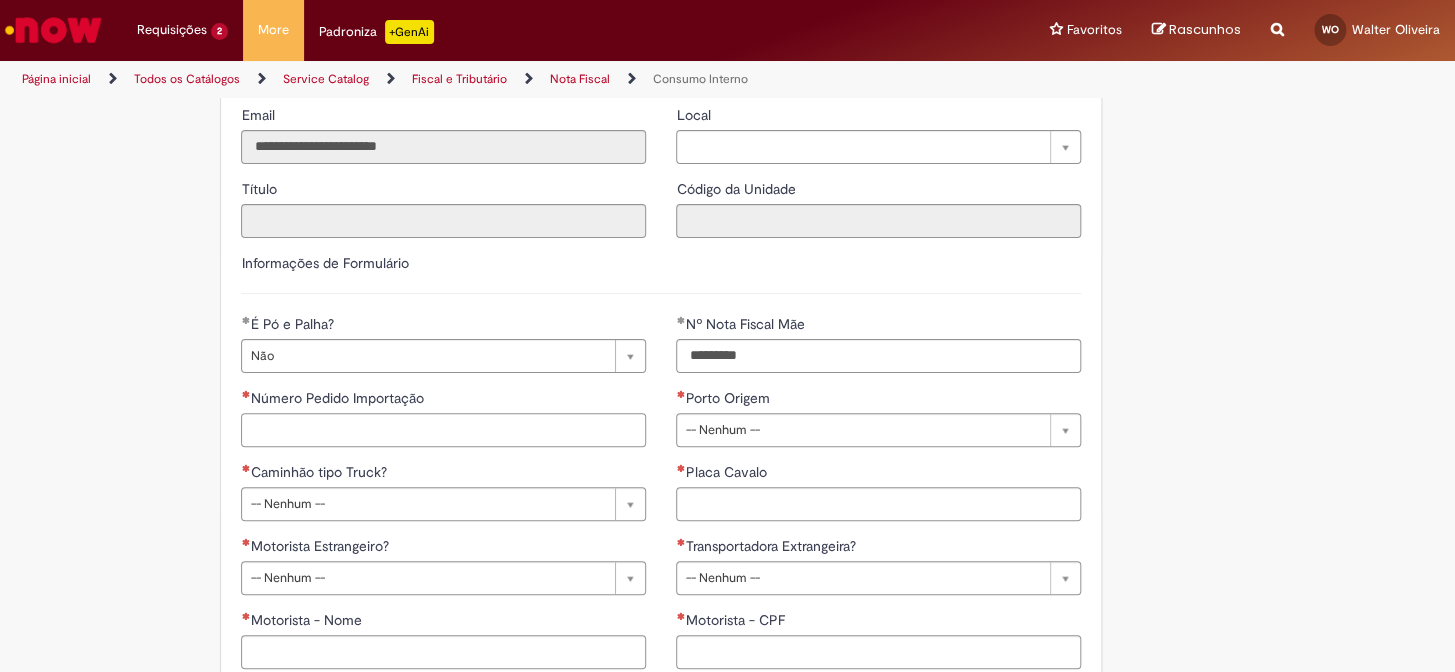 click on "Número Pedido Importação" at bounding box center (443, 430) 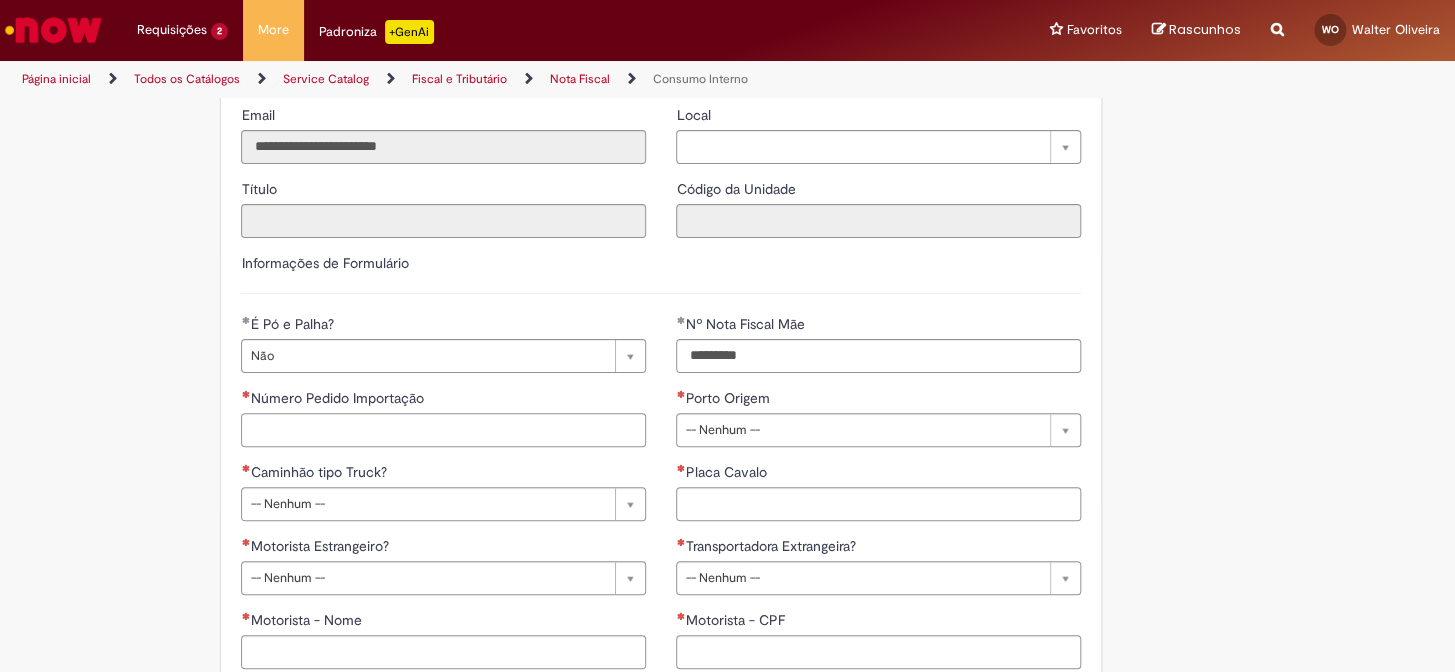 paste on "**********" 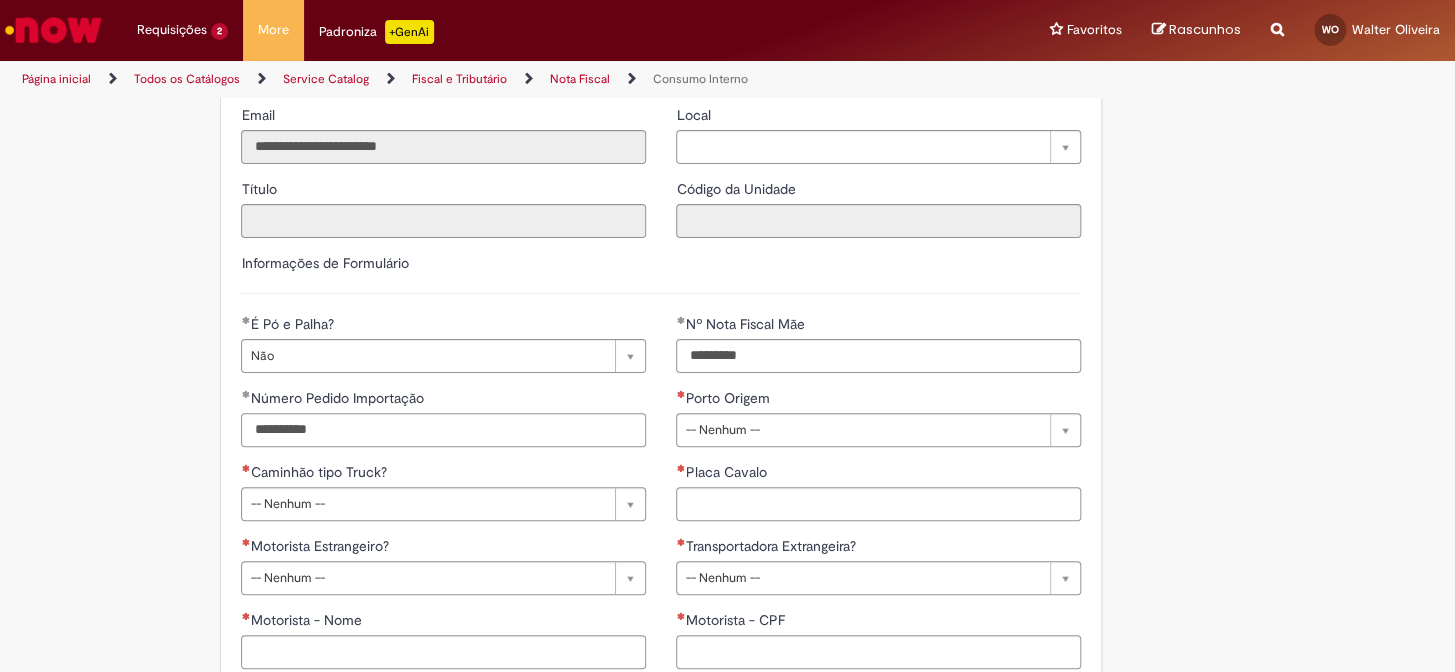 type on "**********" 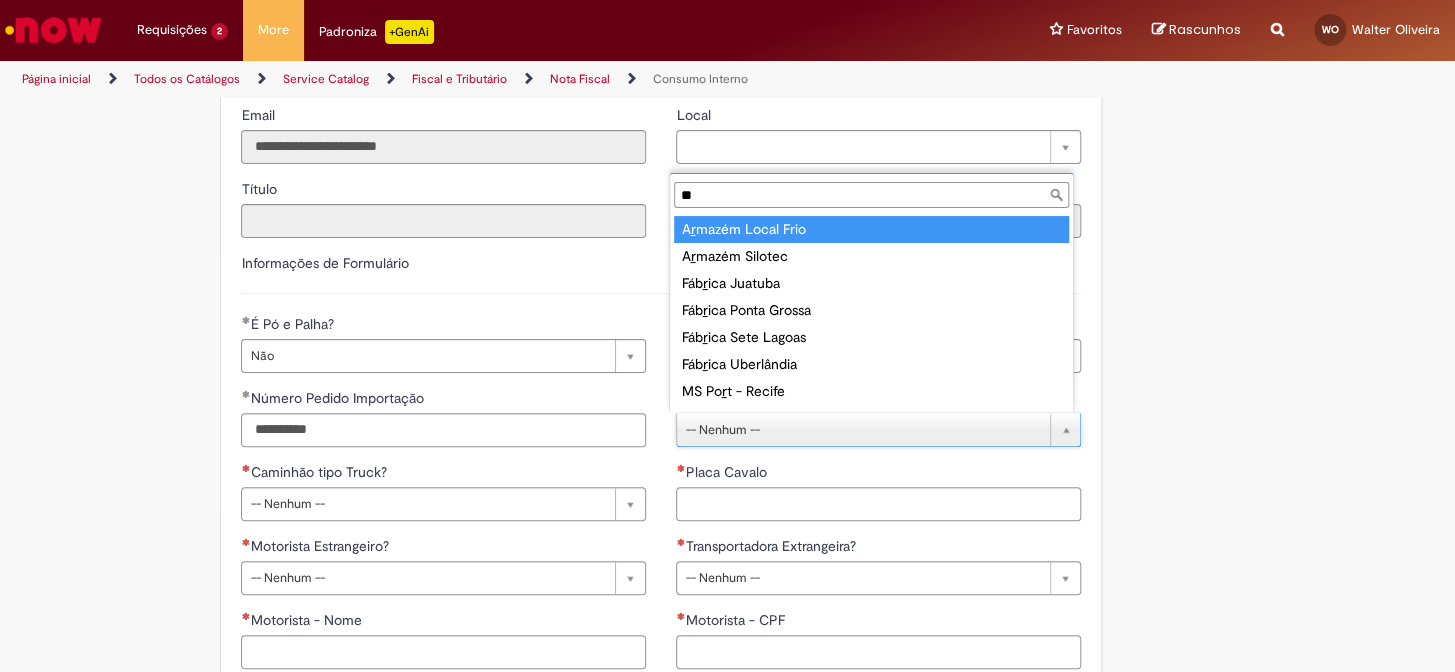 type on "***" 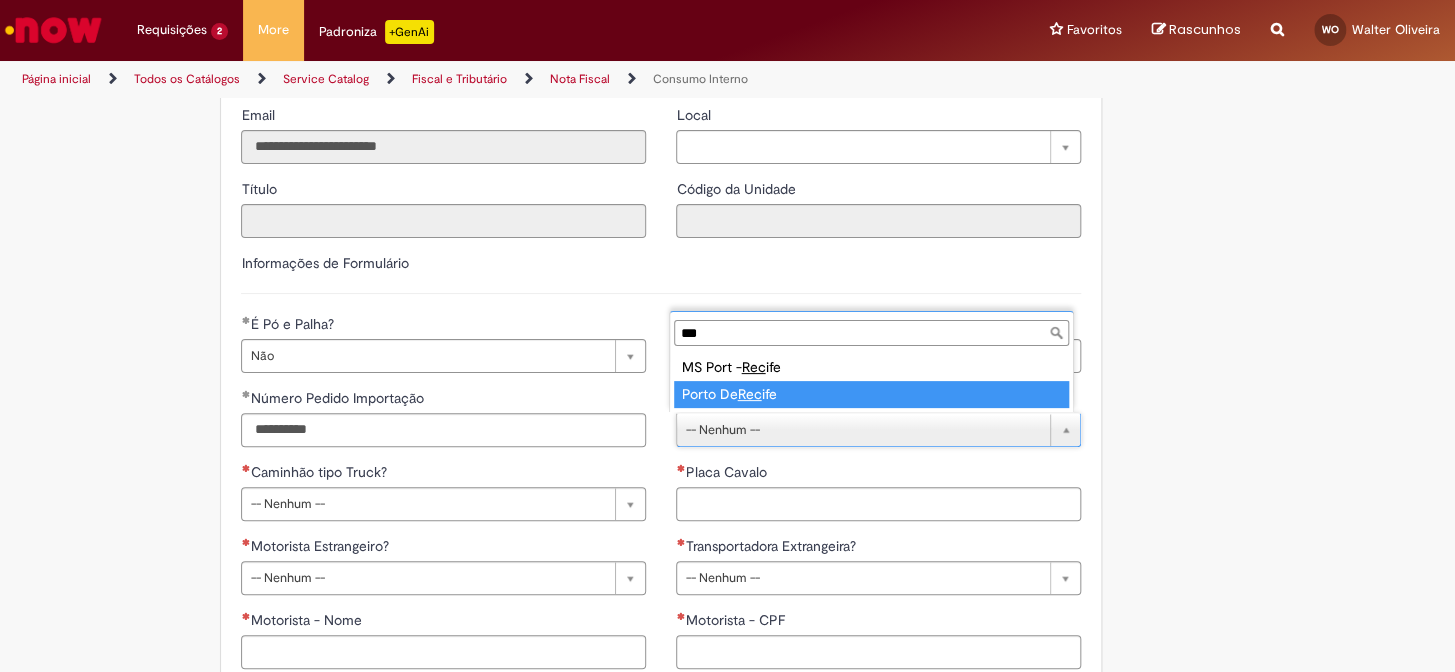 type on "**********" 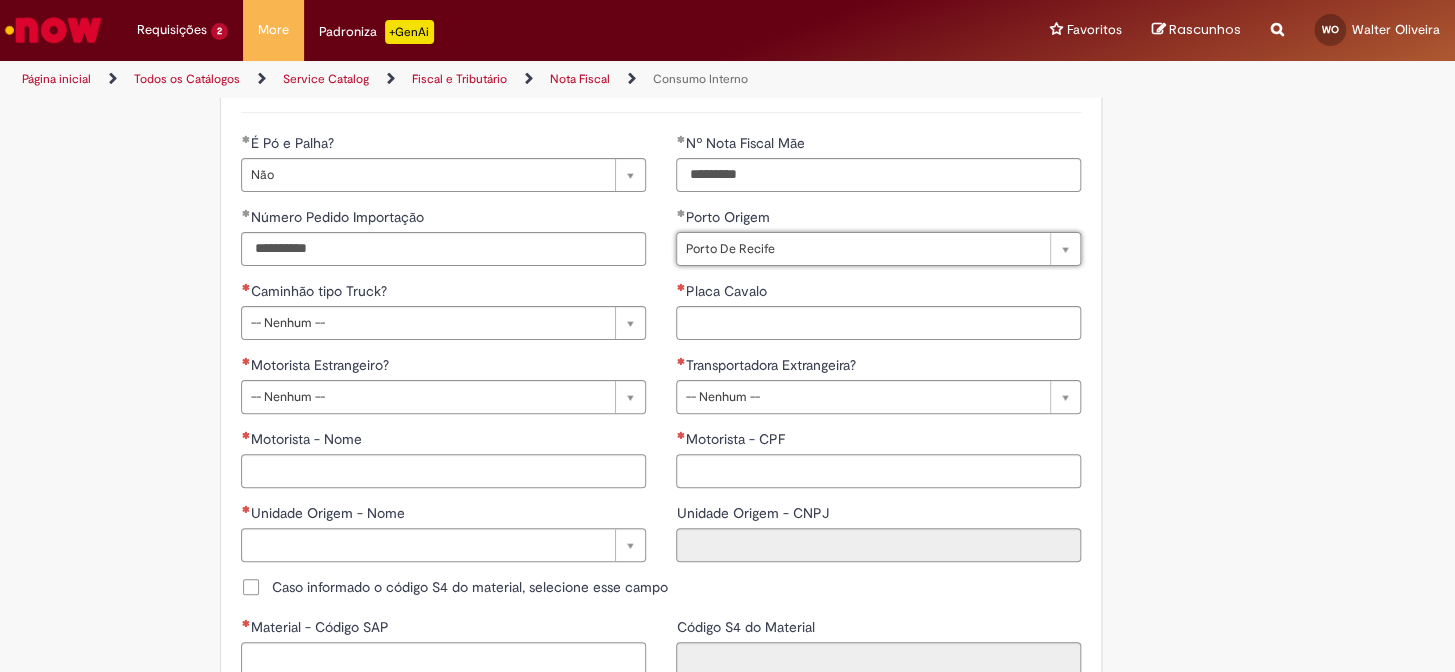 scroll, scrollTop: 545, scrollLeft: 0, axis: vertical 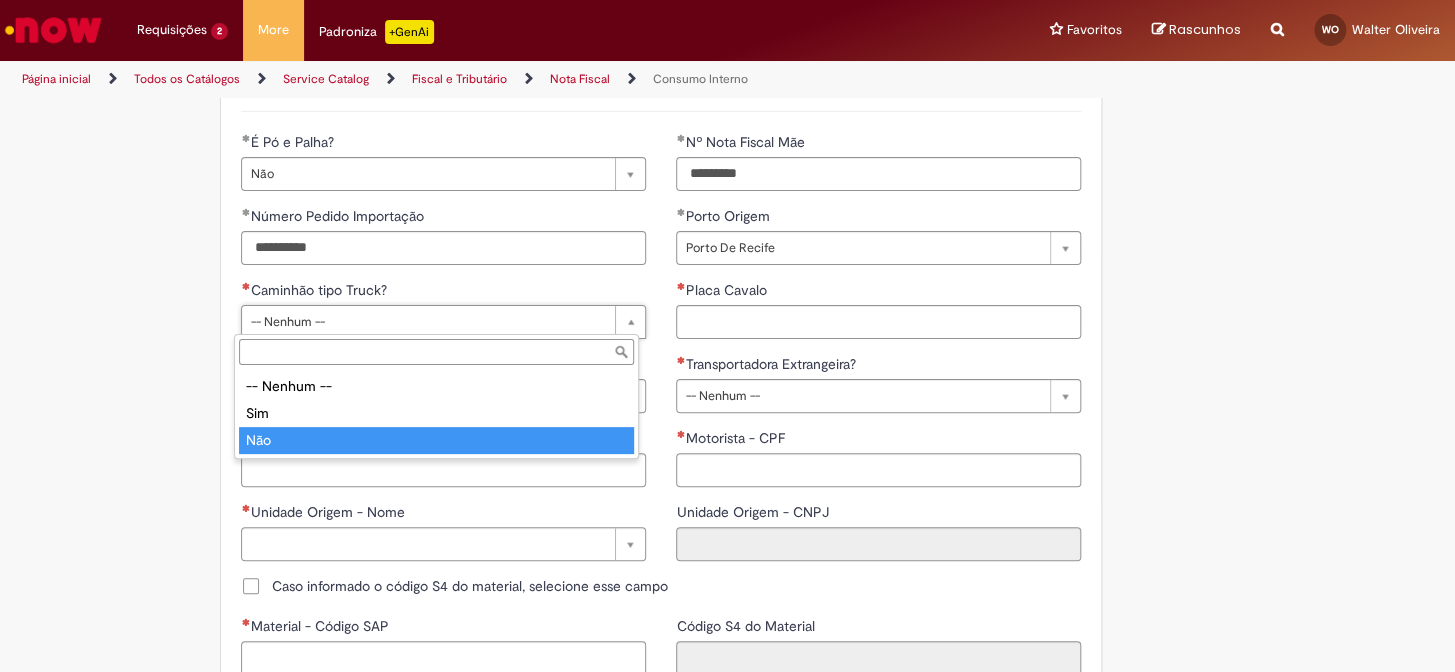 type on "***" 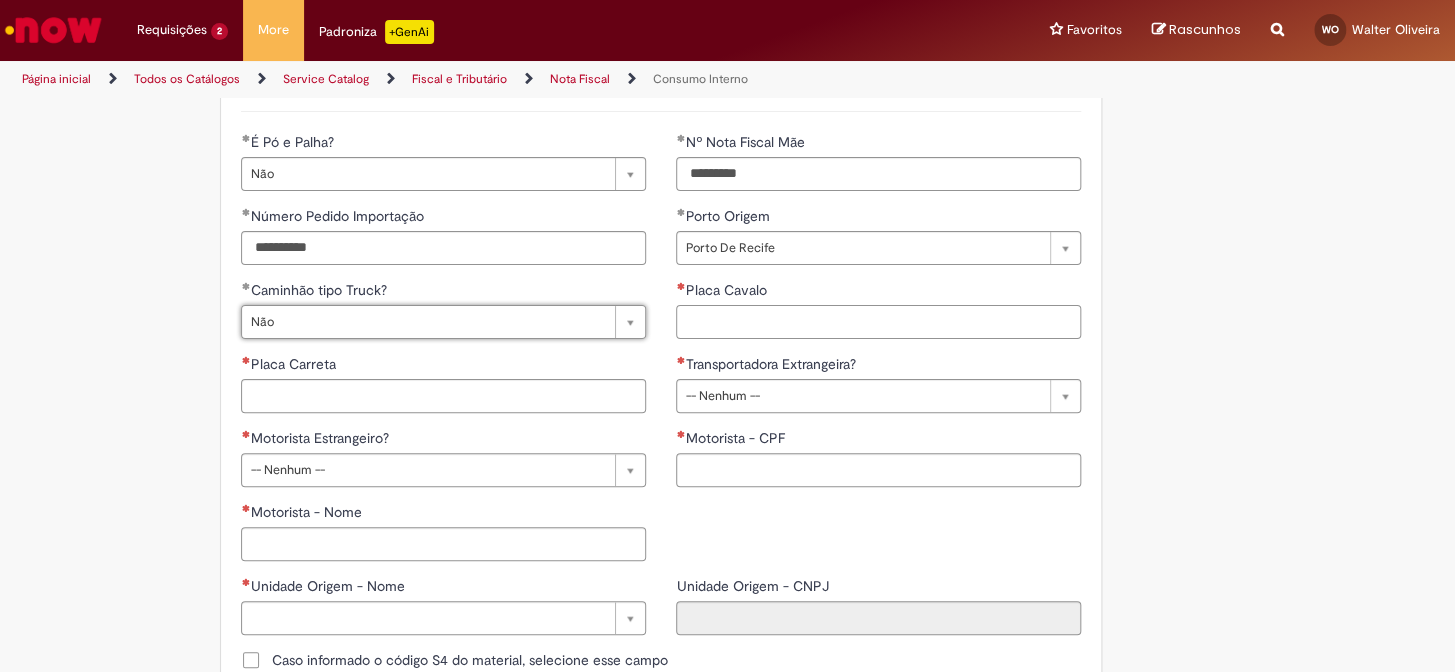 click on "Placa Cavalo" at bounding box center (878, 322) 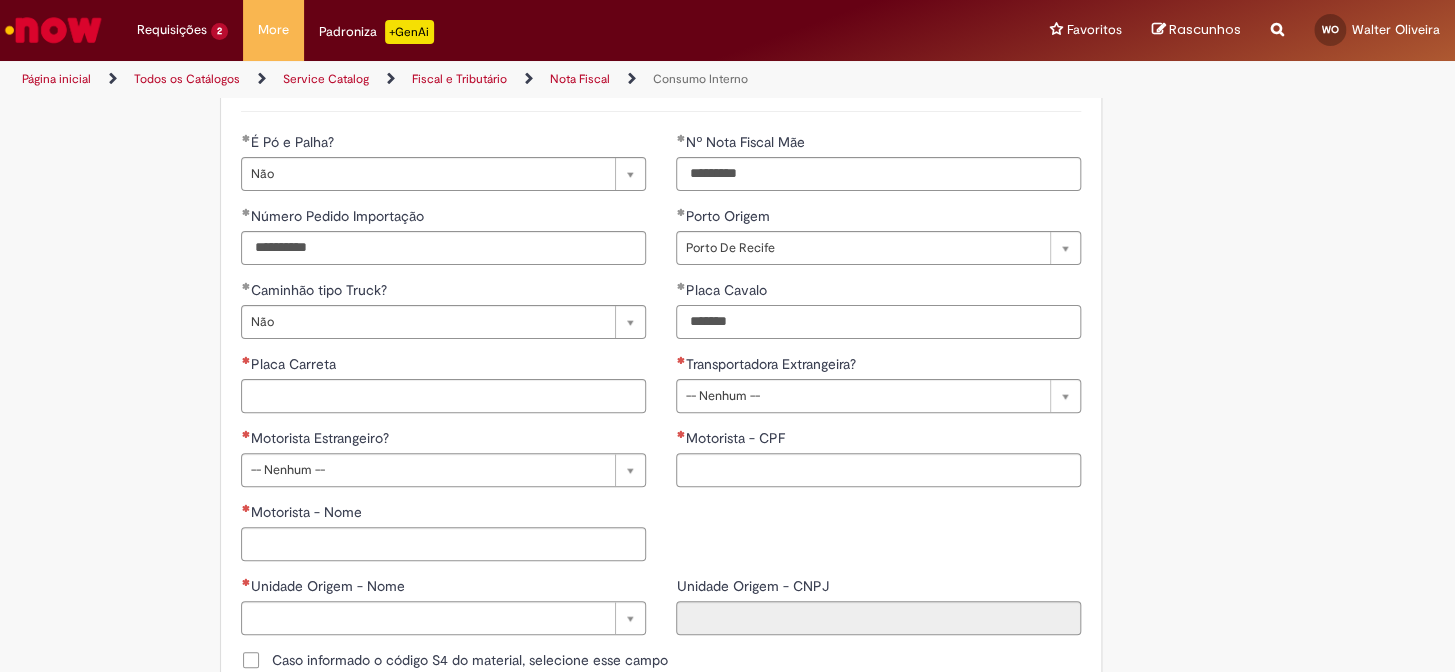 type on "*******" 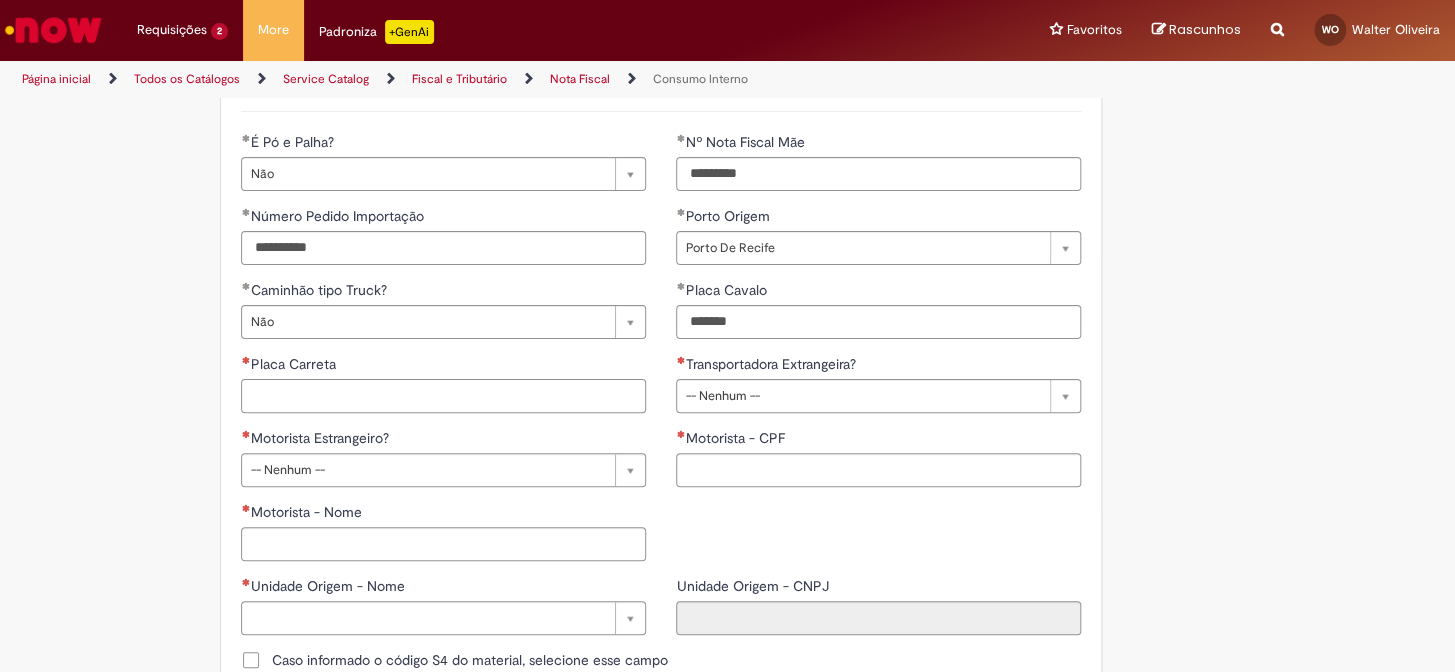 click on "Placa Carreta" at bounding box center (443, 396) 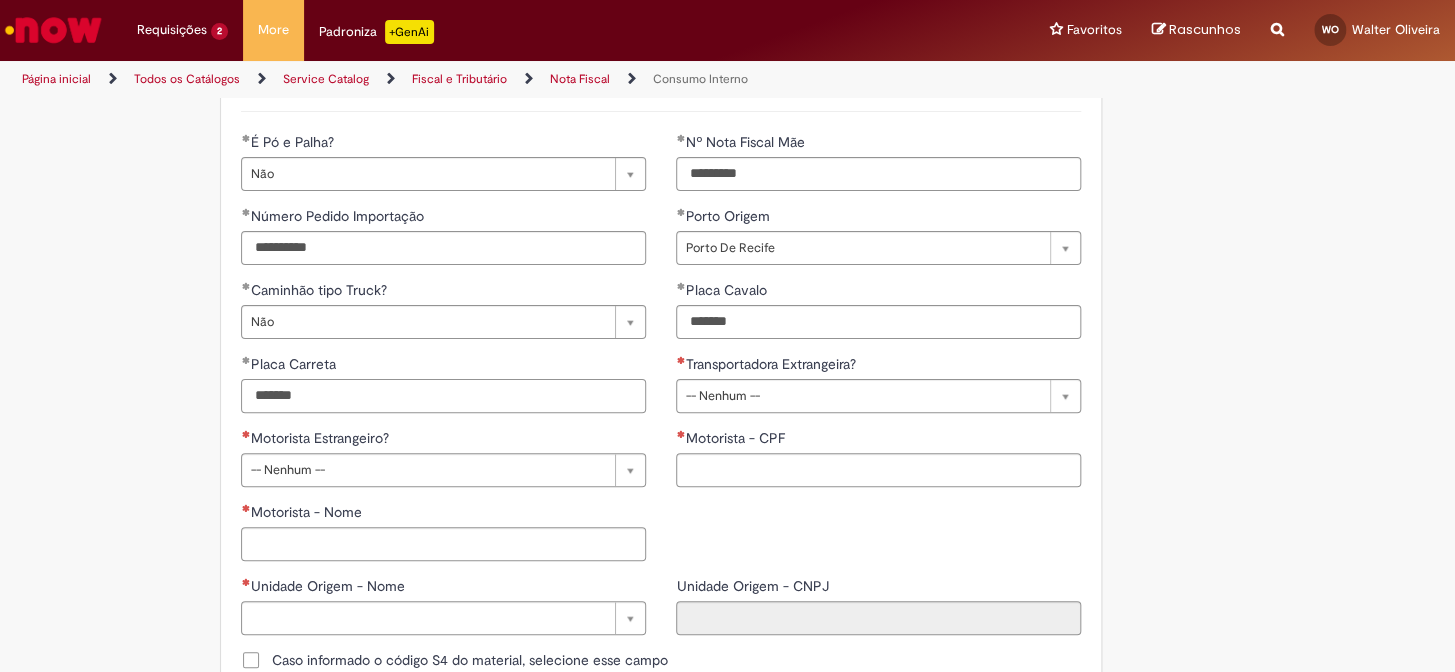 type on "*******" 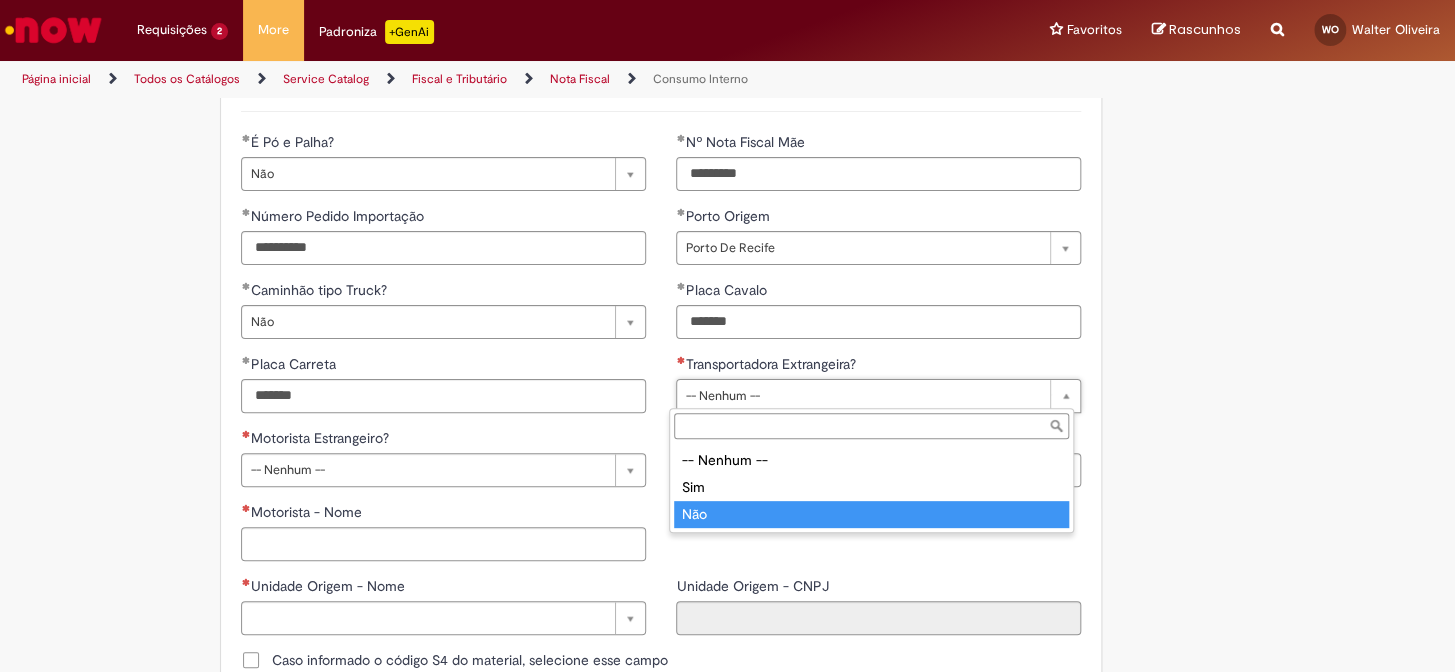 type on "***" 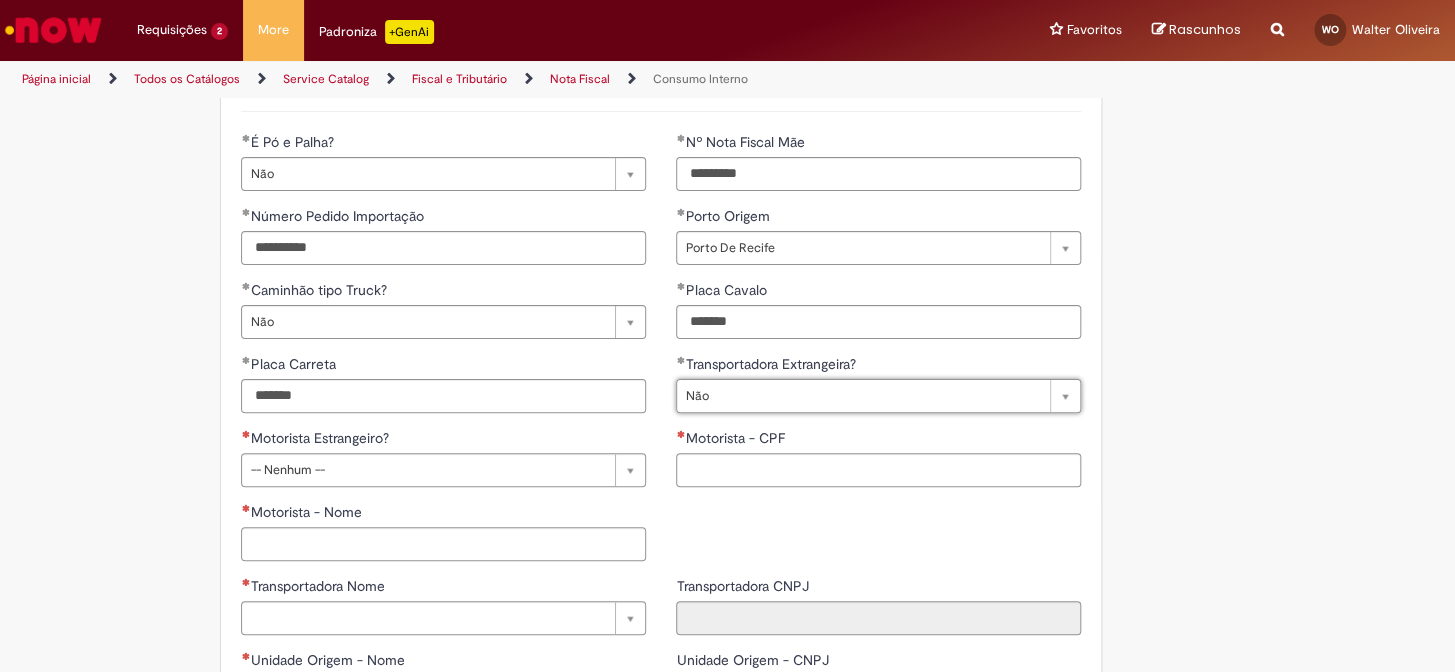 drag, startPoint x: 405, startPoint y: 479, endPoint x: 332, endPoint y: 488, distance: 73.552704 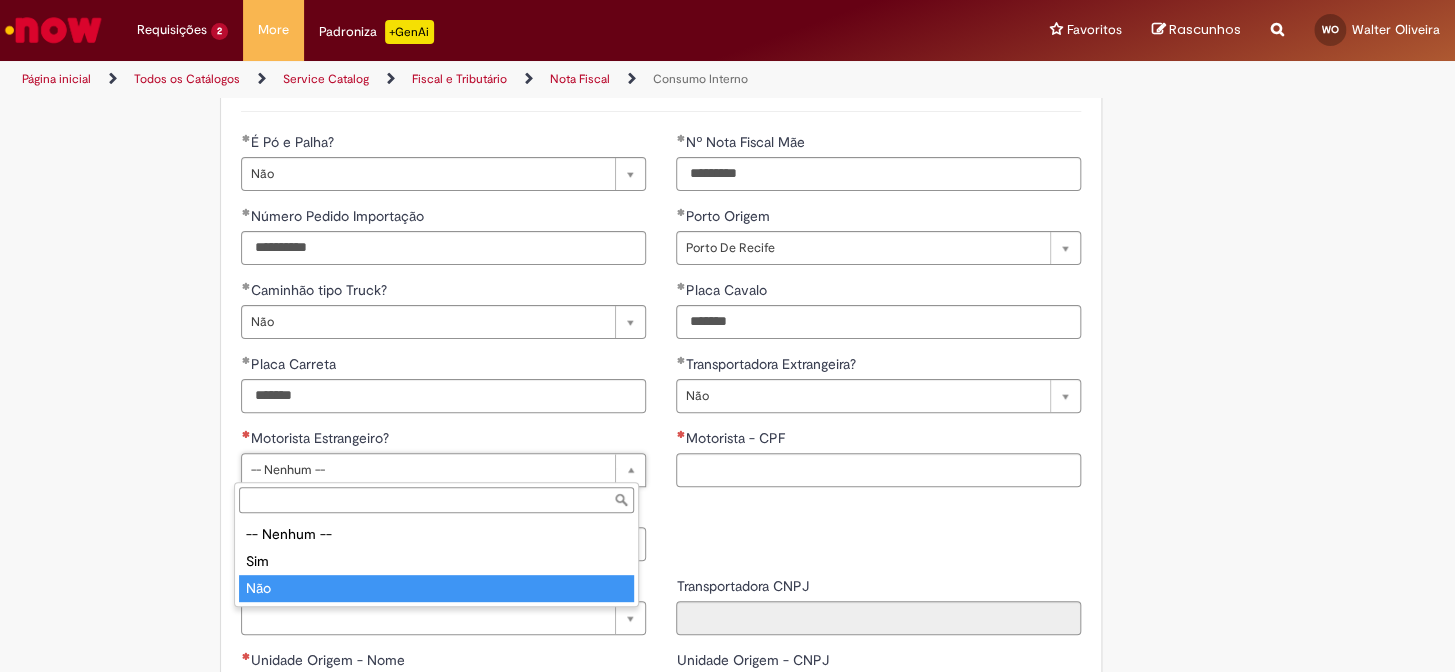 drag, startPoint x: 289, startPoint y: 585, endPoint x: 300, endPoint y: 580, distance: 12.083046 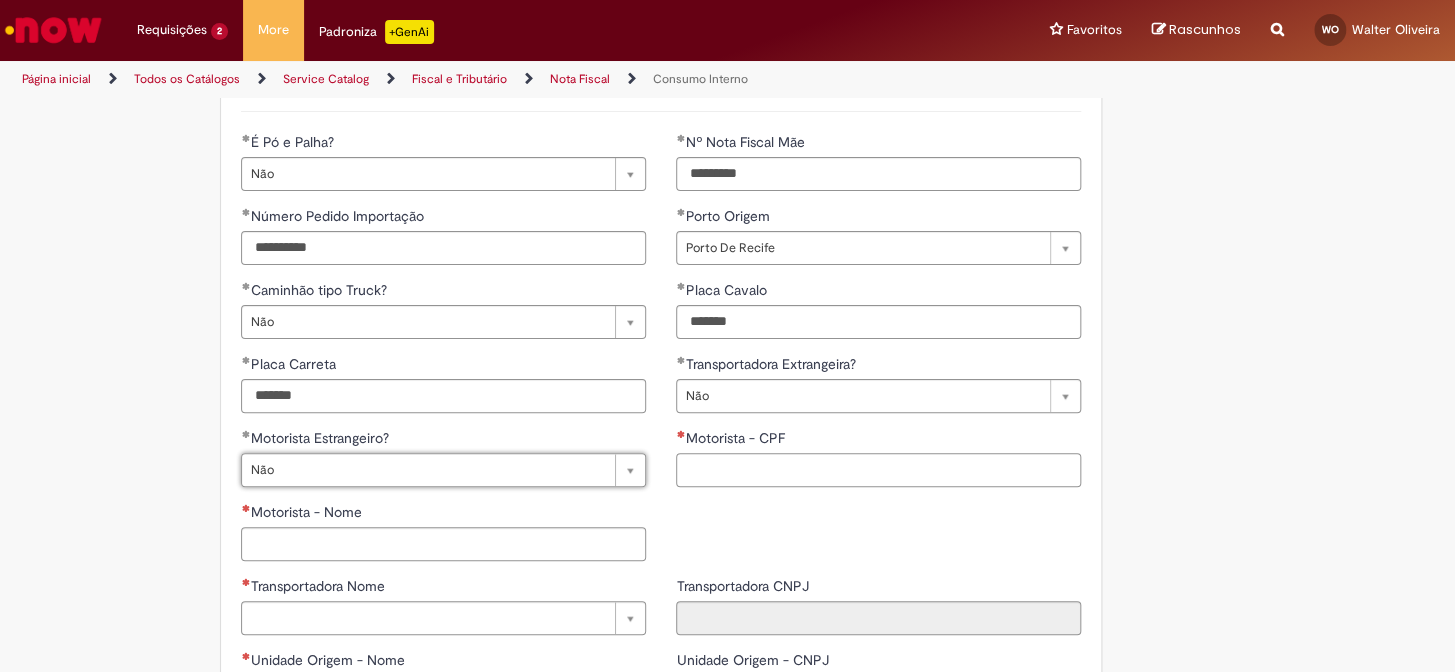 click on "Motorista - CPF" at bounding box center (878, 470) 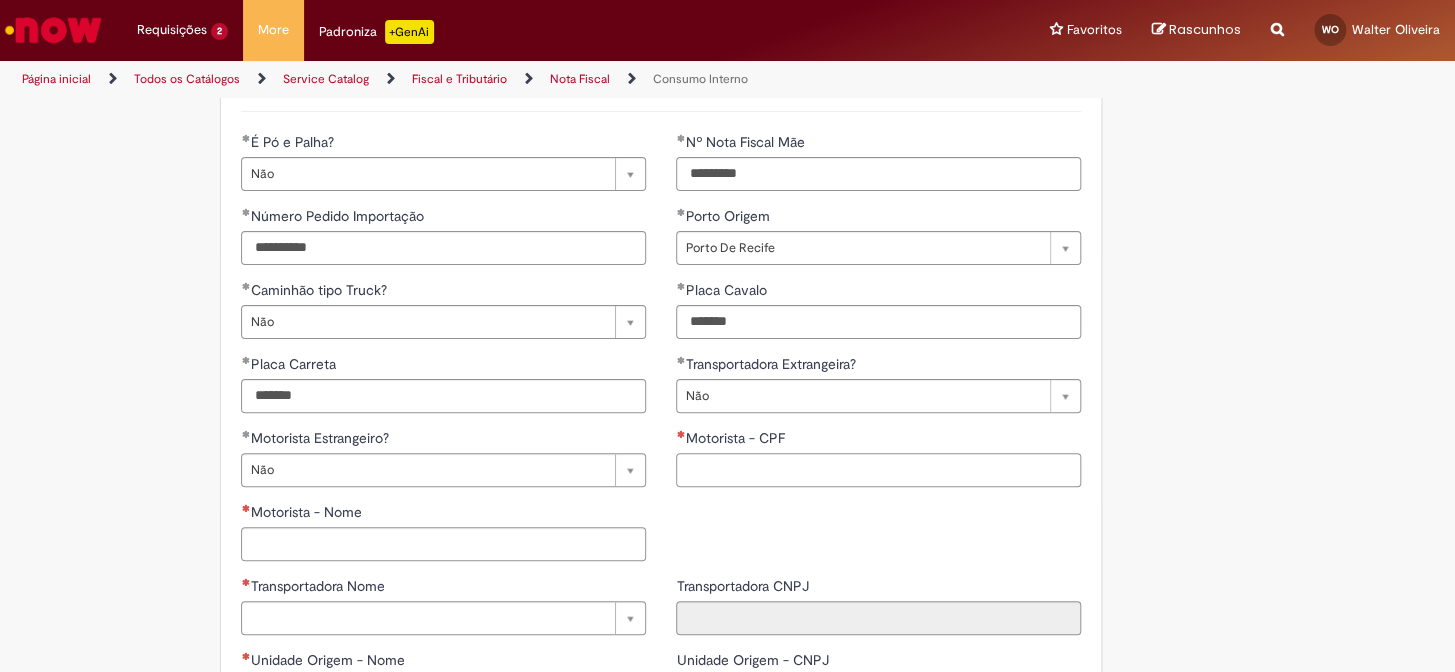 paste on "**********" 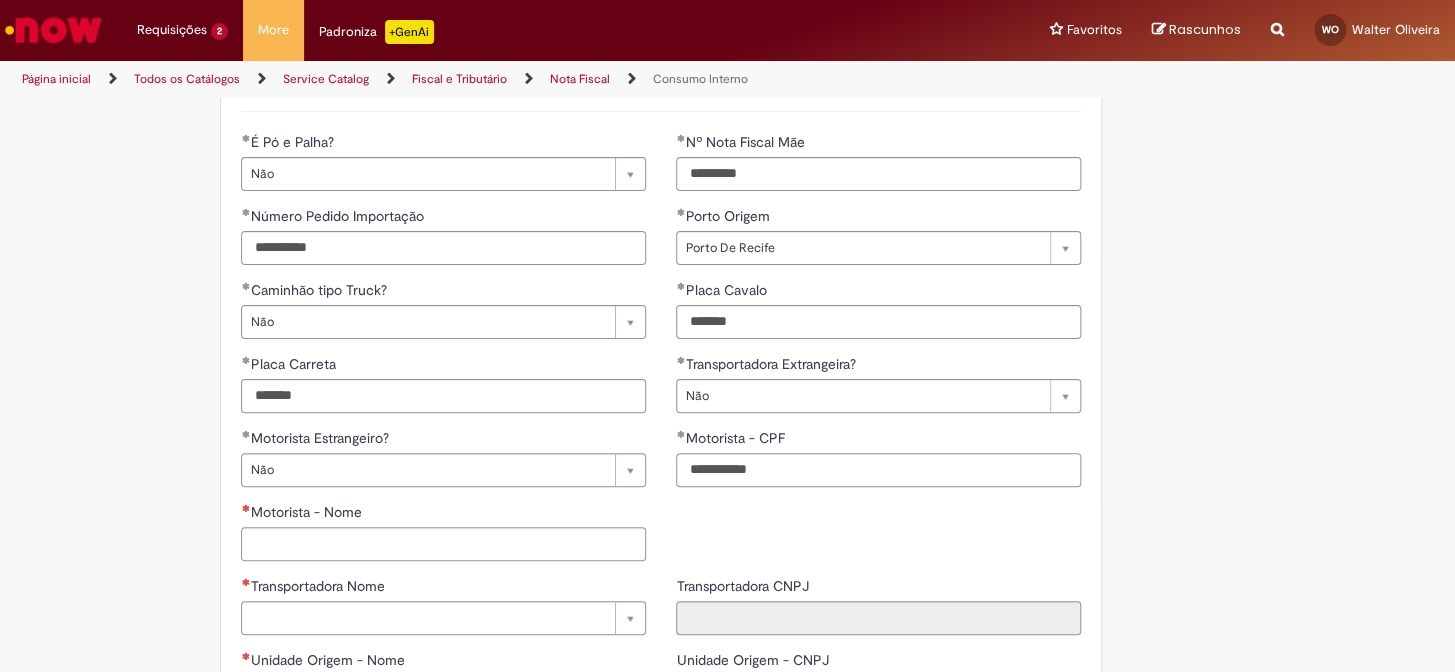 type on "**********" 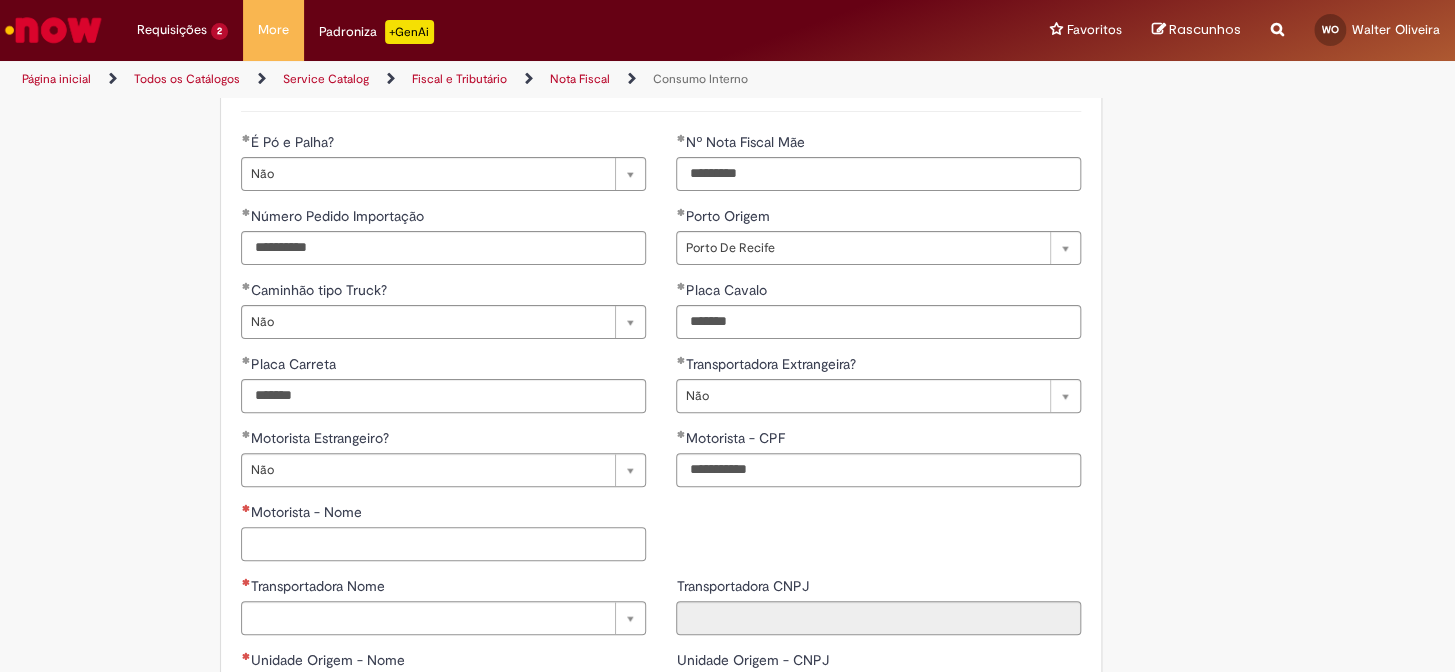click on "Motorista - Nome" at bounding box center [443, 544] 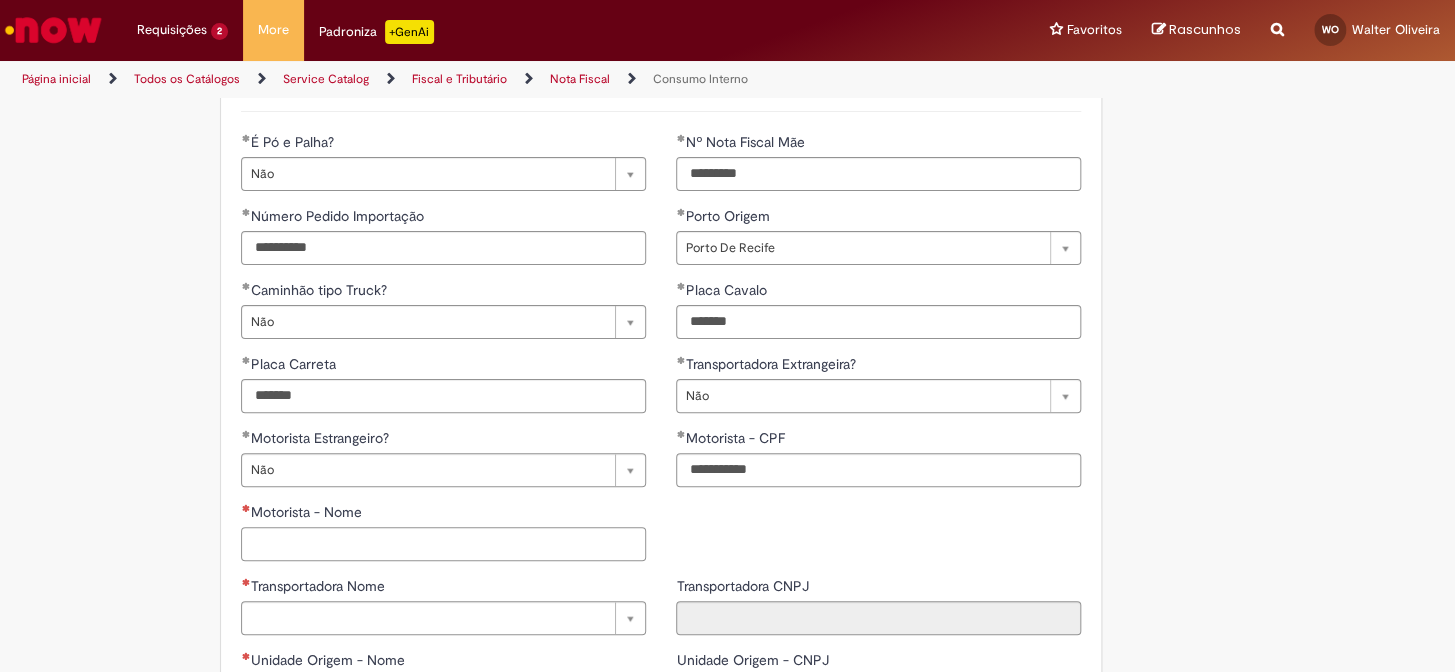 paste on "**********" 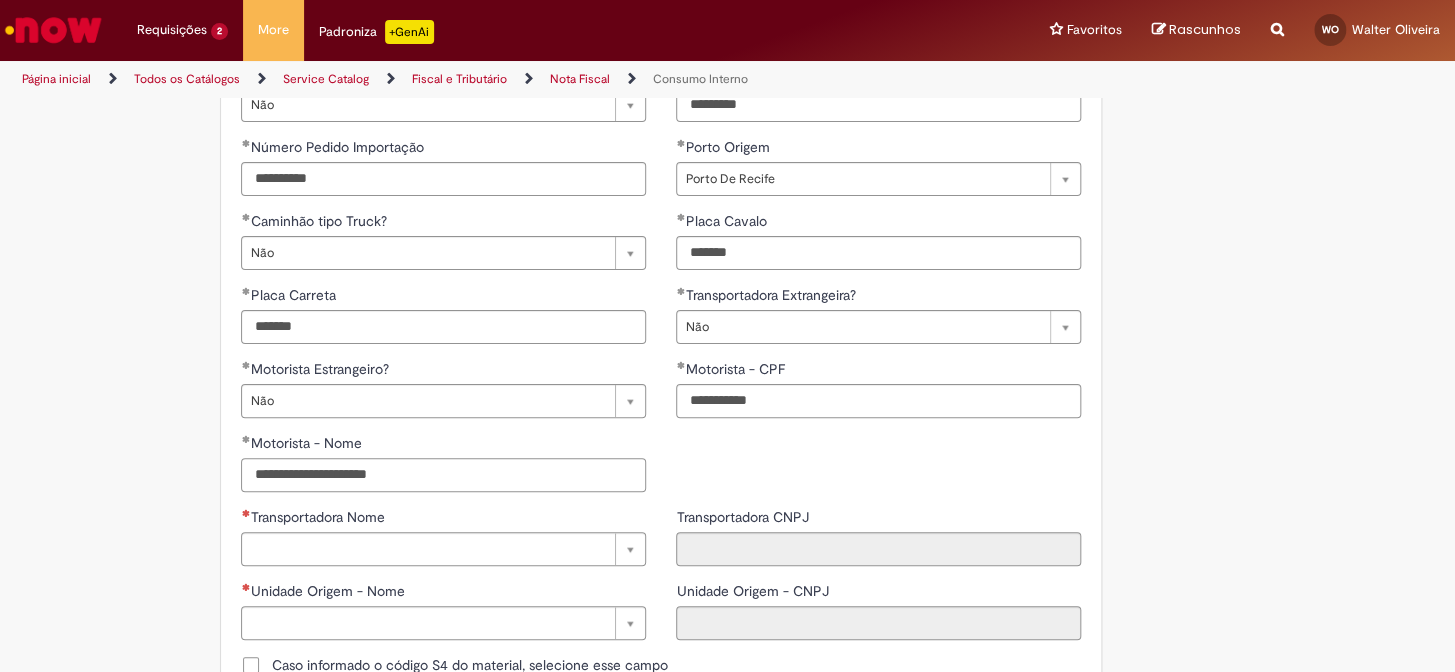 scroll, scrollTop: 818, scrollLeft: 0, axis: vertical 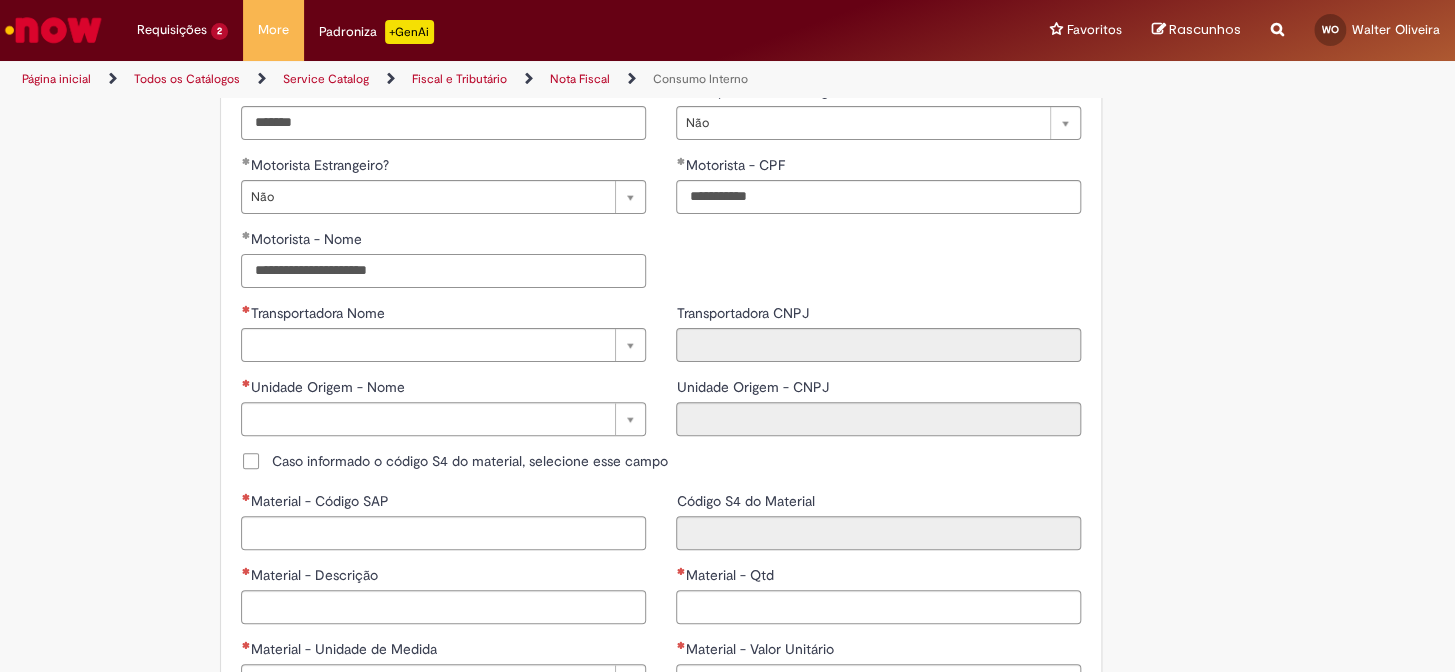 type on "**********" 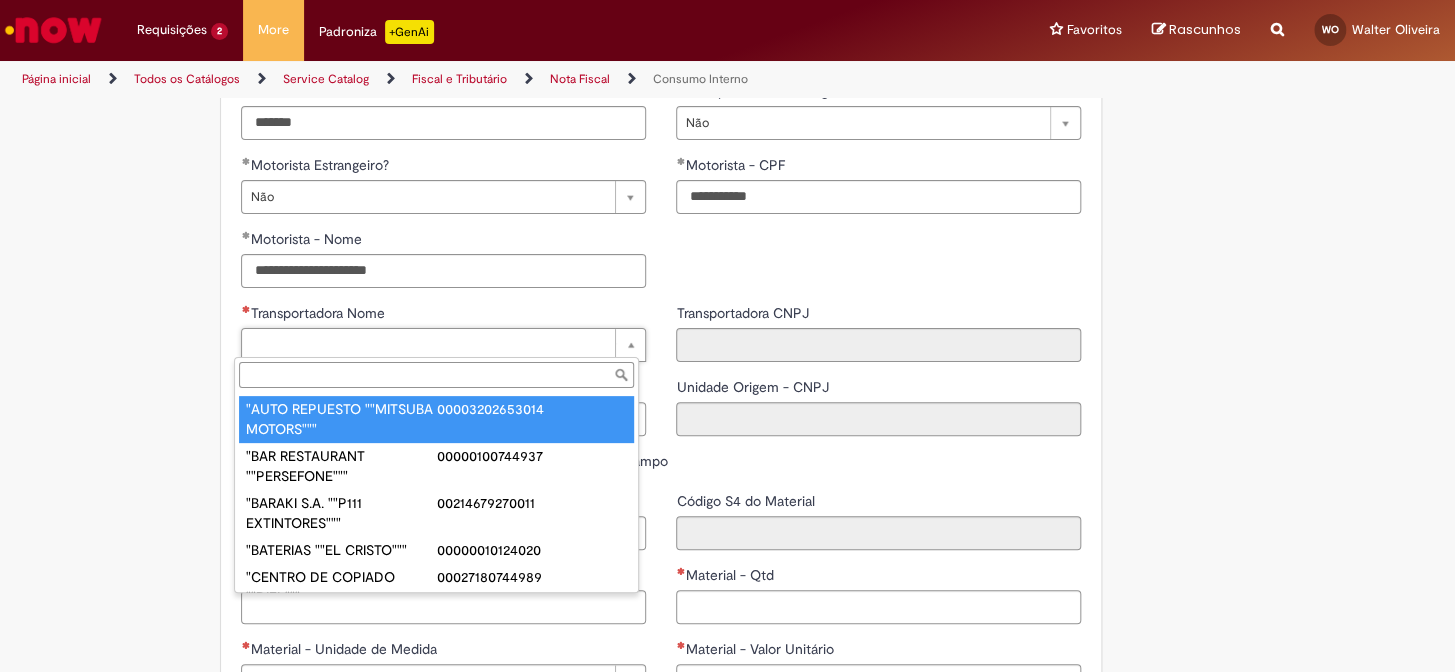 paste on "**********" 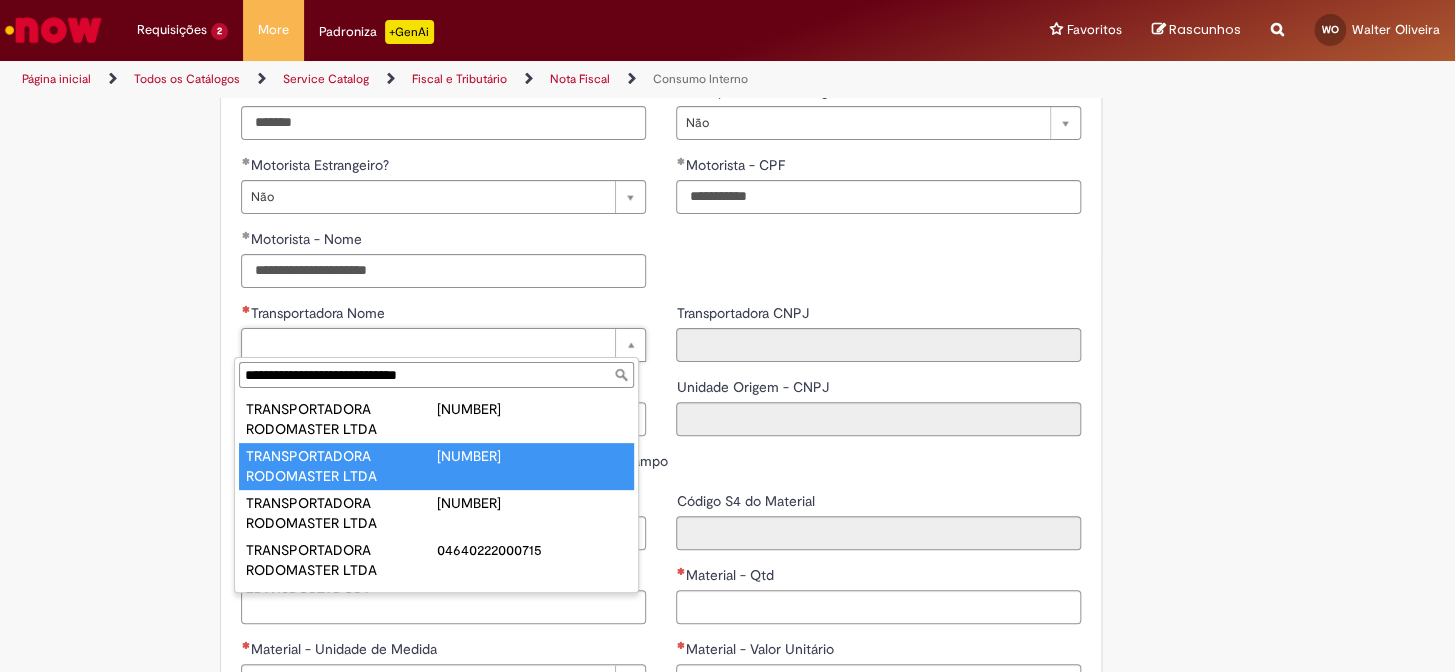 scroll, scrollTop: 81, scrollLeft: 0, axis: vertical 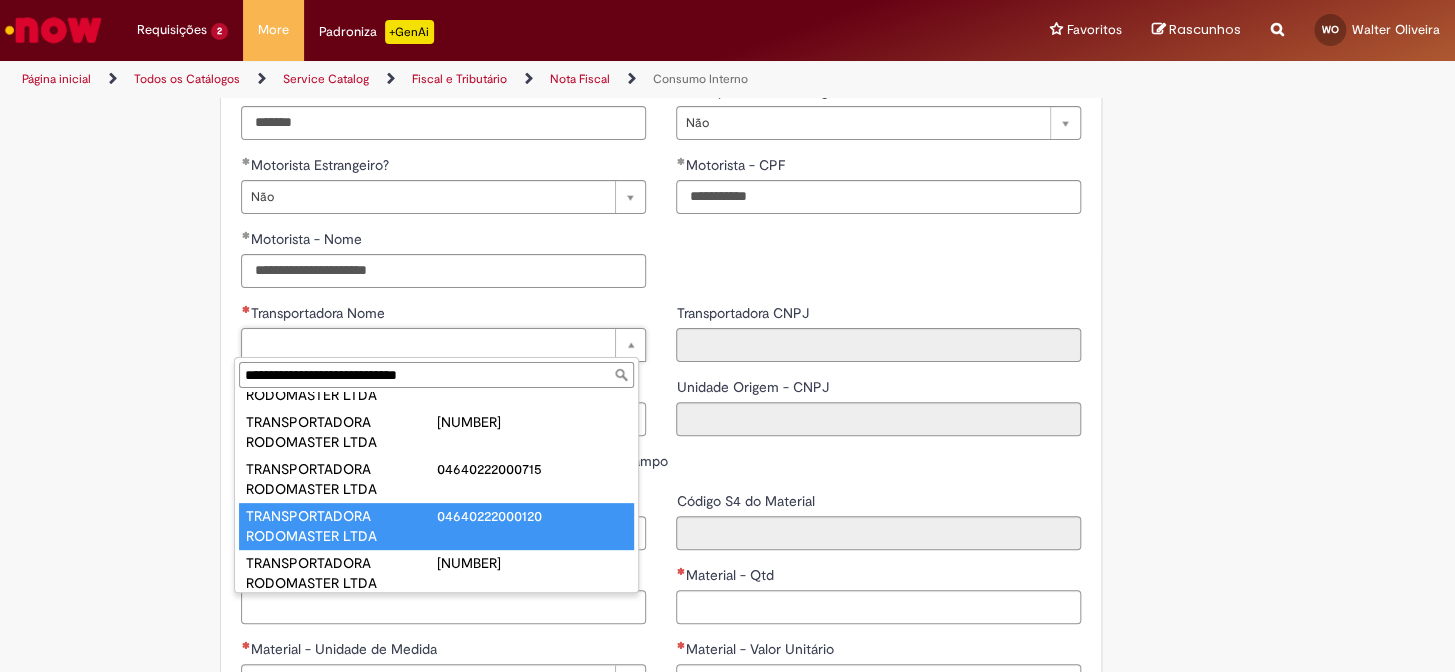 type on "**********" 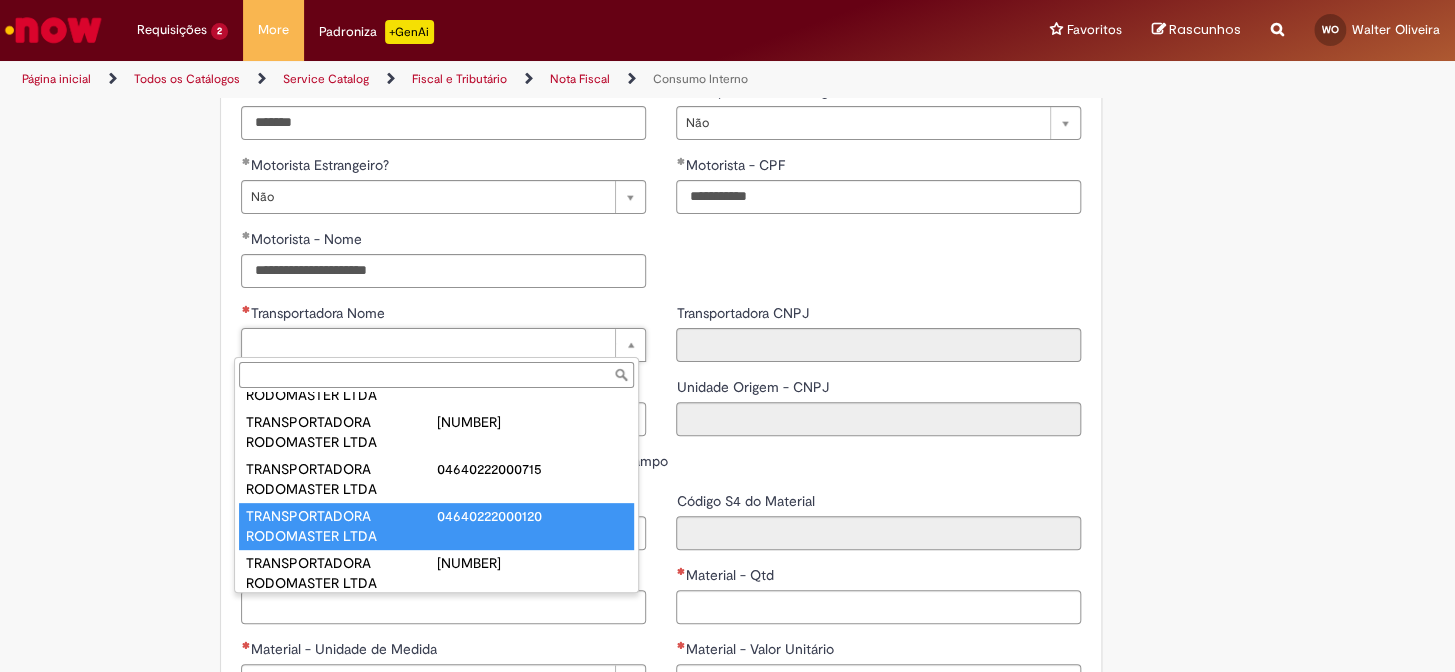 type on "**********" 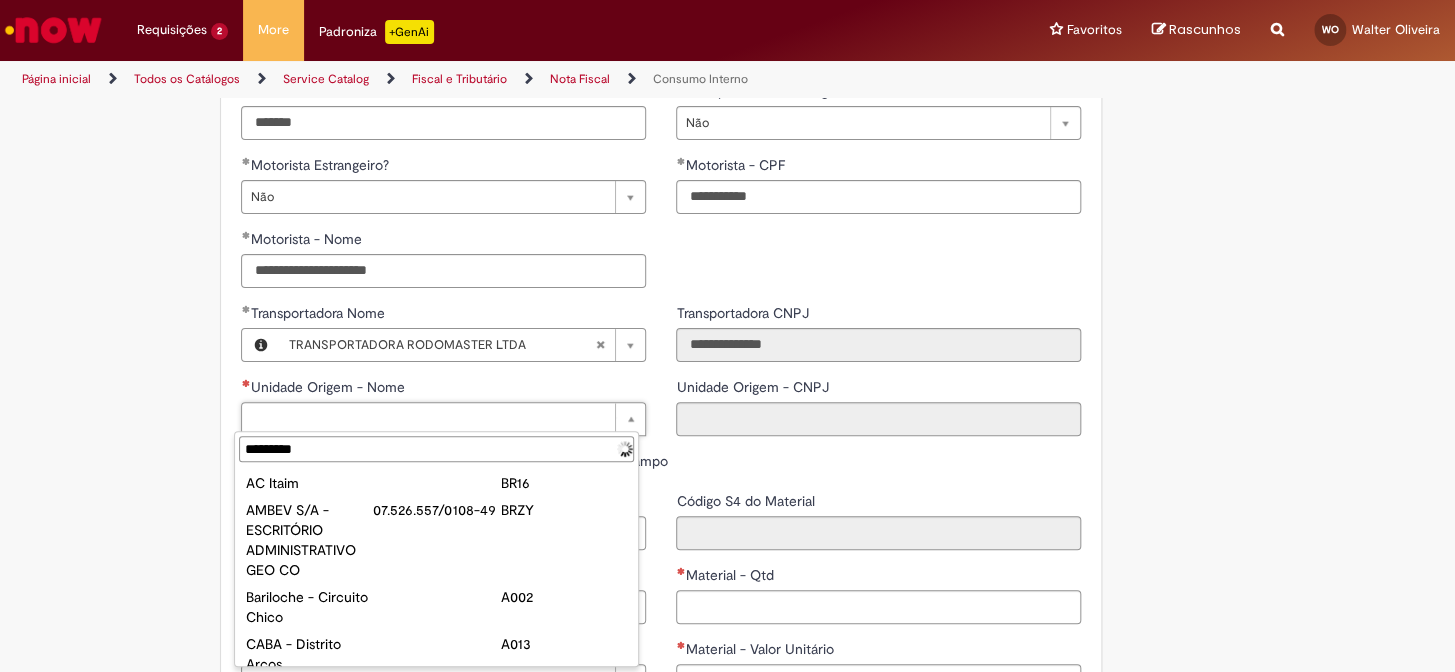 type on "**********" 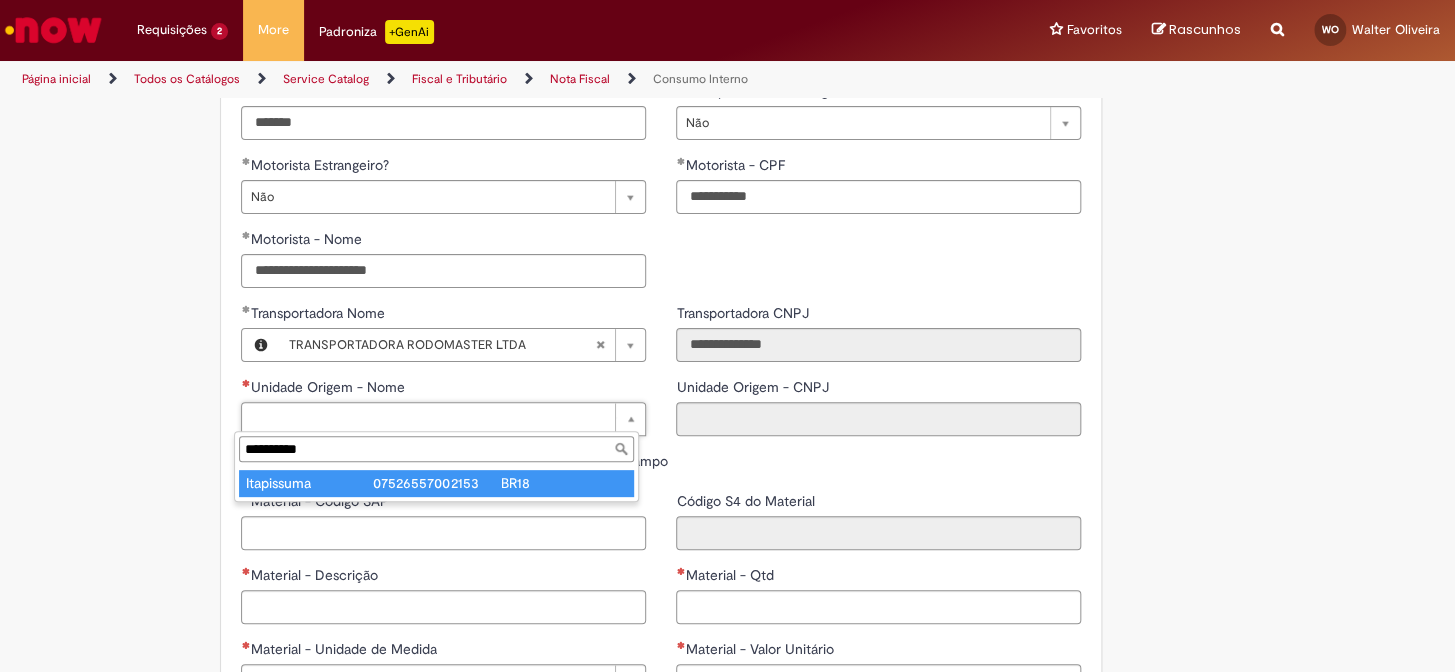 type on "**********" 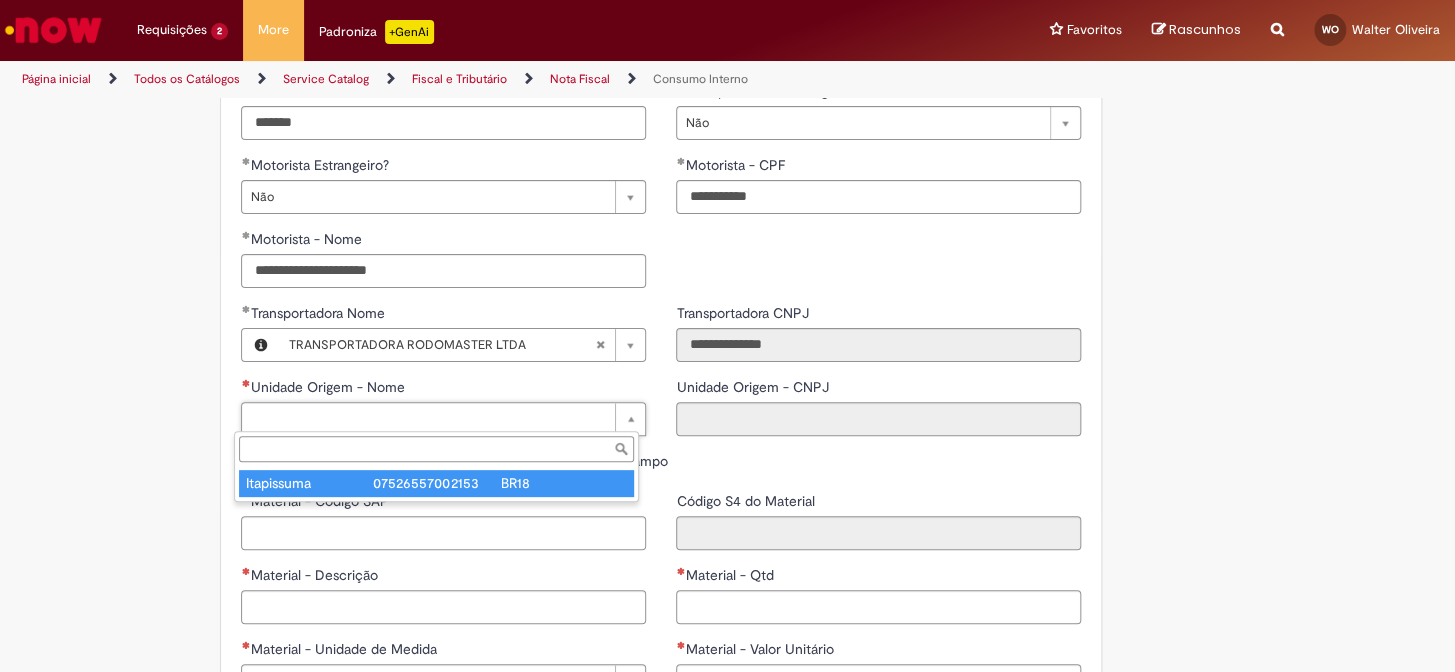 type on "**********" 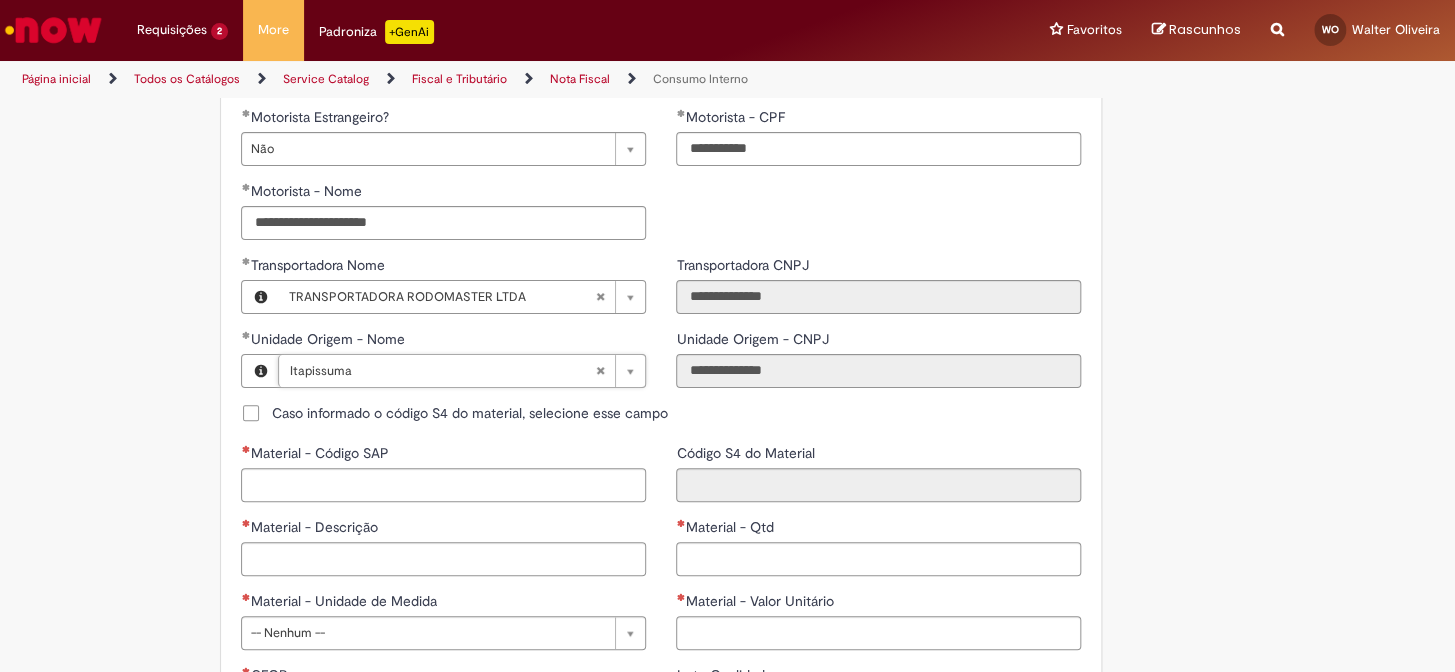 scroll, scrollTop: 909, scrollLeft: 0, axis: vertical 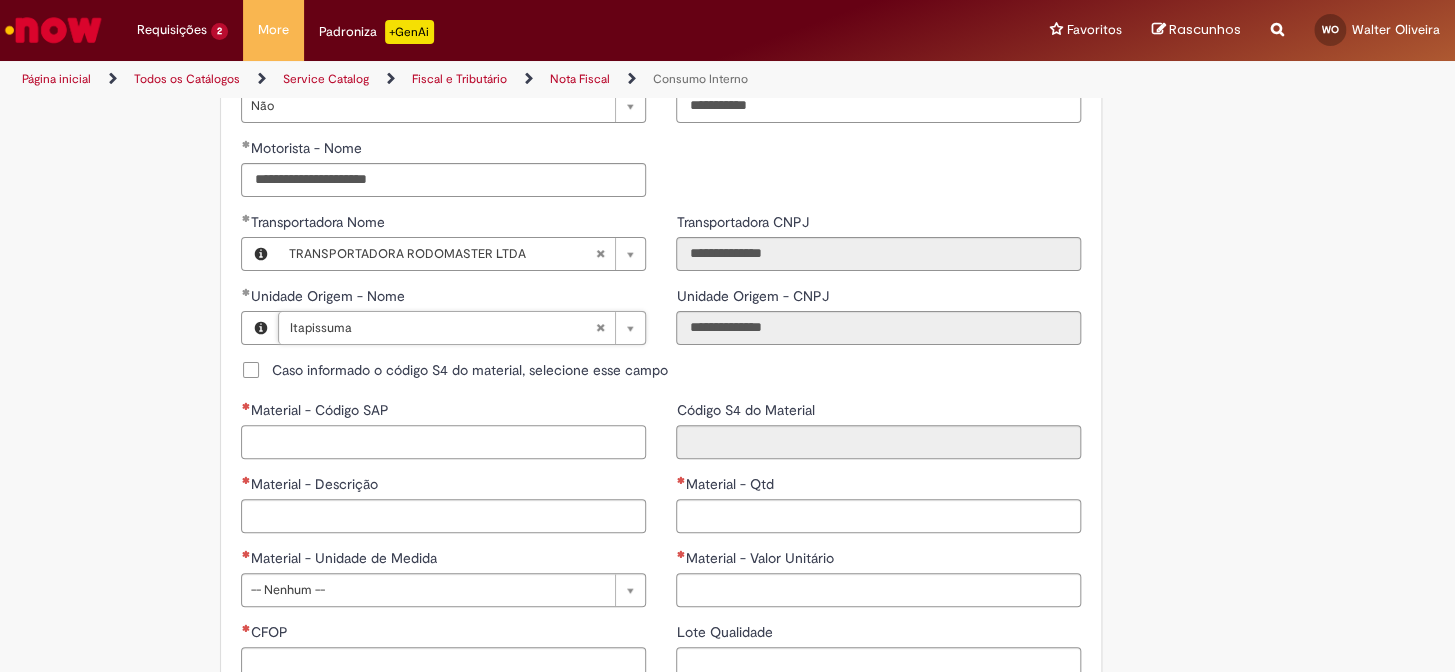 click on "Material - Código SAP" at bounding box center [443, 442] 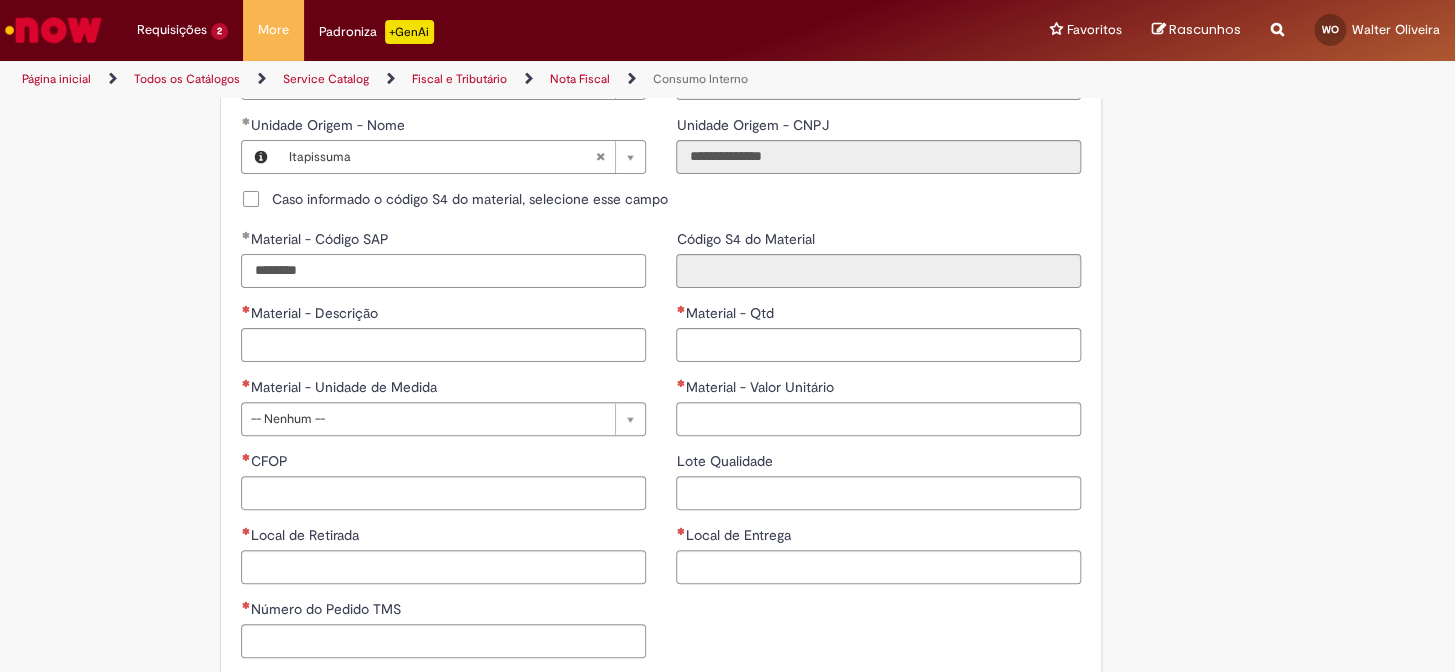 scroll, scrollTop: 1090, scrollLeft: 0, axis: vertical 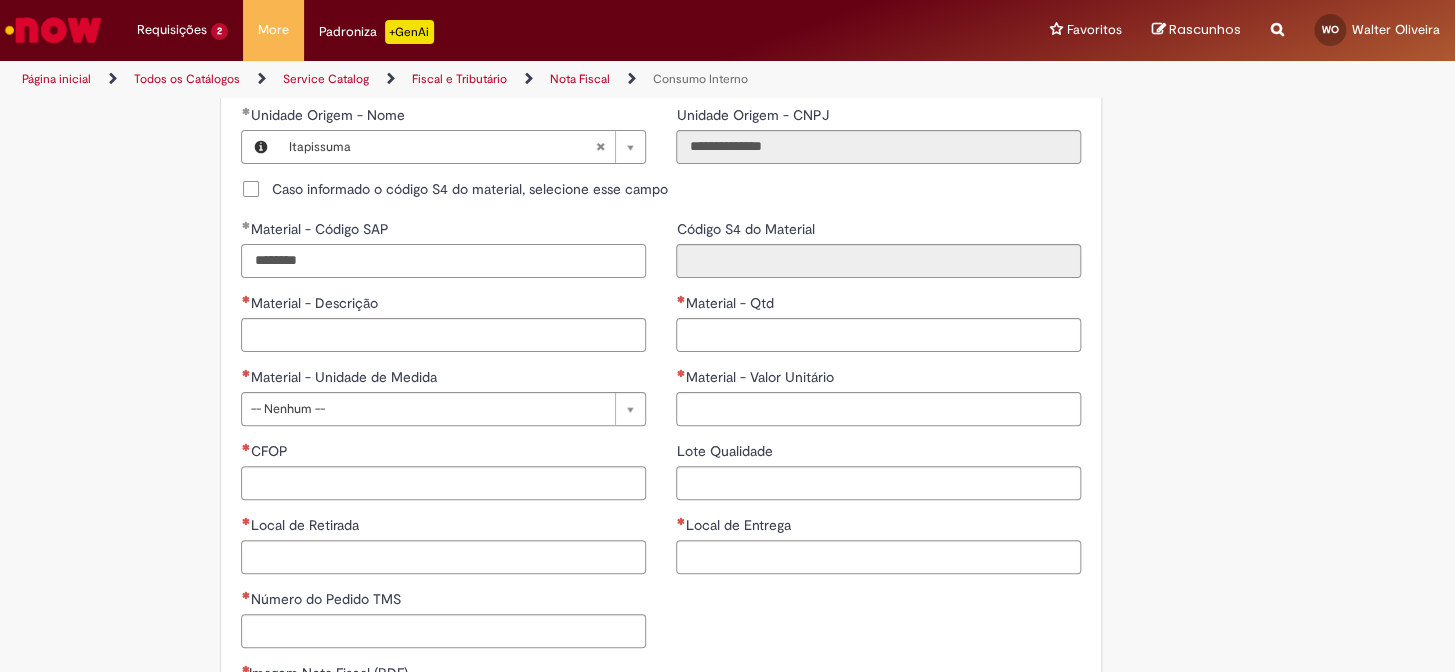 type on "********" 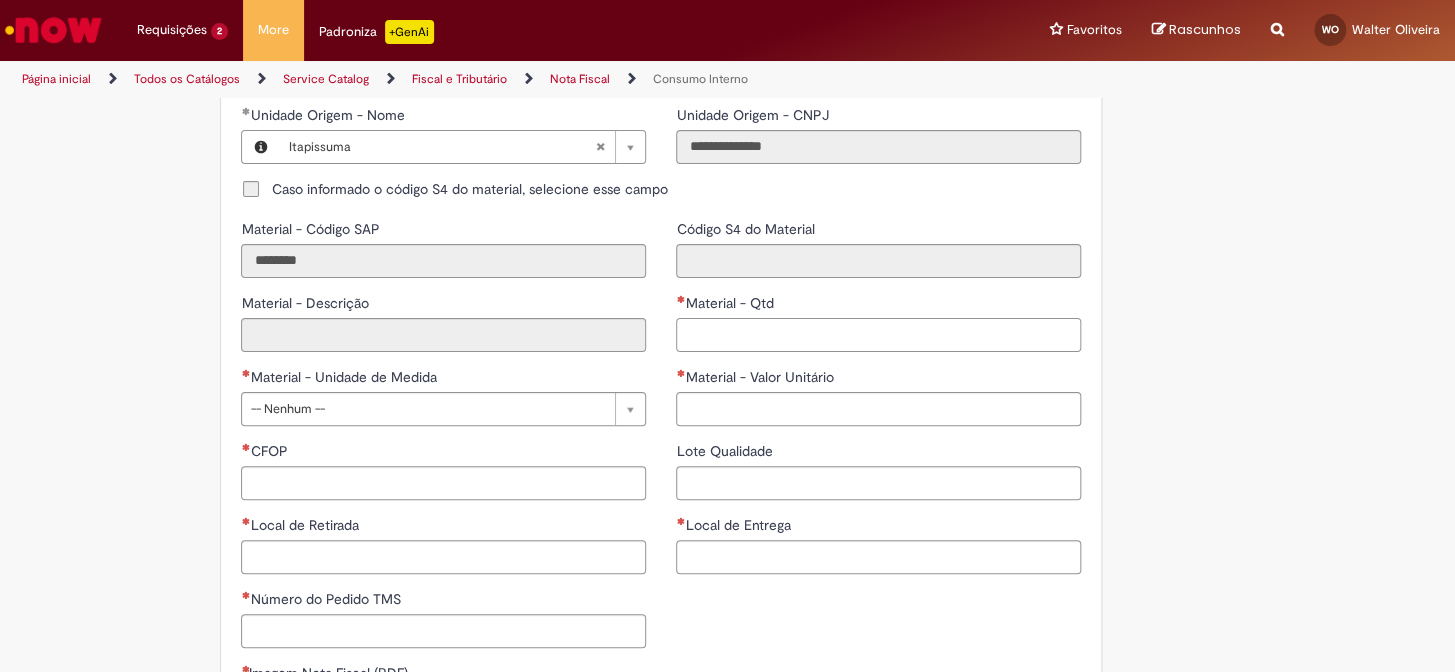 click on "Material - Qtd" at bounding box center (878, 335) 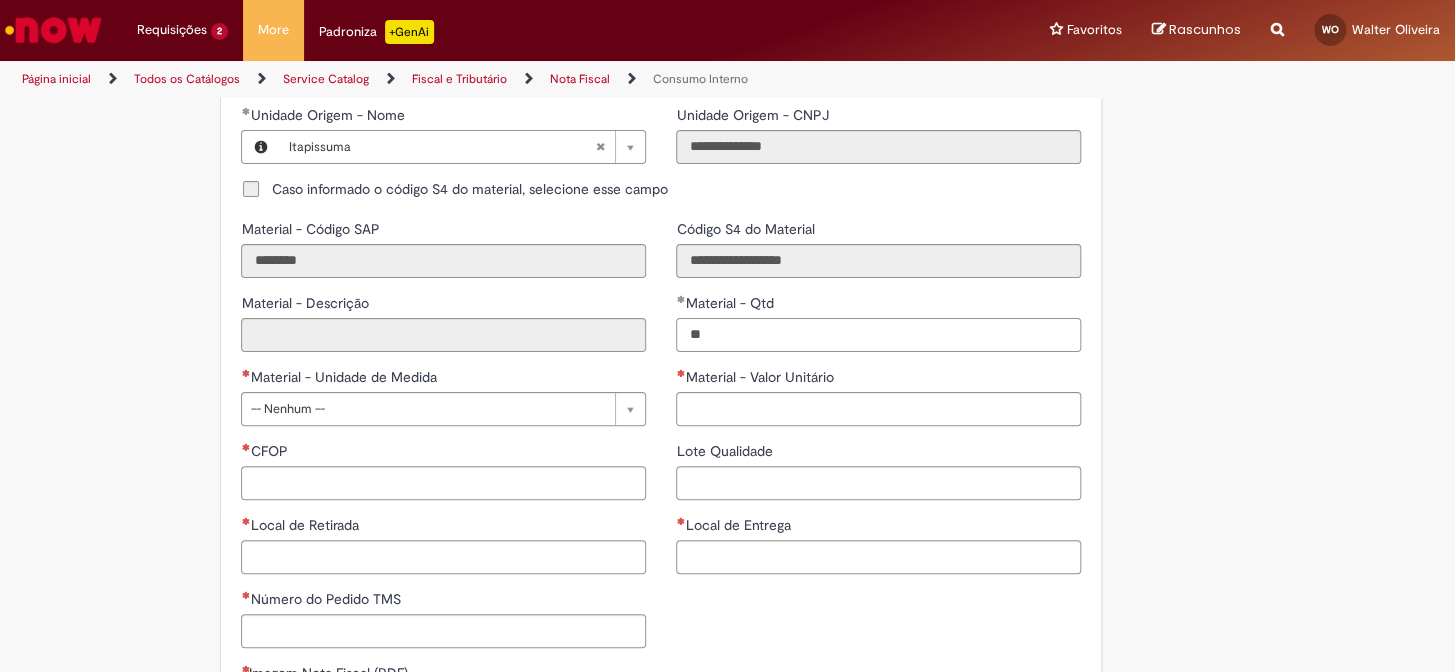 type on "***" 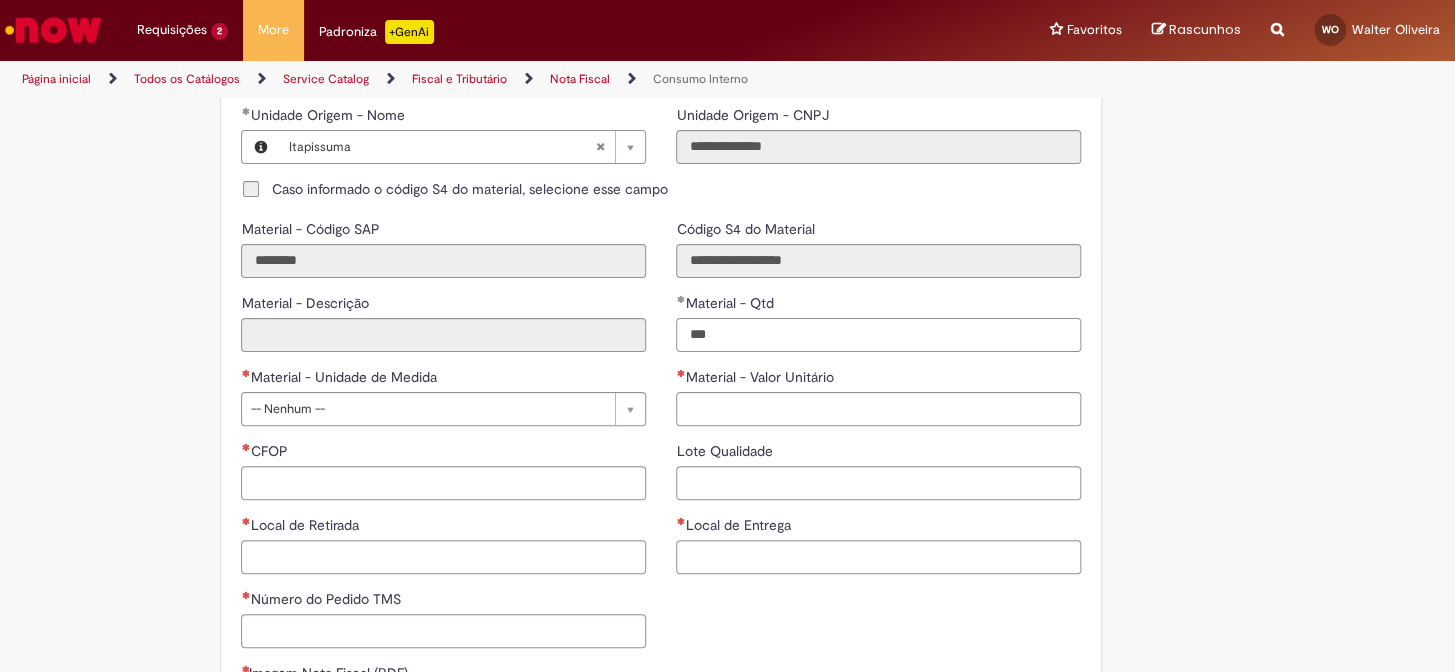 type on "**********" 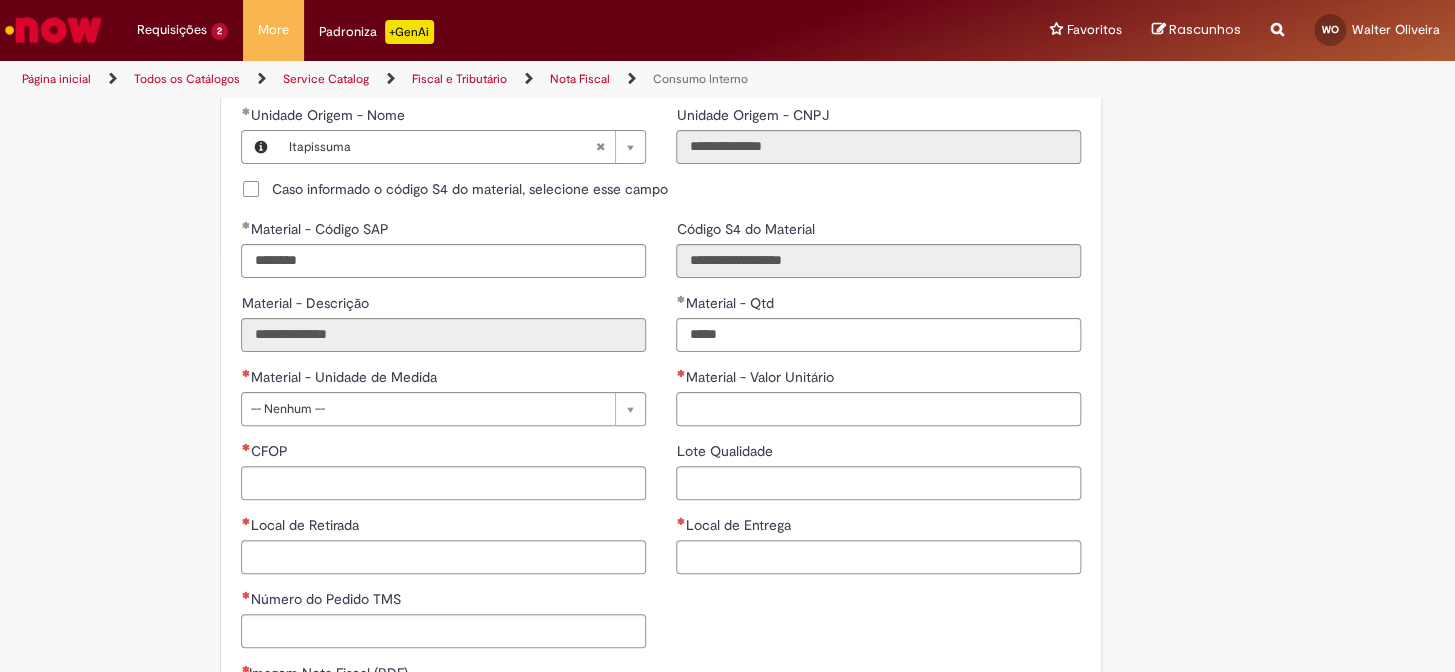 type on "**********" 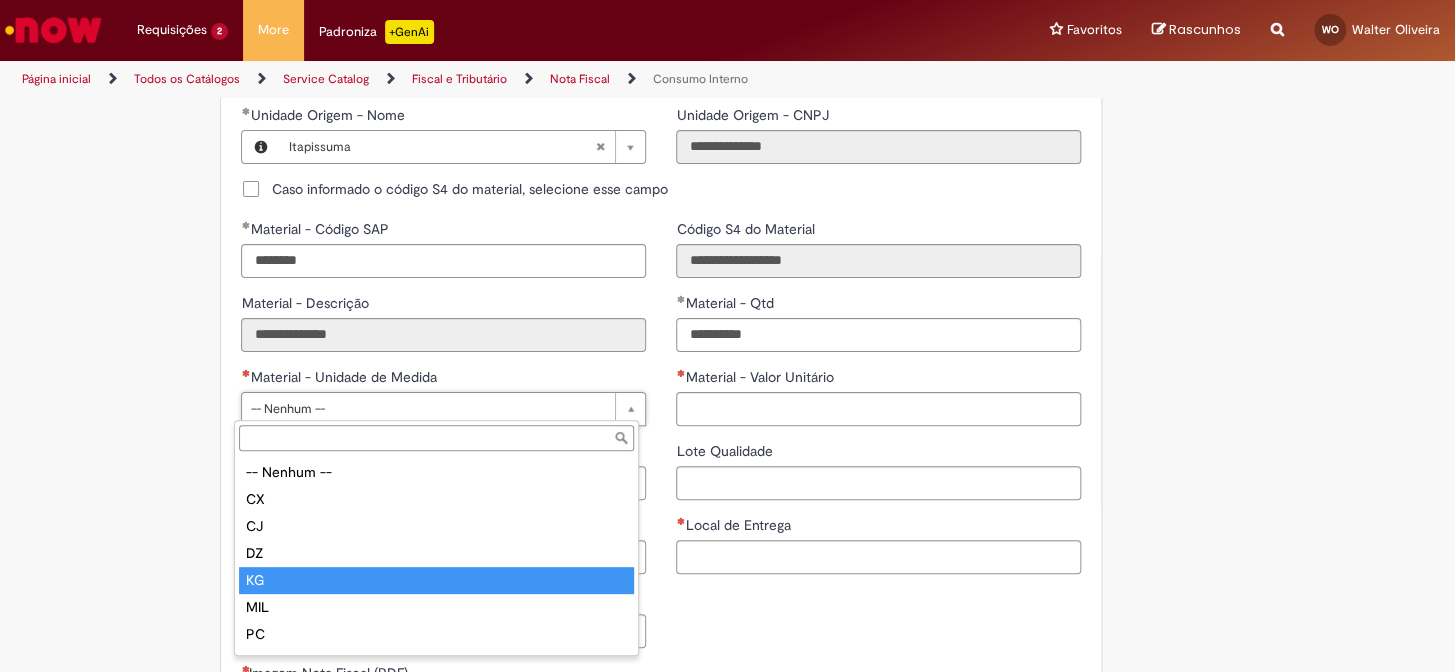 type on "**" 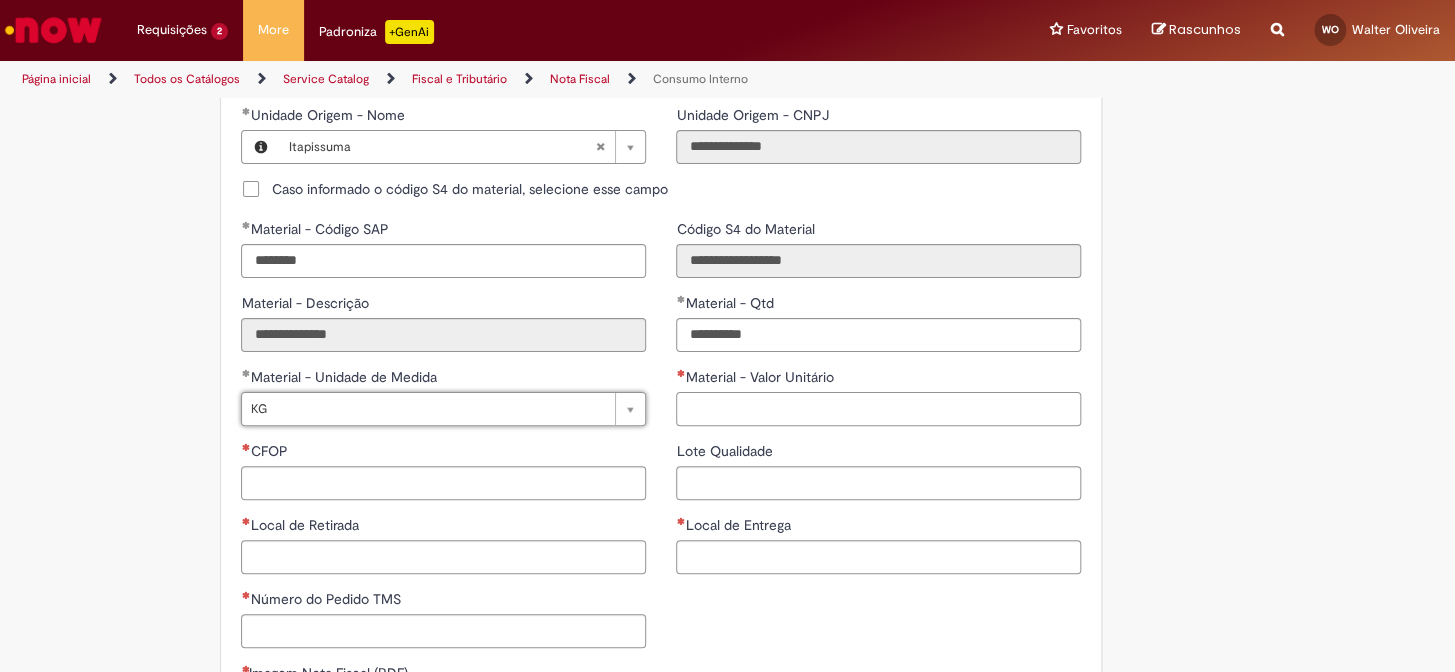 click on "Material - Valor Unitário" at bounding box center (878, 409) 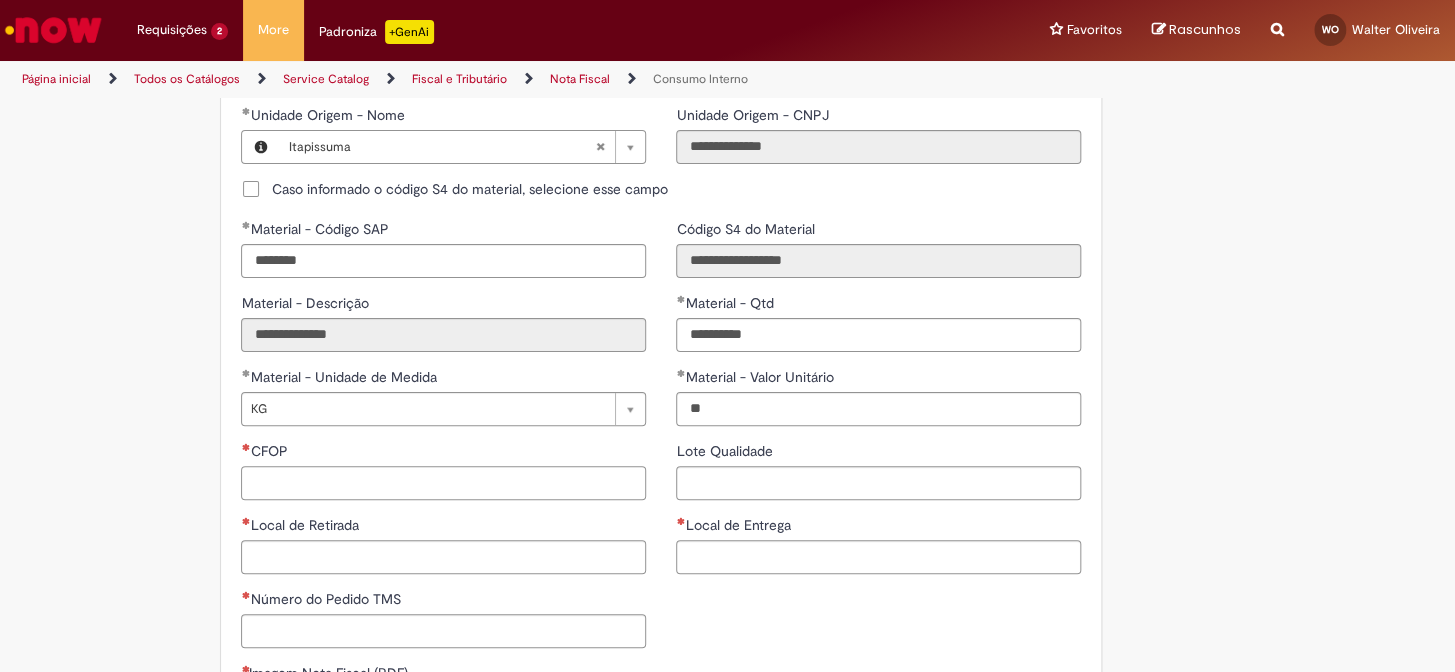 click on "CFOP" at bounding box center (443, 483) 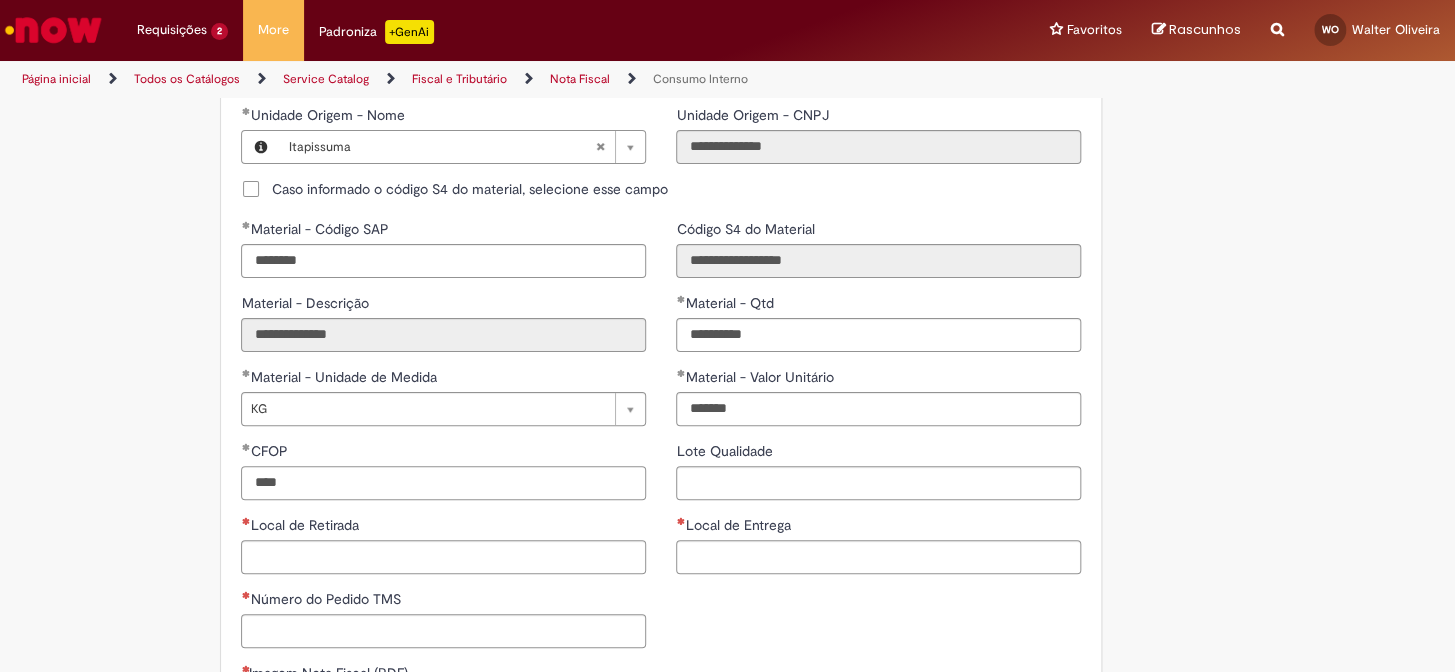type on "****" 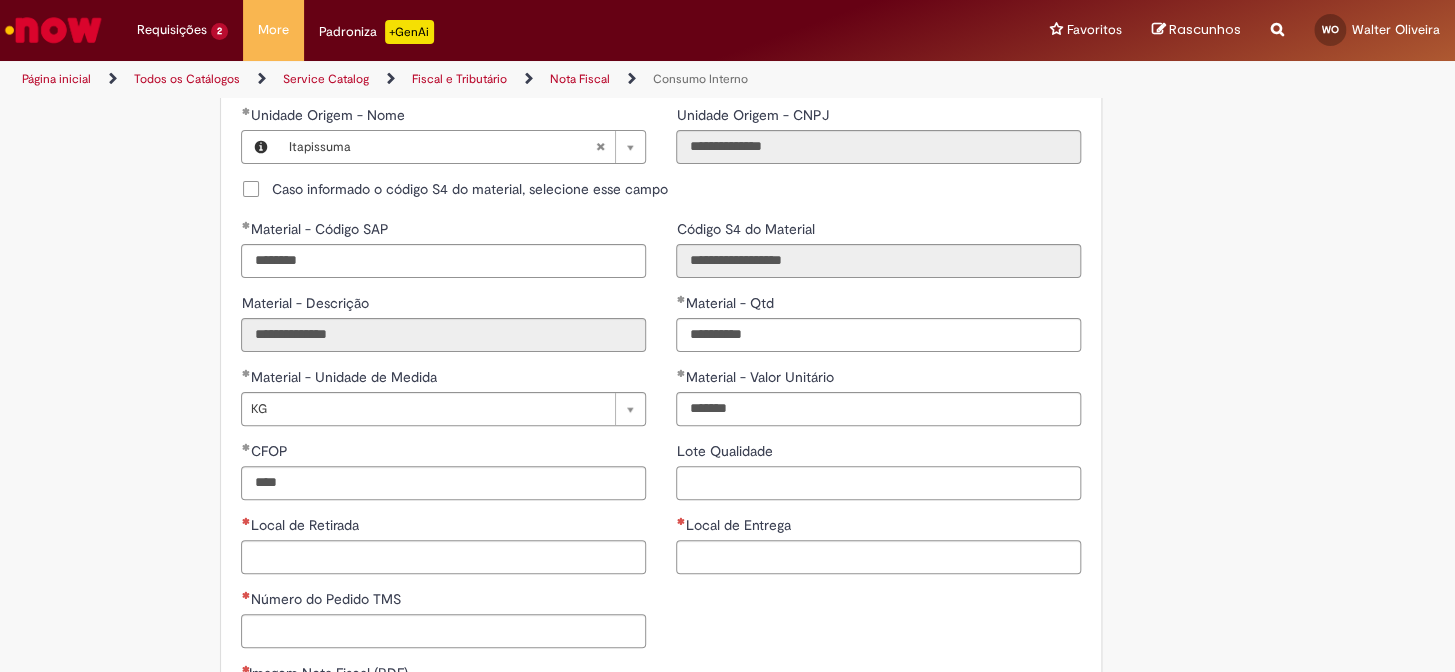 click on "Lote Qualidade" at bounding box center [878, 483] 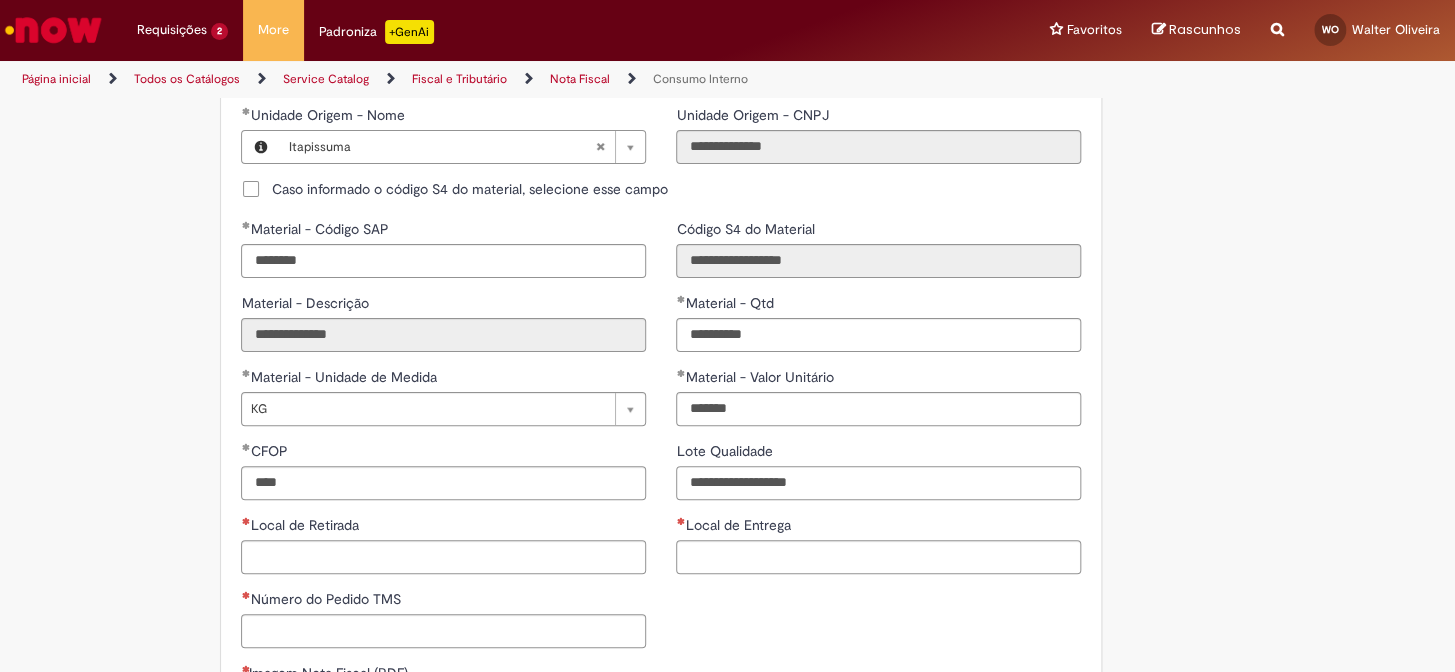 type on "**********" 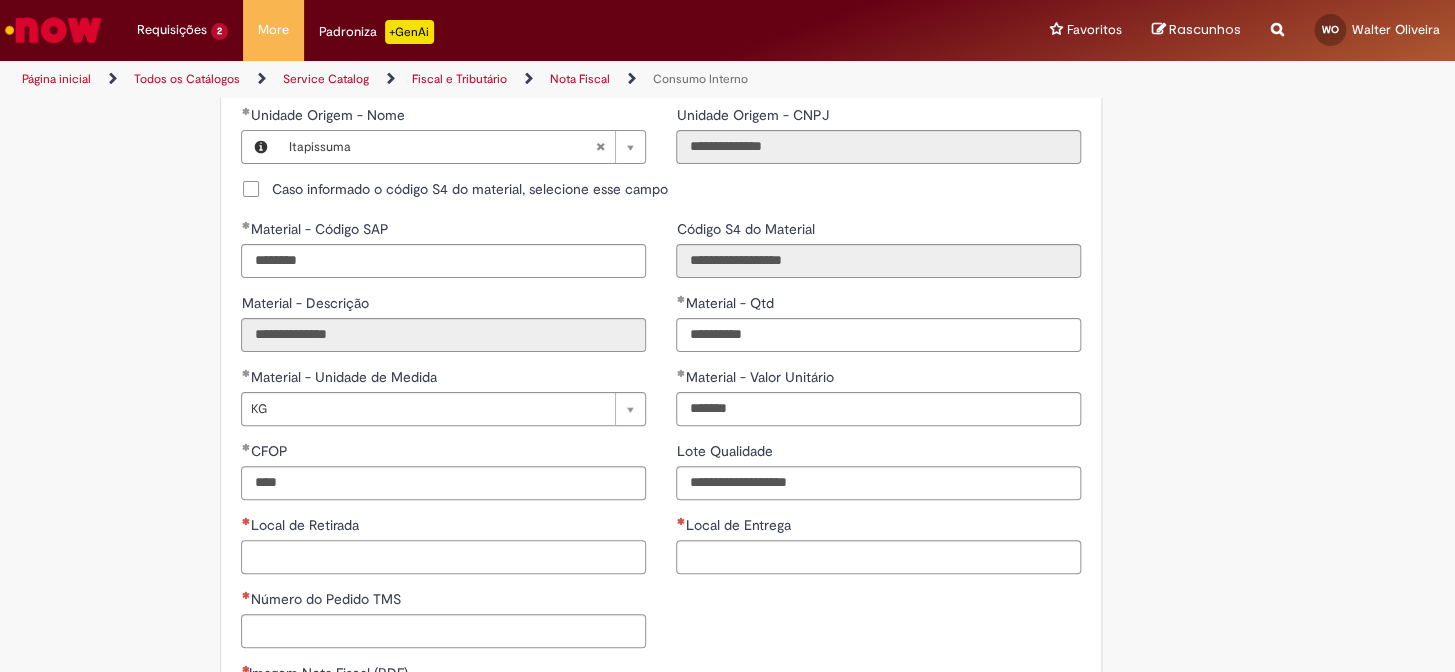click on "Local de Retirada" at bounding box center [443, 557] 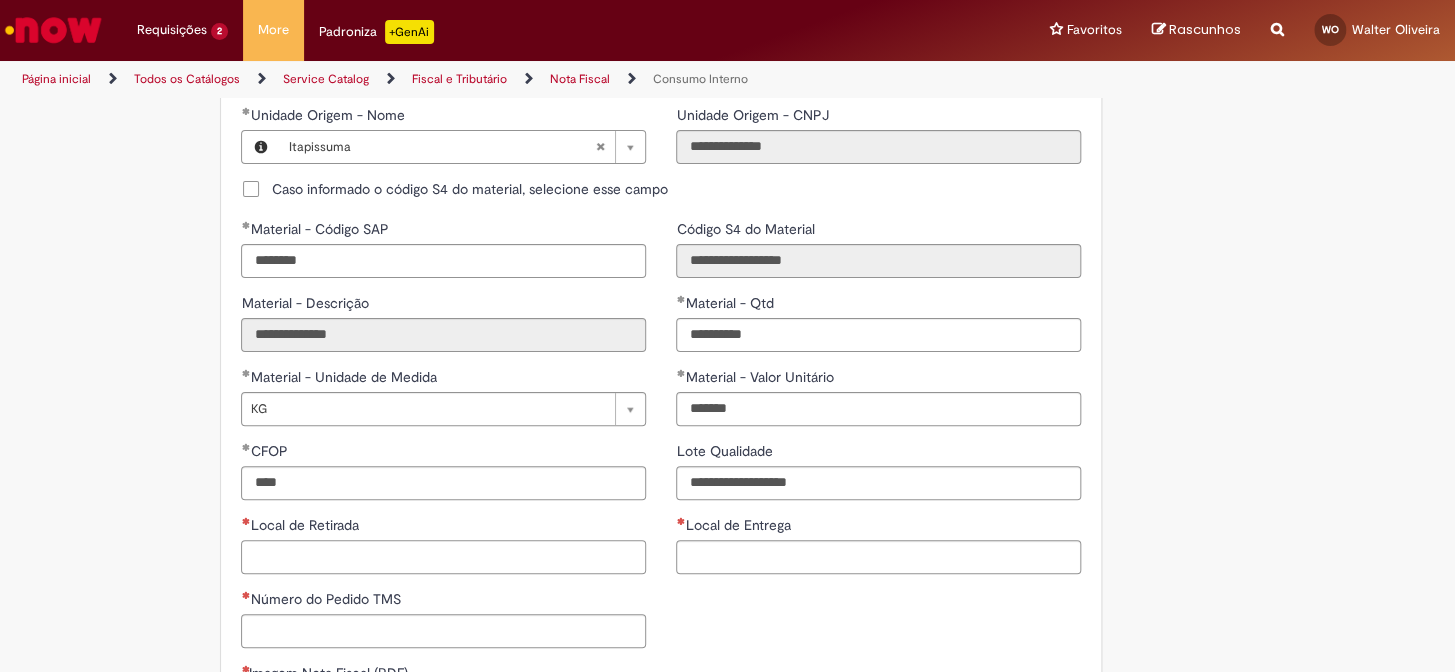 paste on "**********" 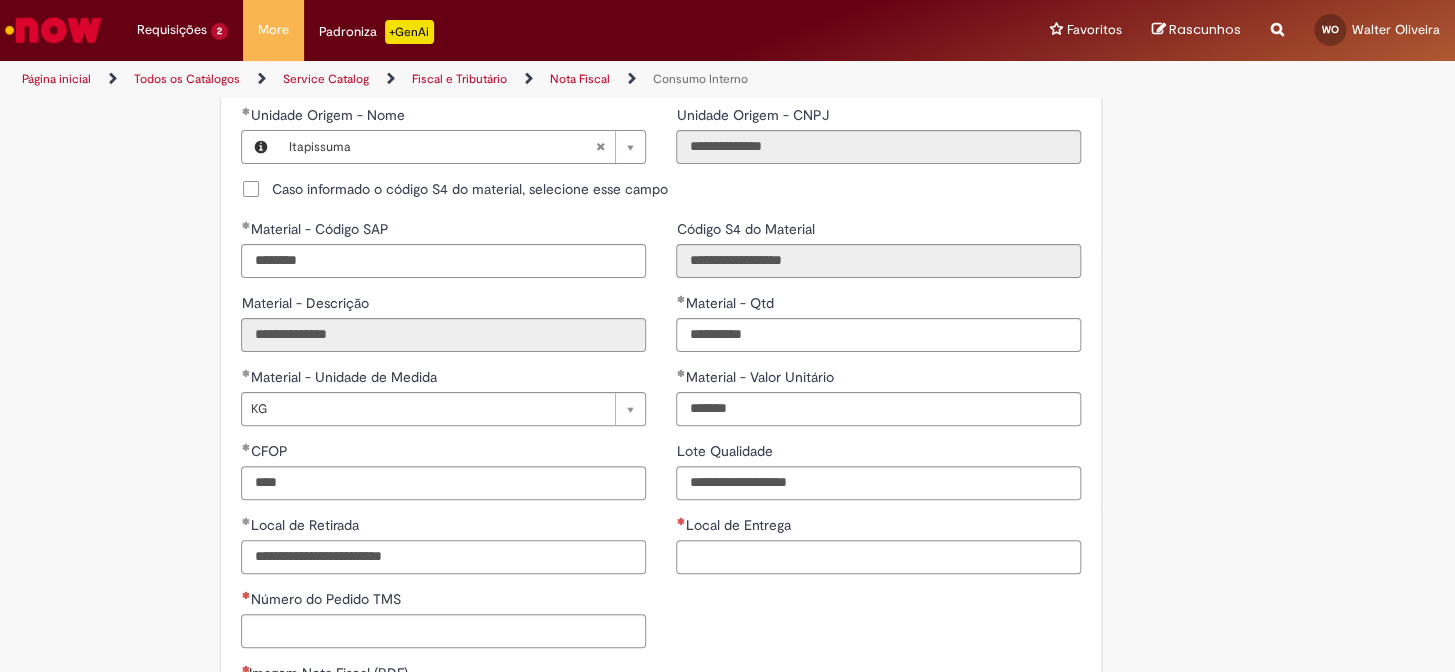 drag, startPoint x: 340, startPoint y: 557, endPoint x: 180, endPoint y: 556, distance: 160.00313 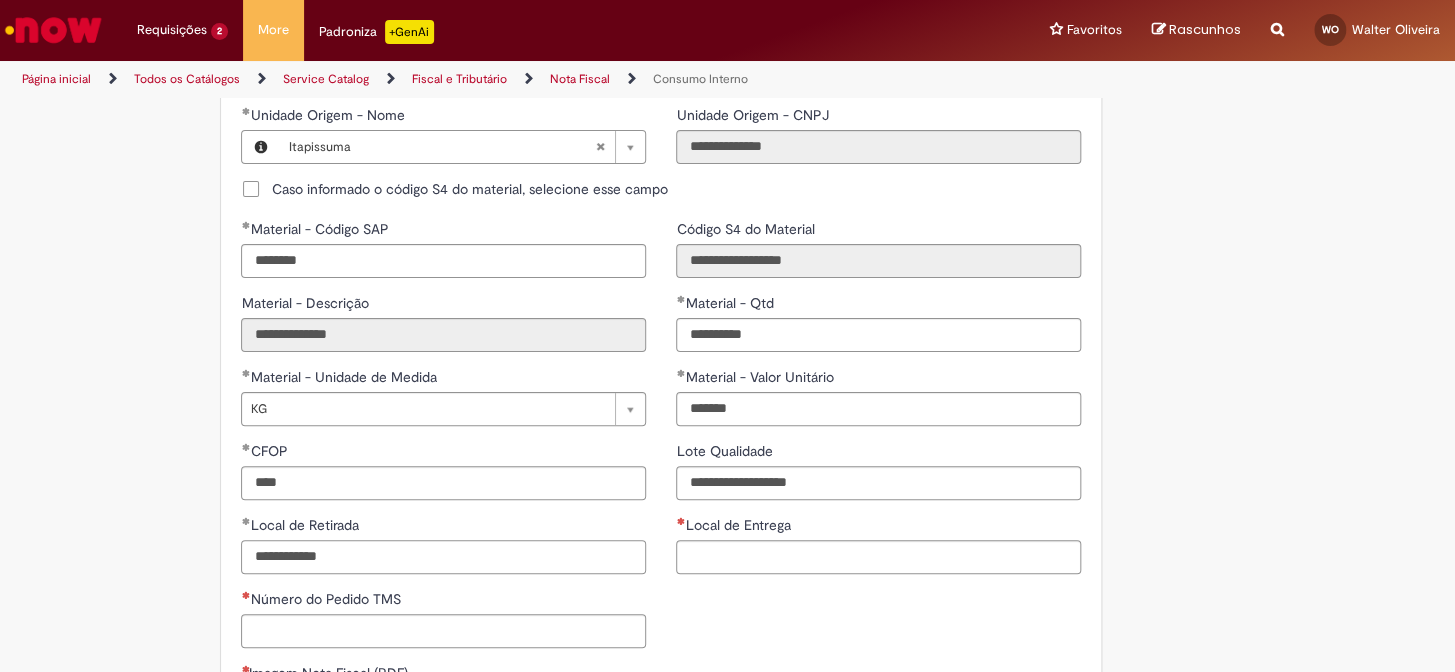 type on "**********" 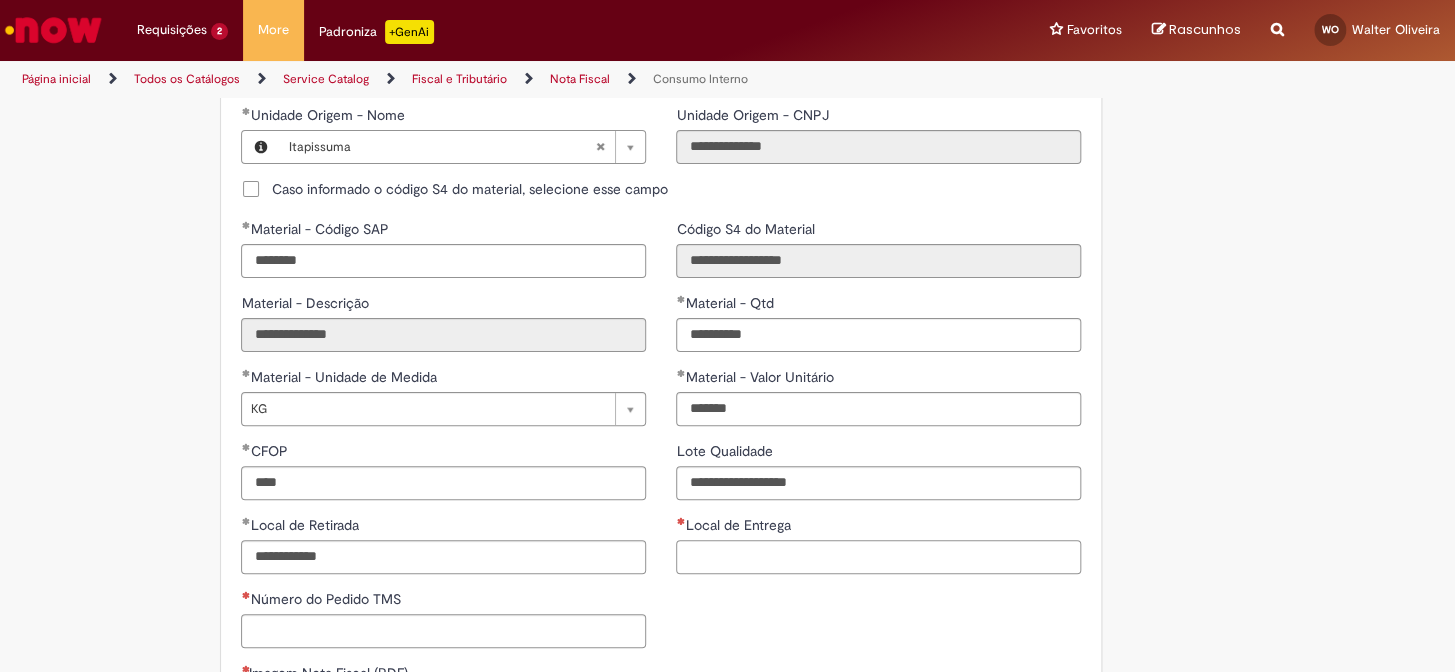 click on "Local de Entrega" at bounding box center [878, 557] 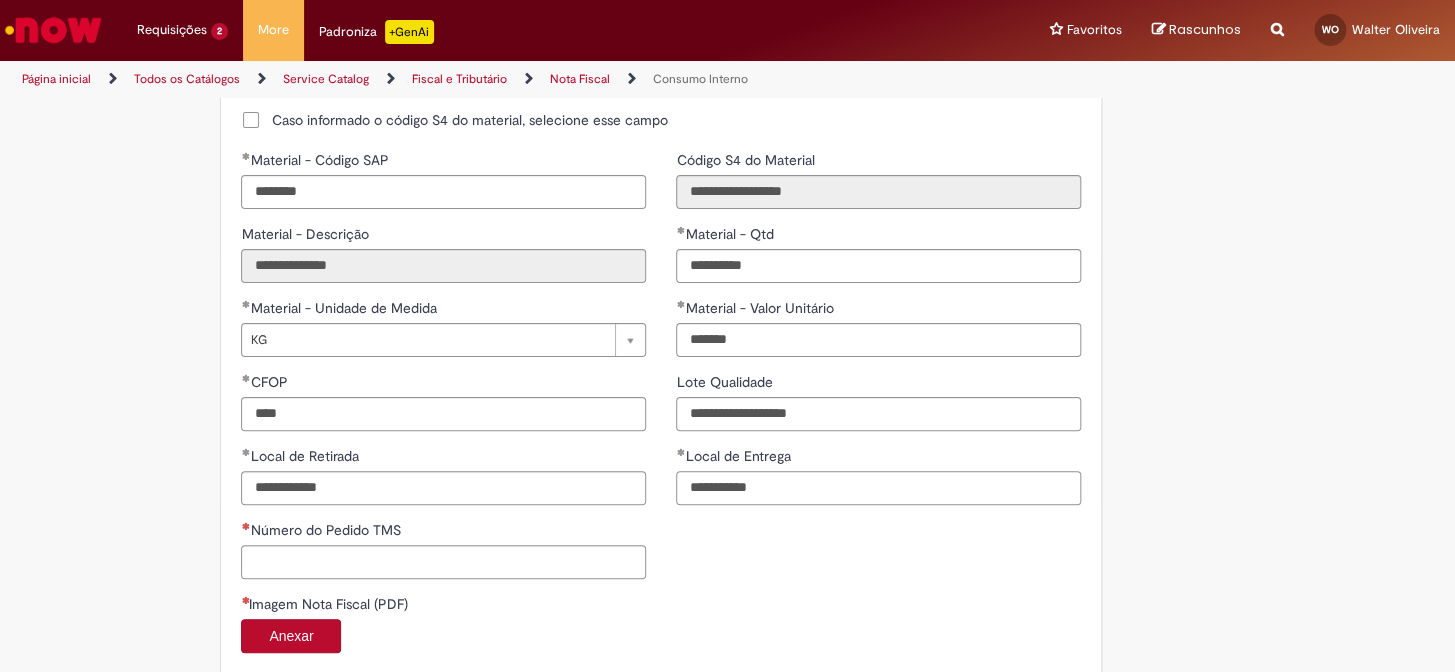 scroll, scrollTop: 1272, scrollLeft: 0, axis: vertical 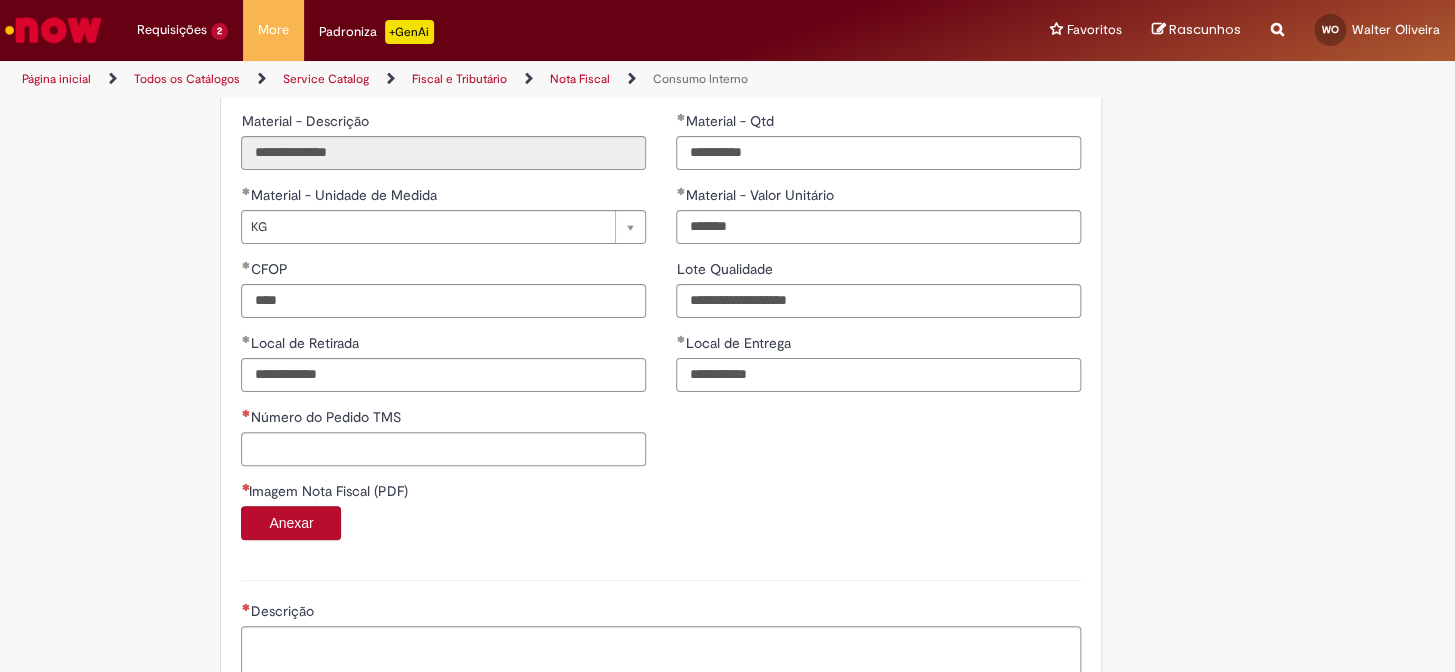 type on "**********" 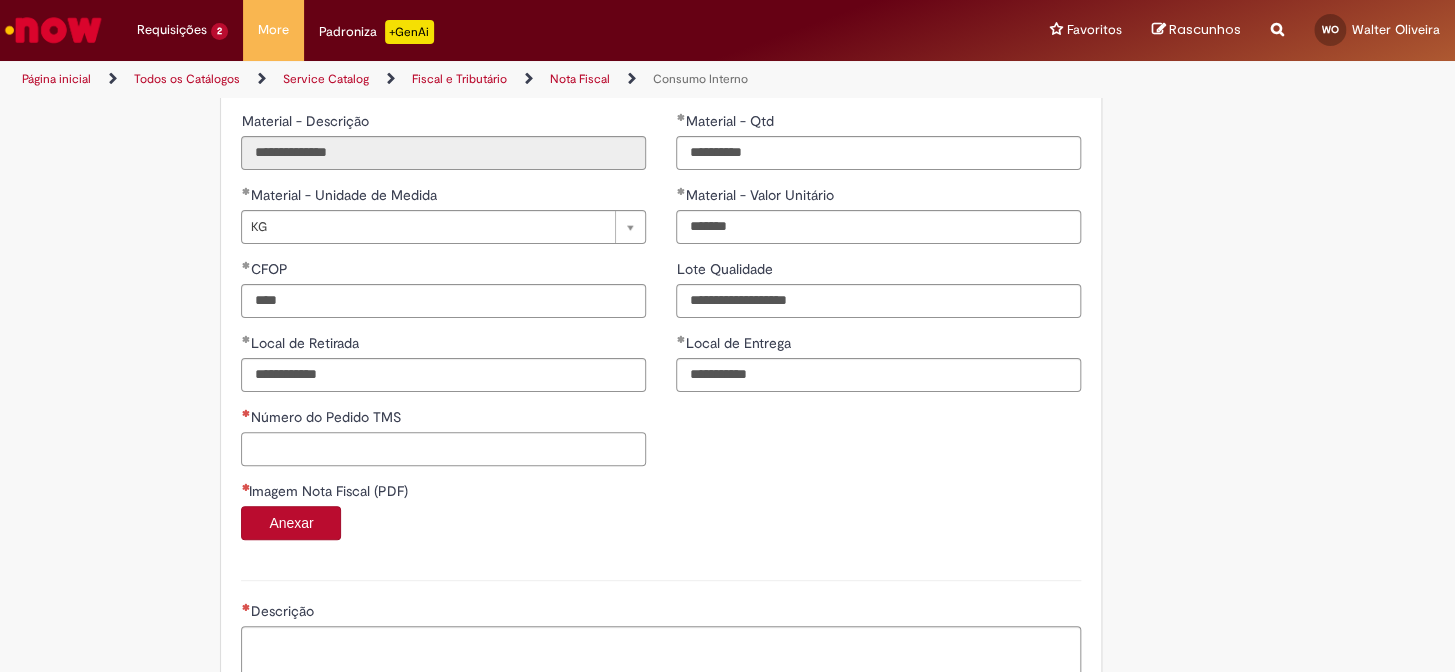 click on "Número do Pedido TMS" at bounding box center (443, 449) 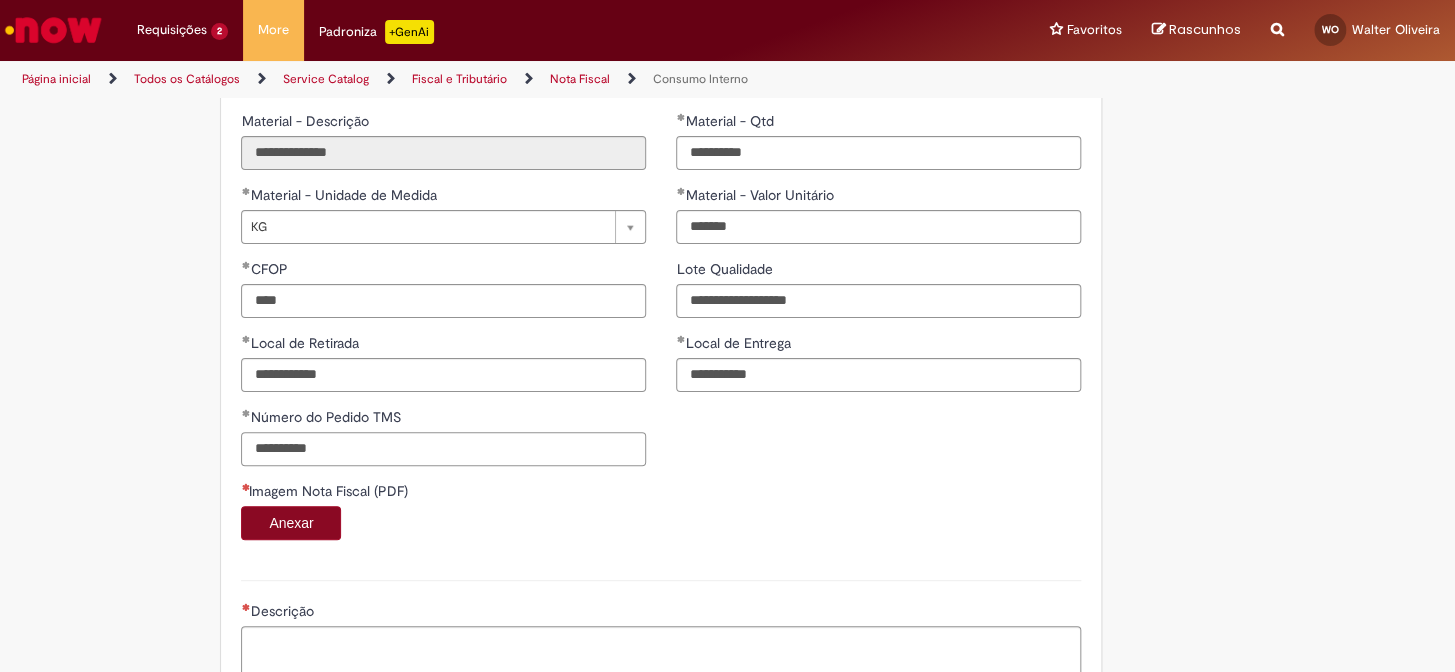 type on "**********" 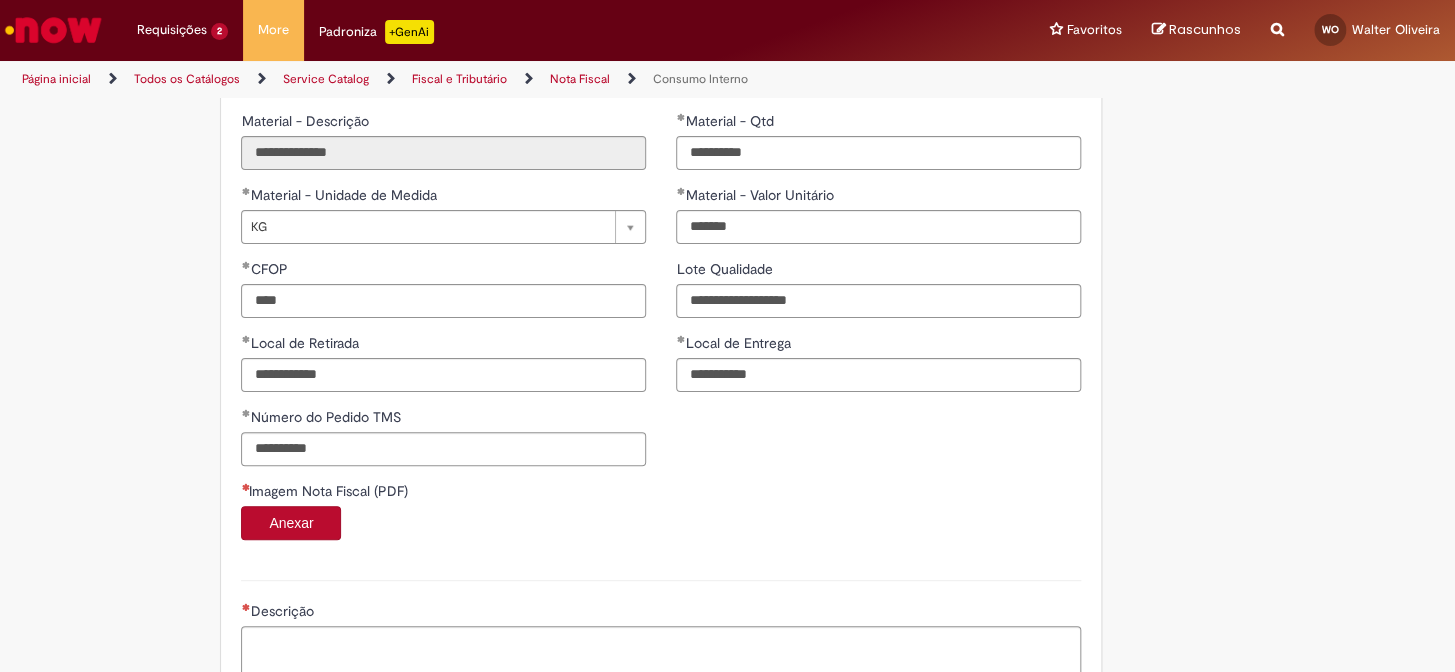 click on "Anexar" at bounding box center [291, 523] 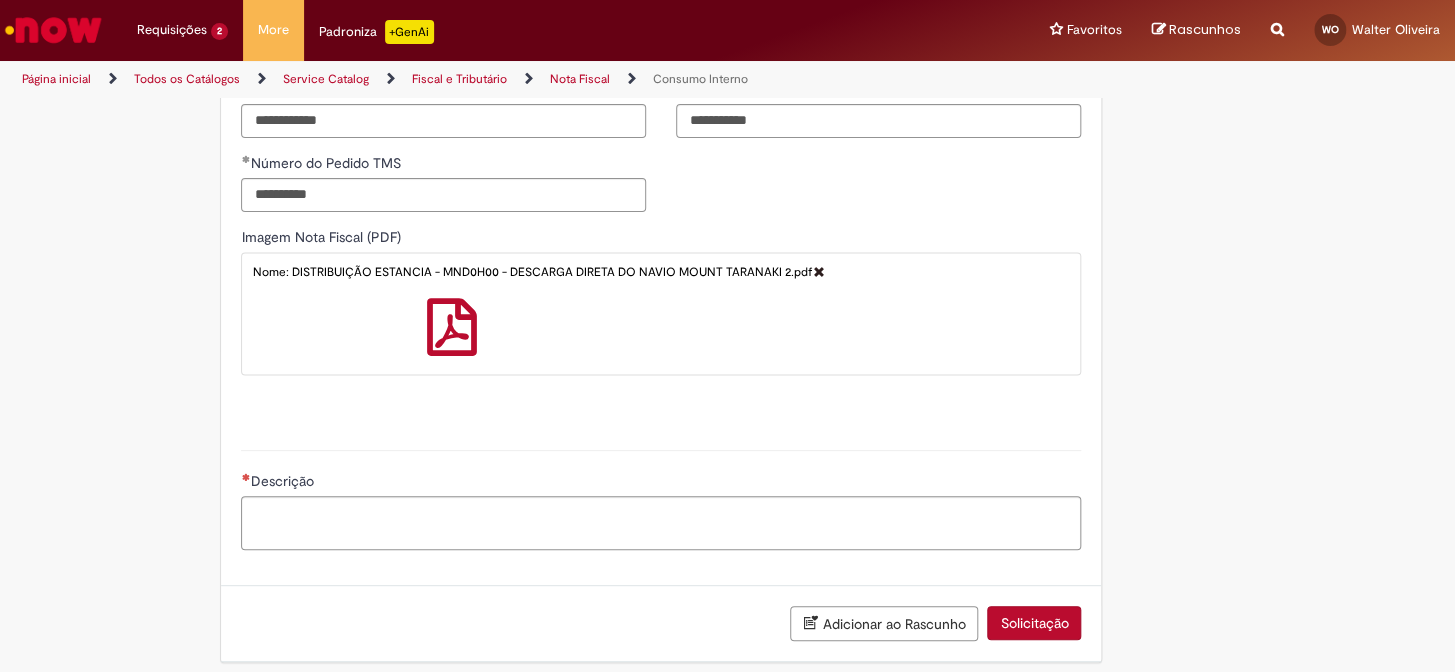 scroll, scrollTop: 1536, scrollLeft: 0, axis: vertical 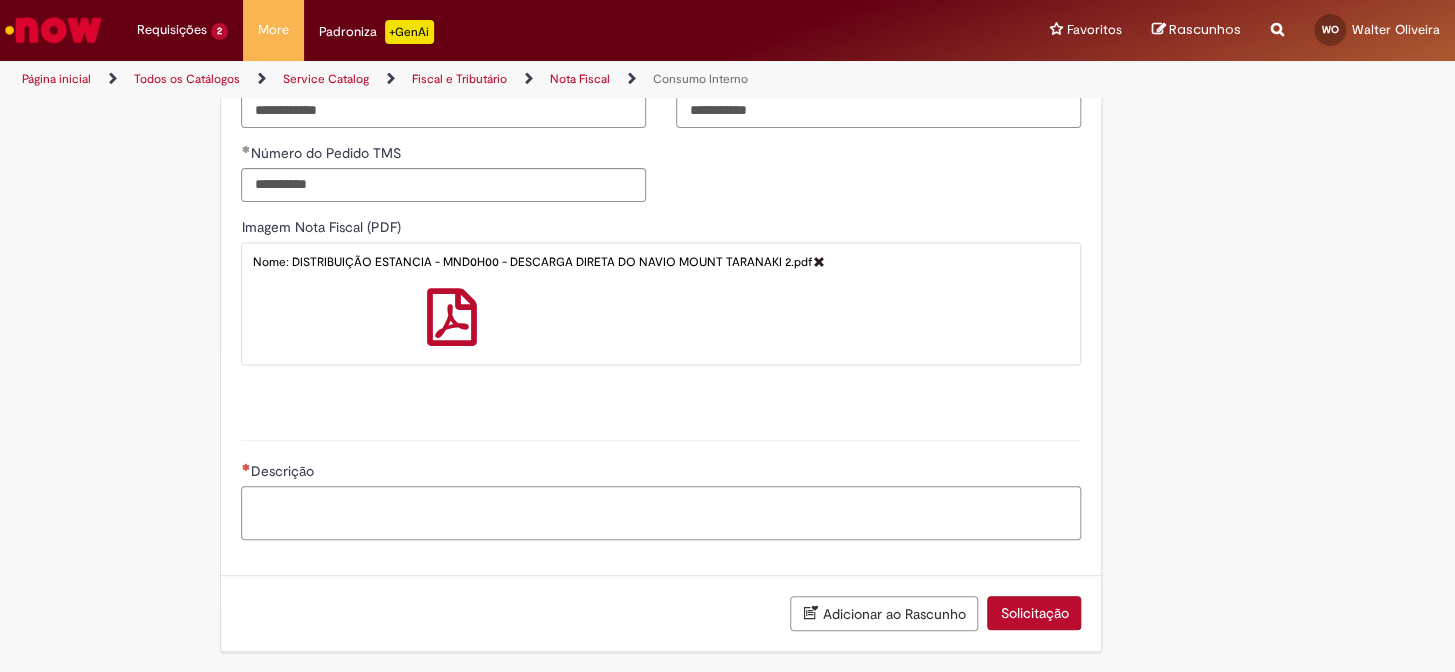 click on "Descrição" at bounding box center [661, 513] 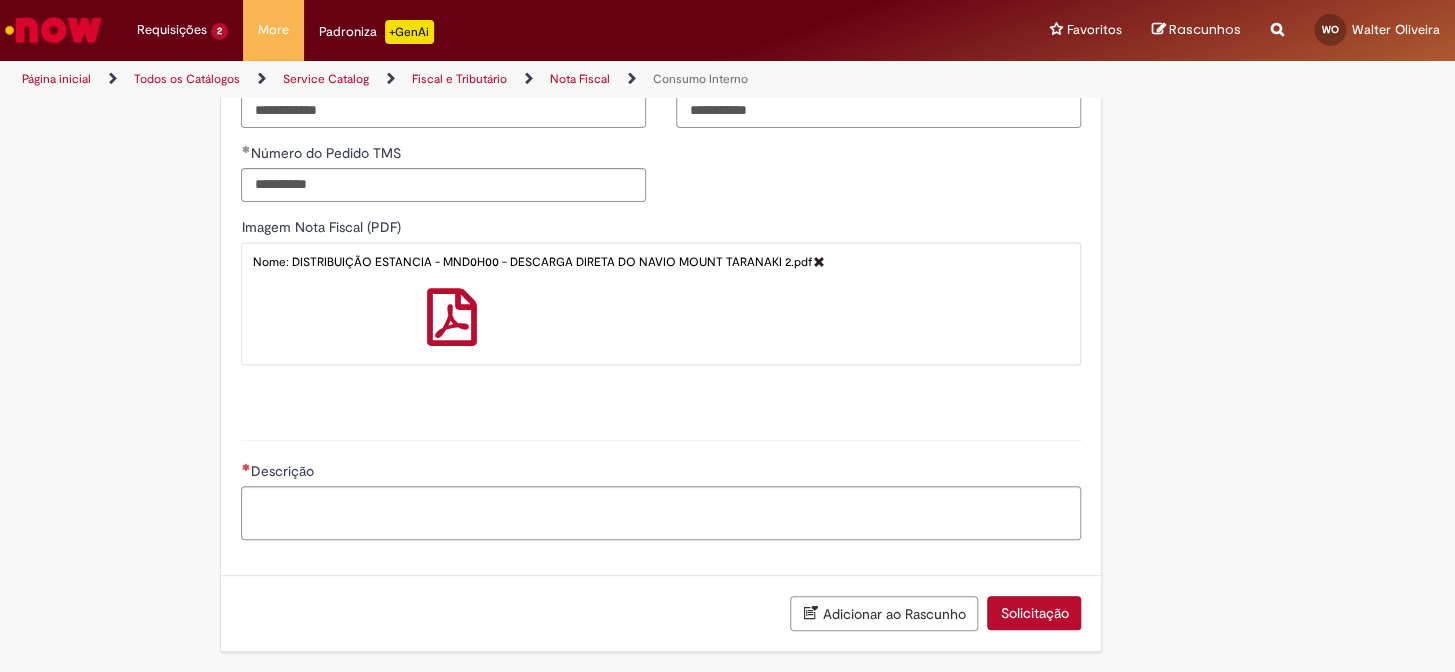 drag, startPoint x: 783, startPoint y: 261, endPoint x: 286, endPoint y: 254, distance: 497.0493 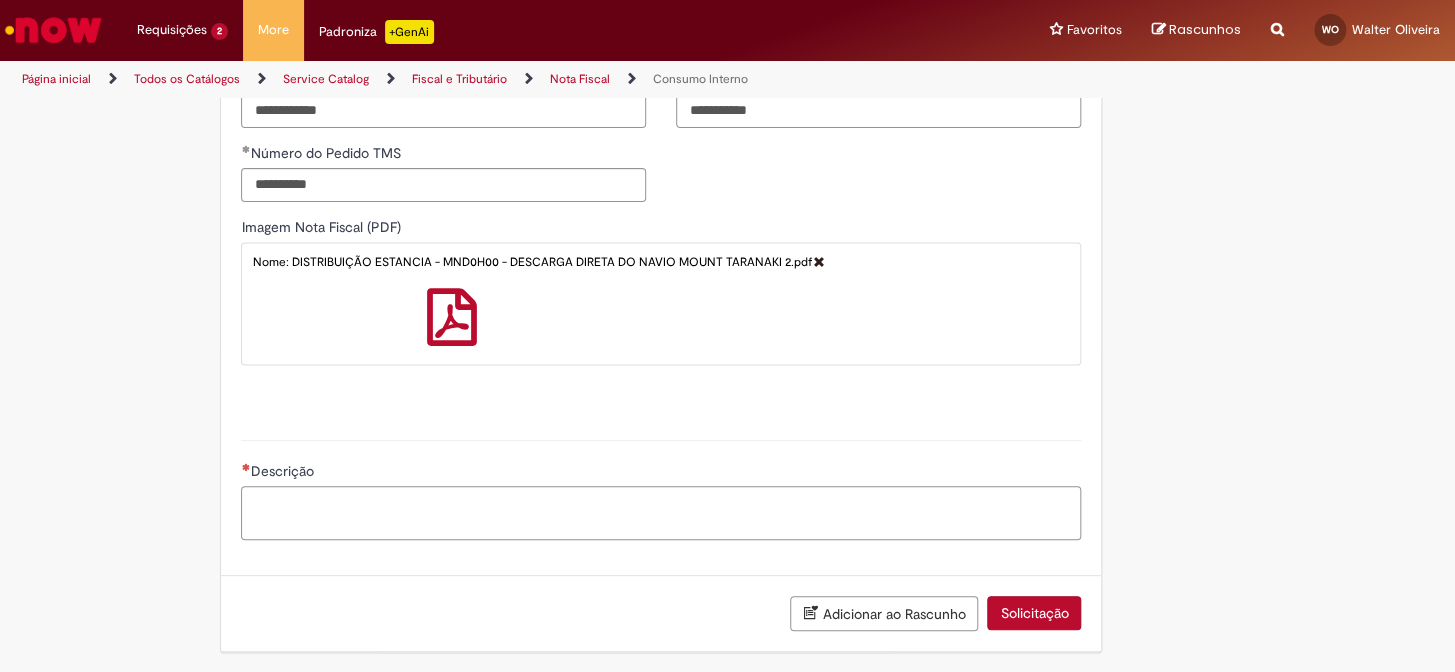 click on "Descrição" at bounding box center [661, 513] 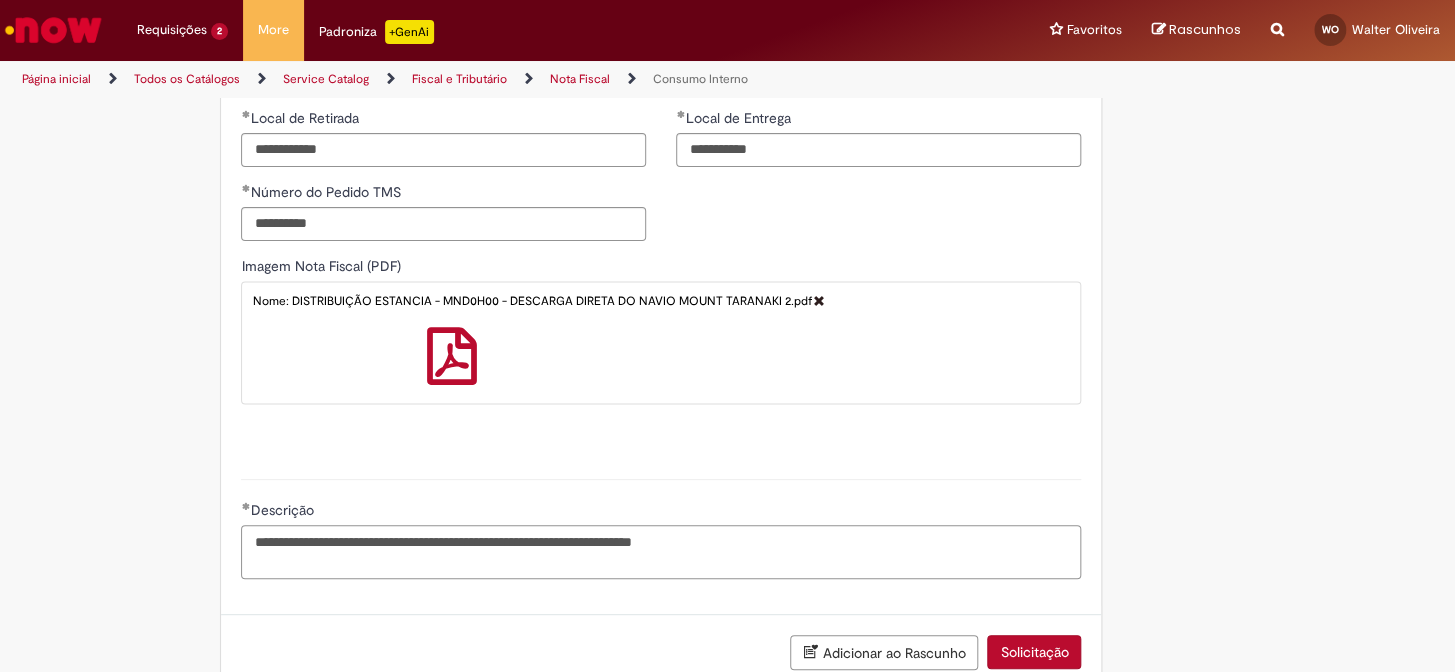 scroll, scrollTop: 1536, scrollLeft: 0, axis: vertical 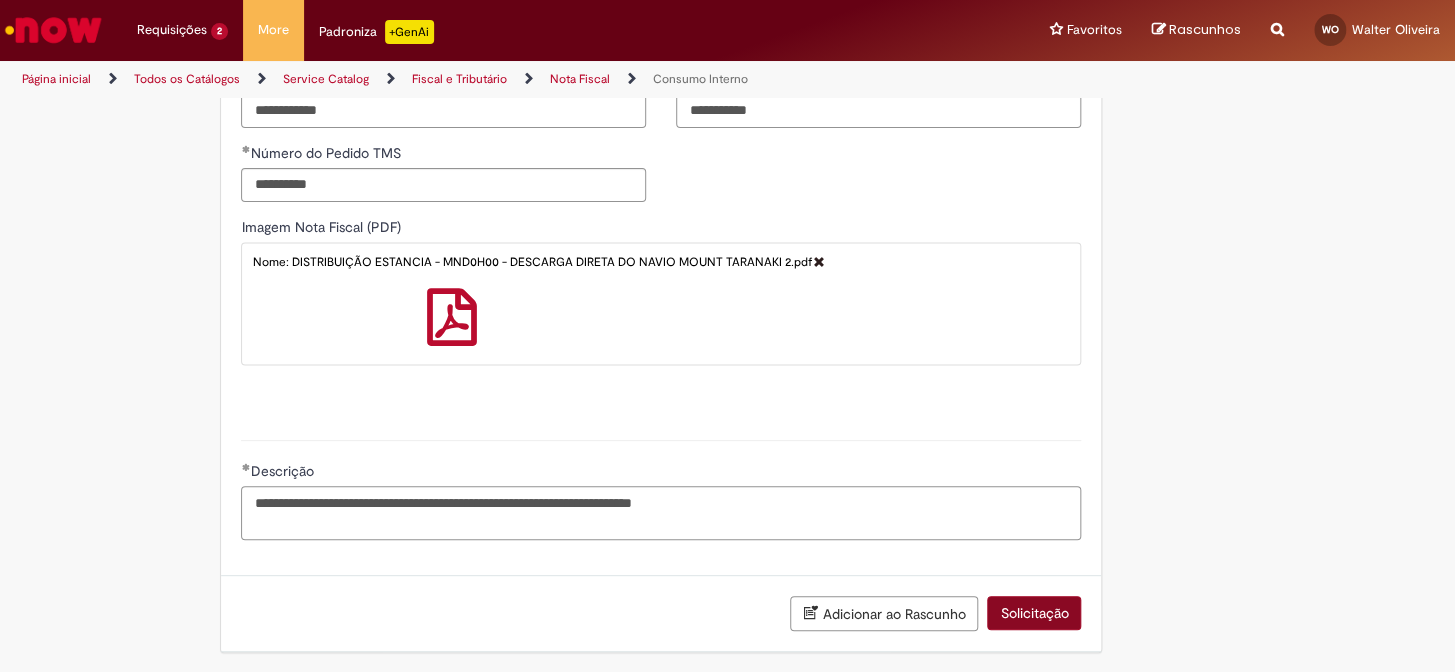 type on "**********" 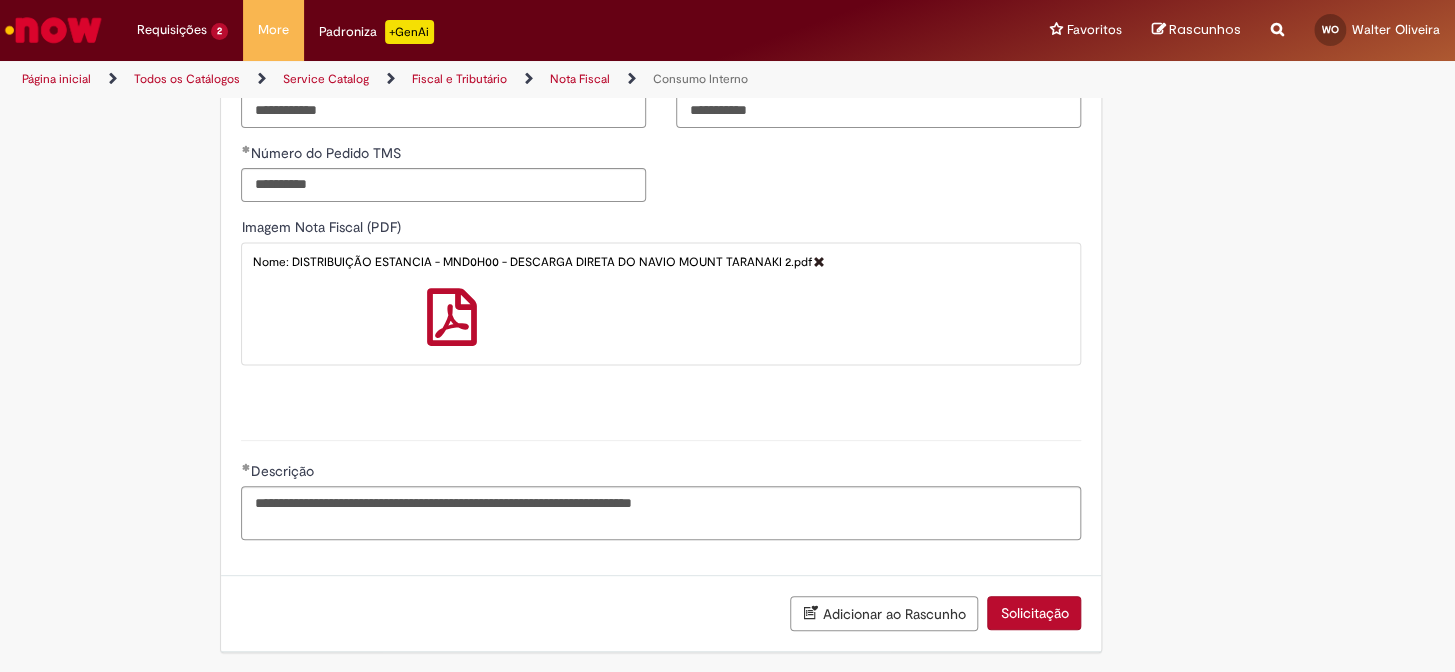 click on "Solicitação" at bounding box center (1034, 613) 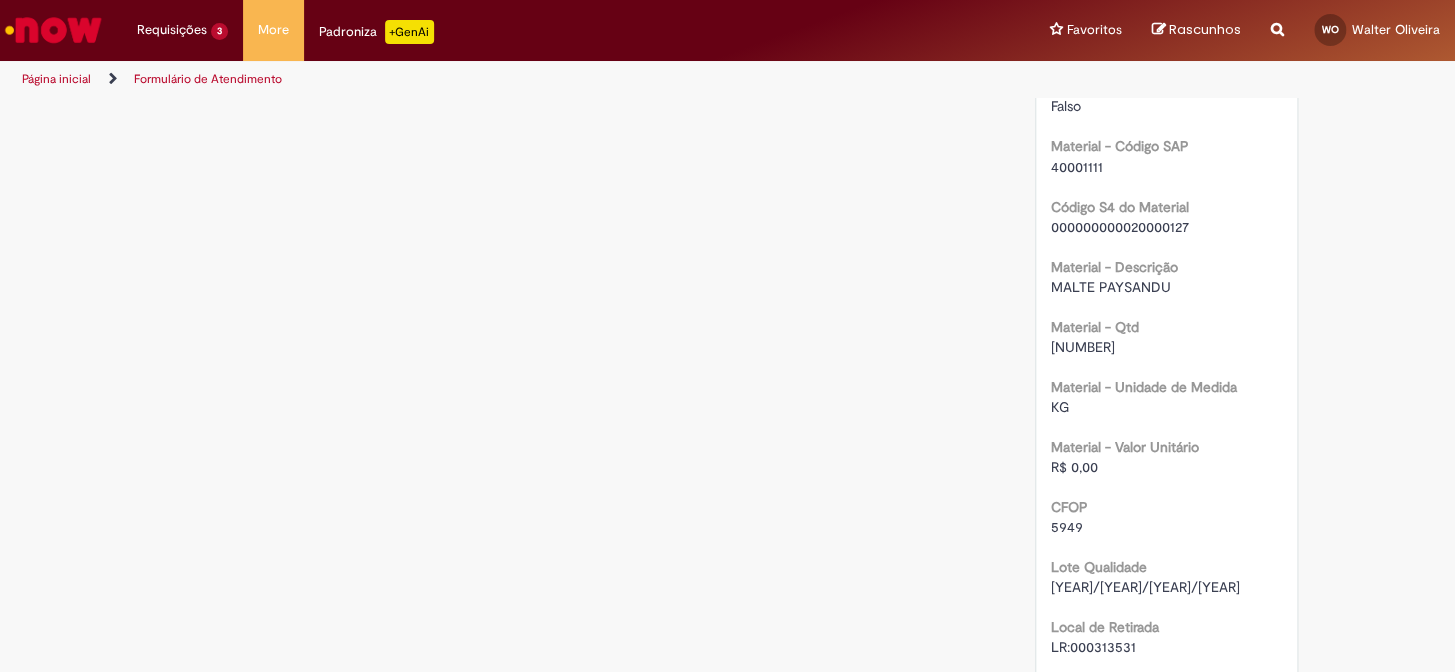 scroll, scrollTop: 0, scrollLeft: 0, axis: both 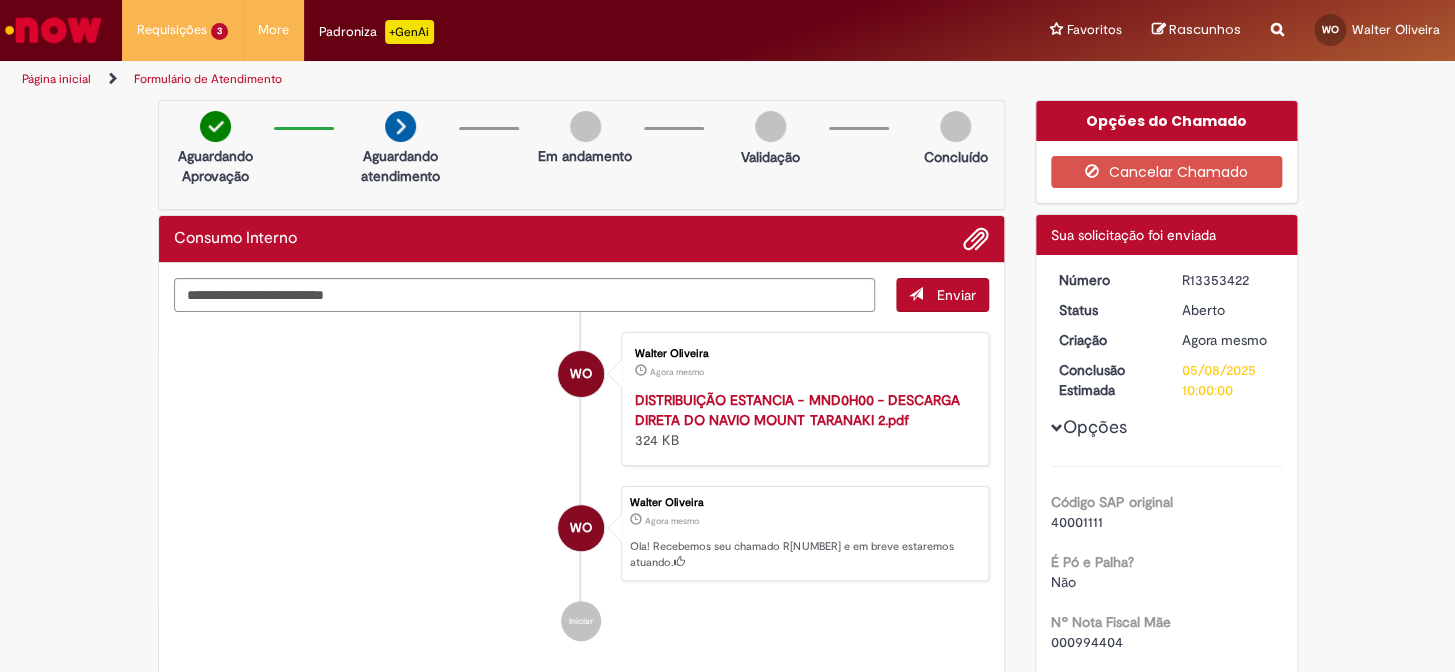 click at bounding box center (53, 30) 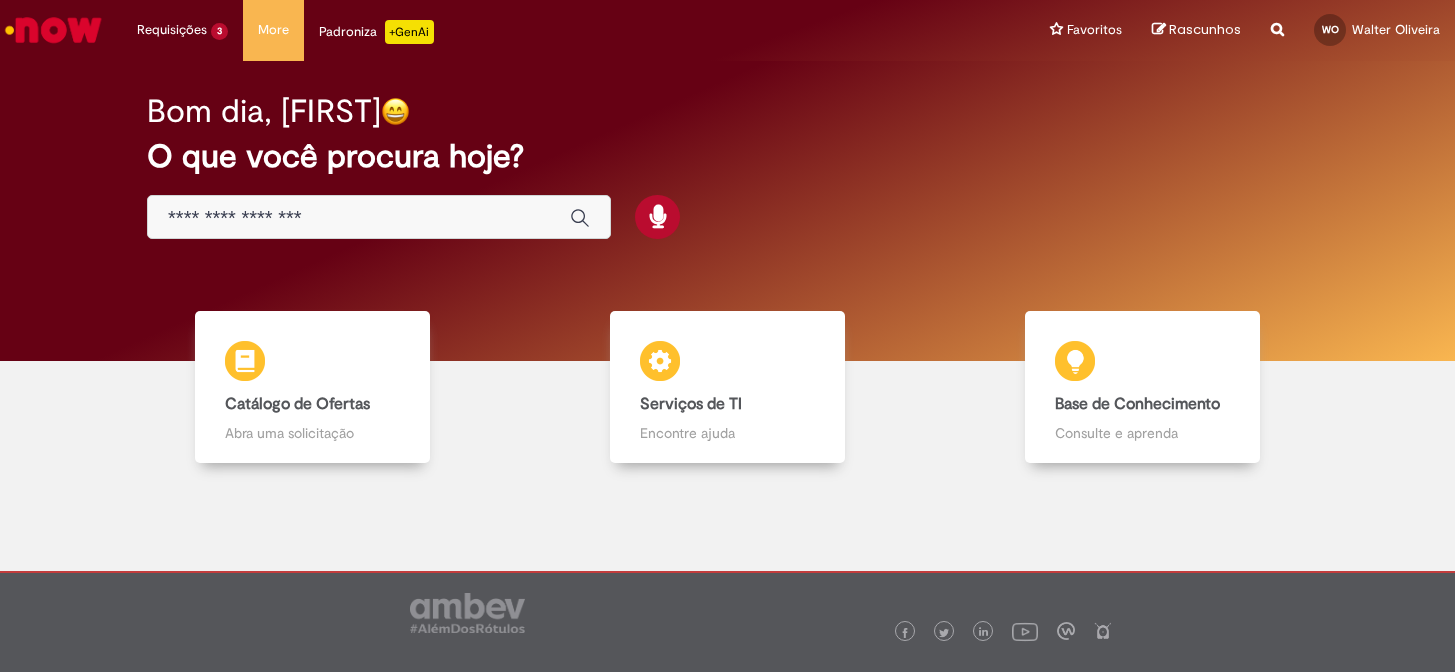 scroll, scrollTop: 0, scrollLeft: 0, axis: both 